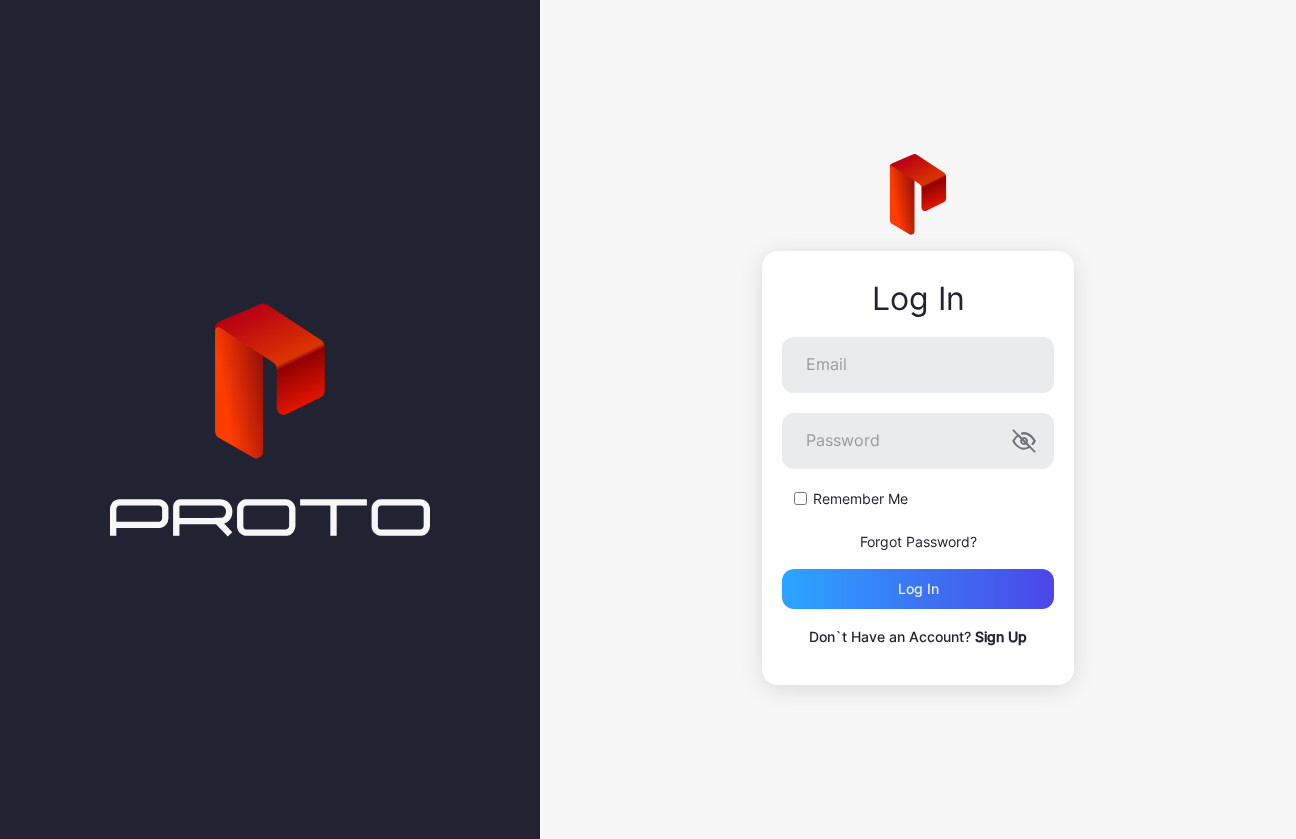 scroll, scrollTop: 0, scrollLeft: 0, axis: both 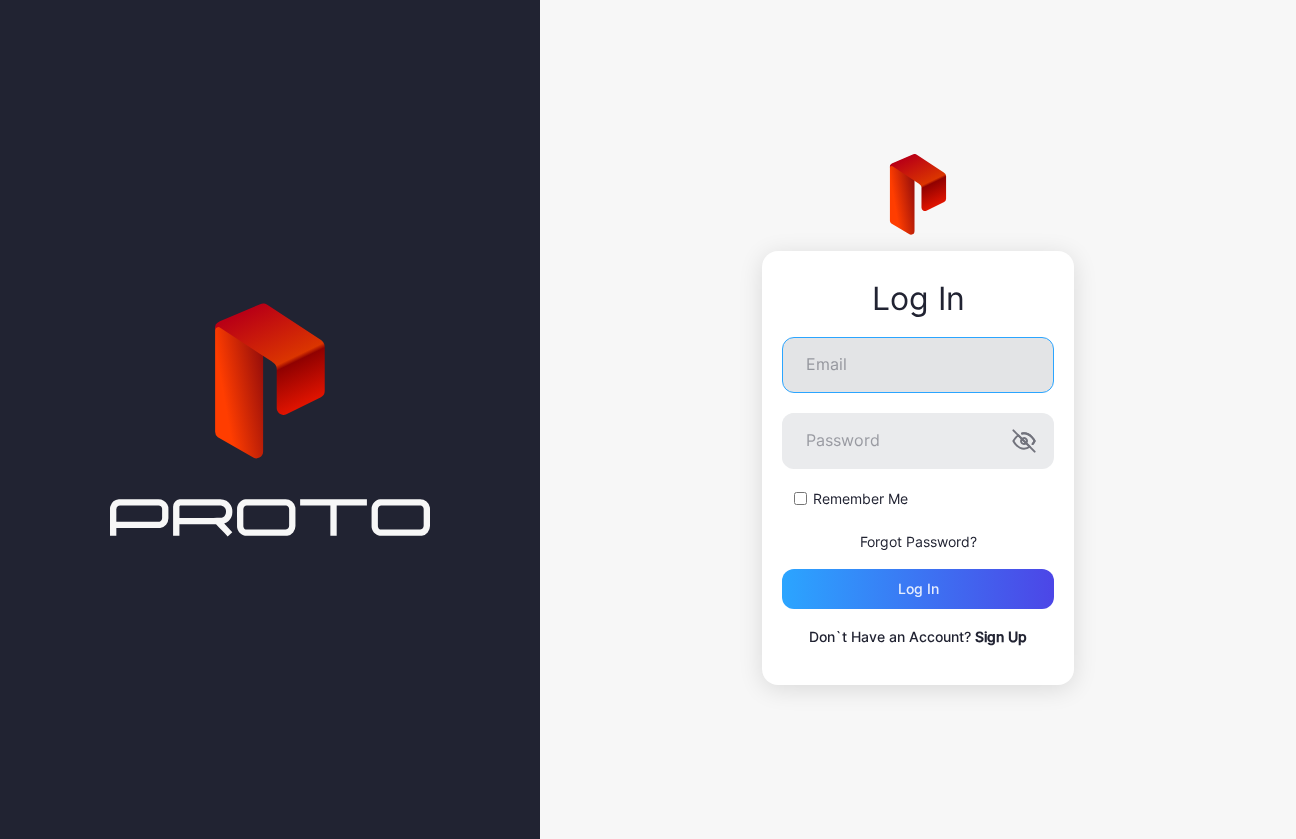click on "Email" at bounding box center [918, 365] 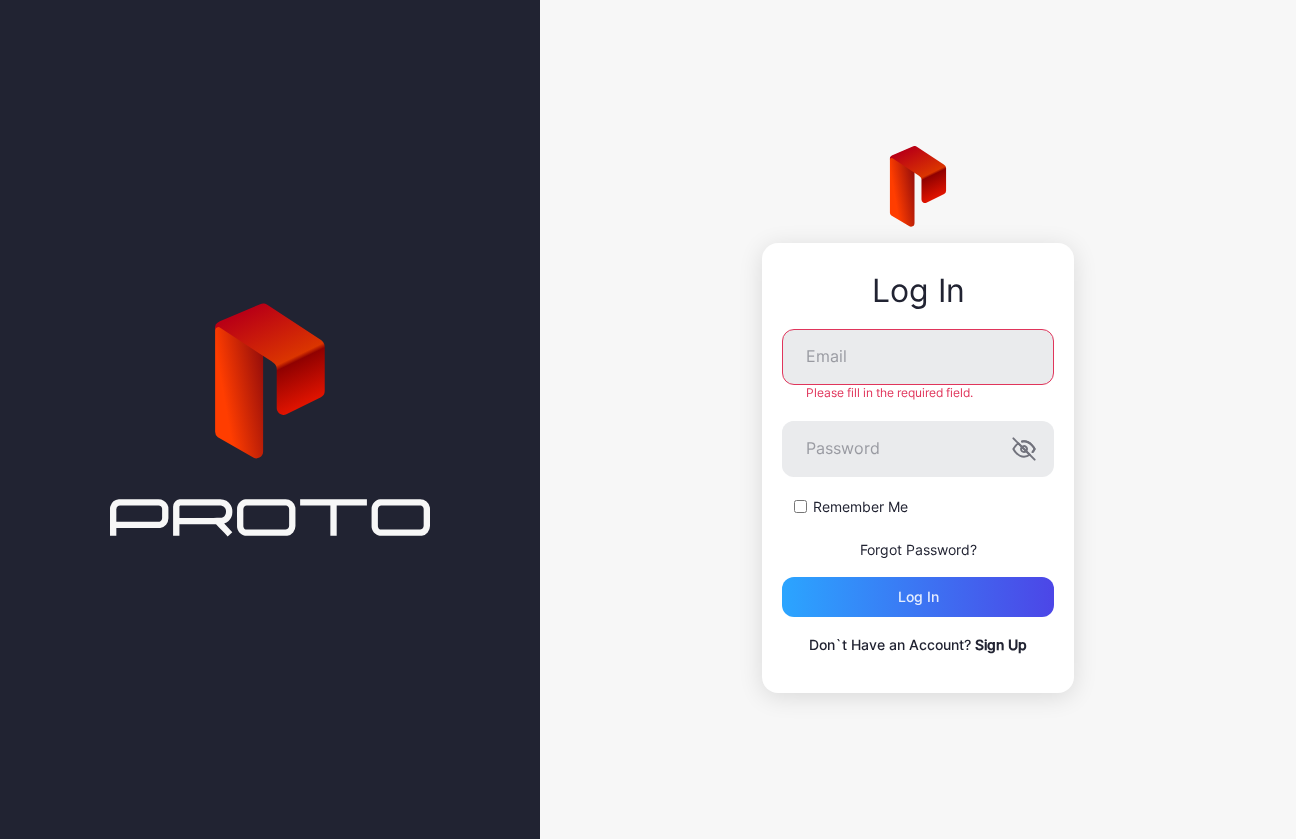 type on "**********" 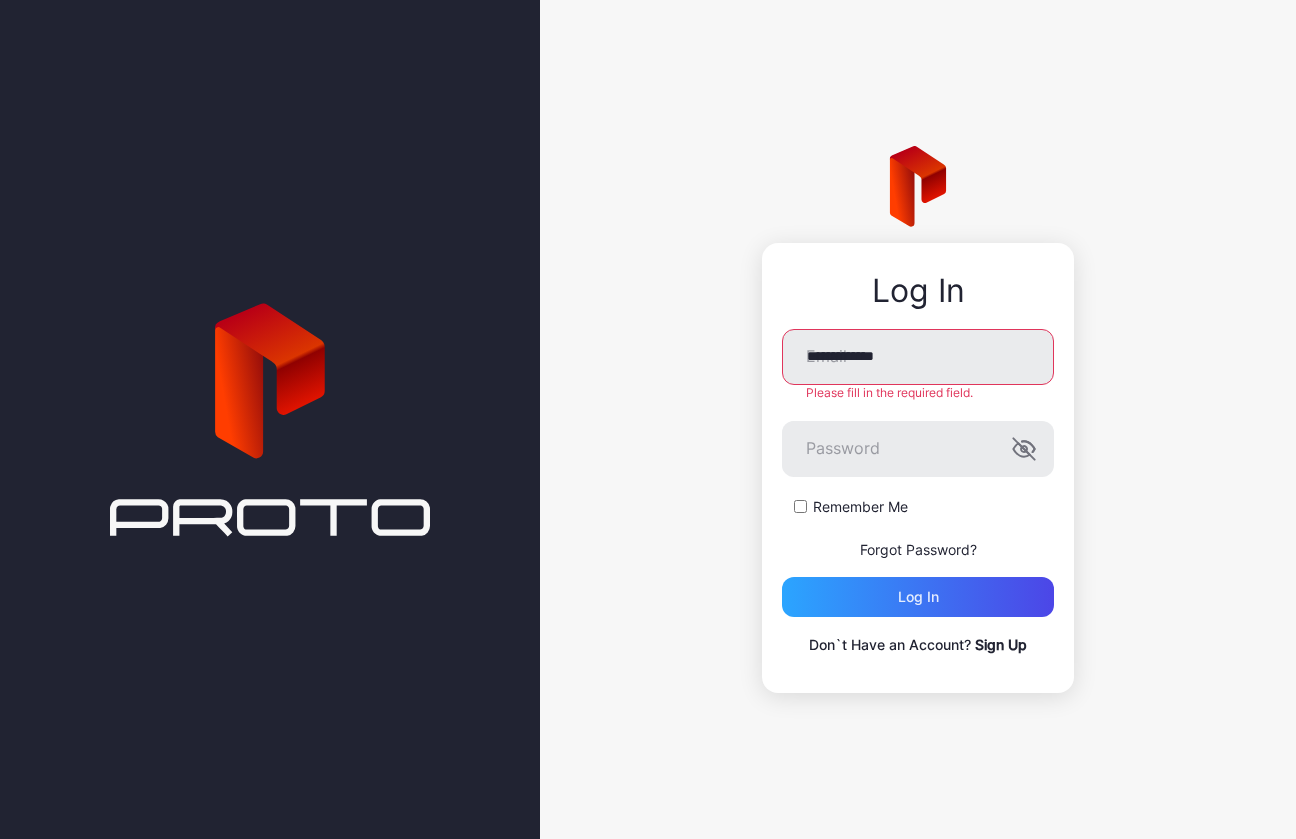 click on "**********" at bounding box center (918, 473) 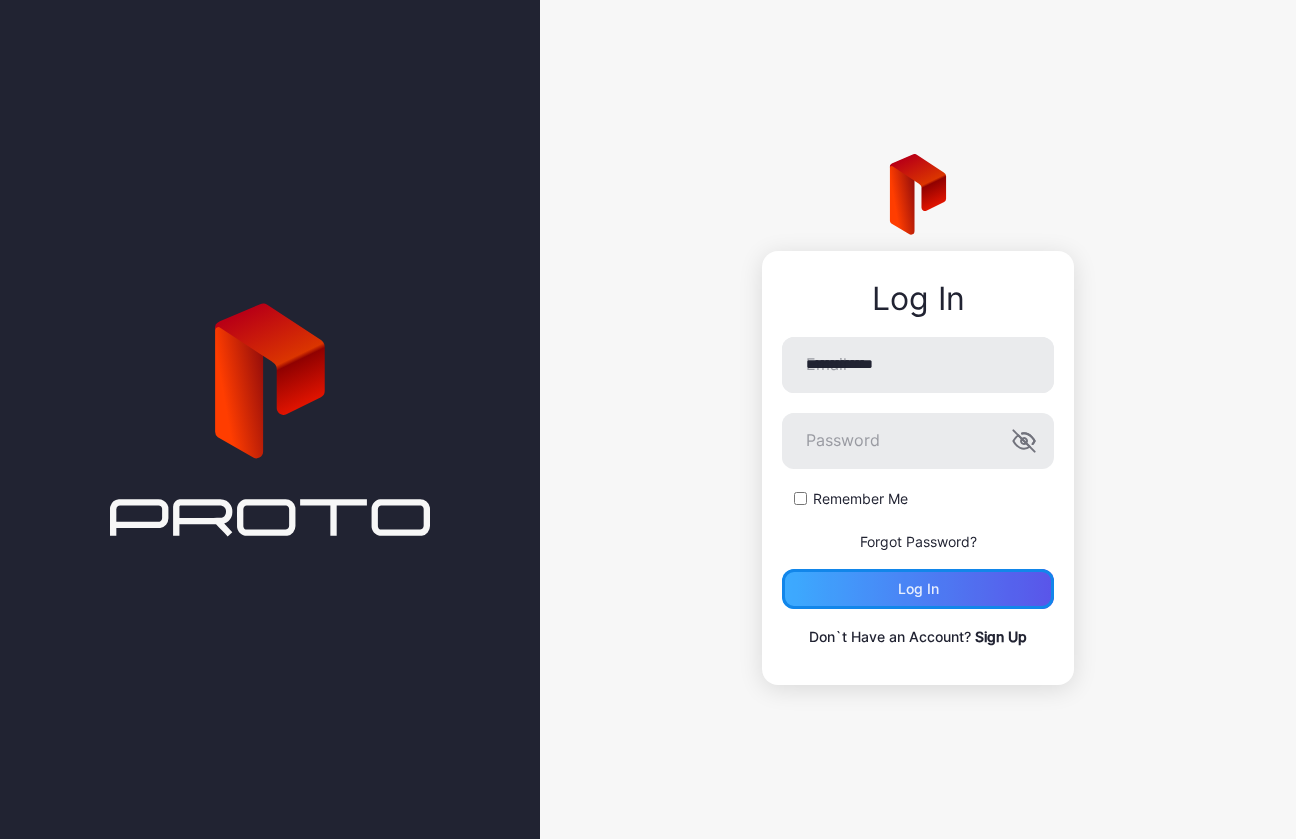 click on "Log in" at bounding box center (918, 589) 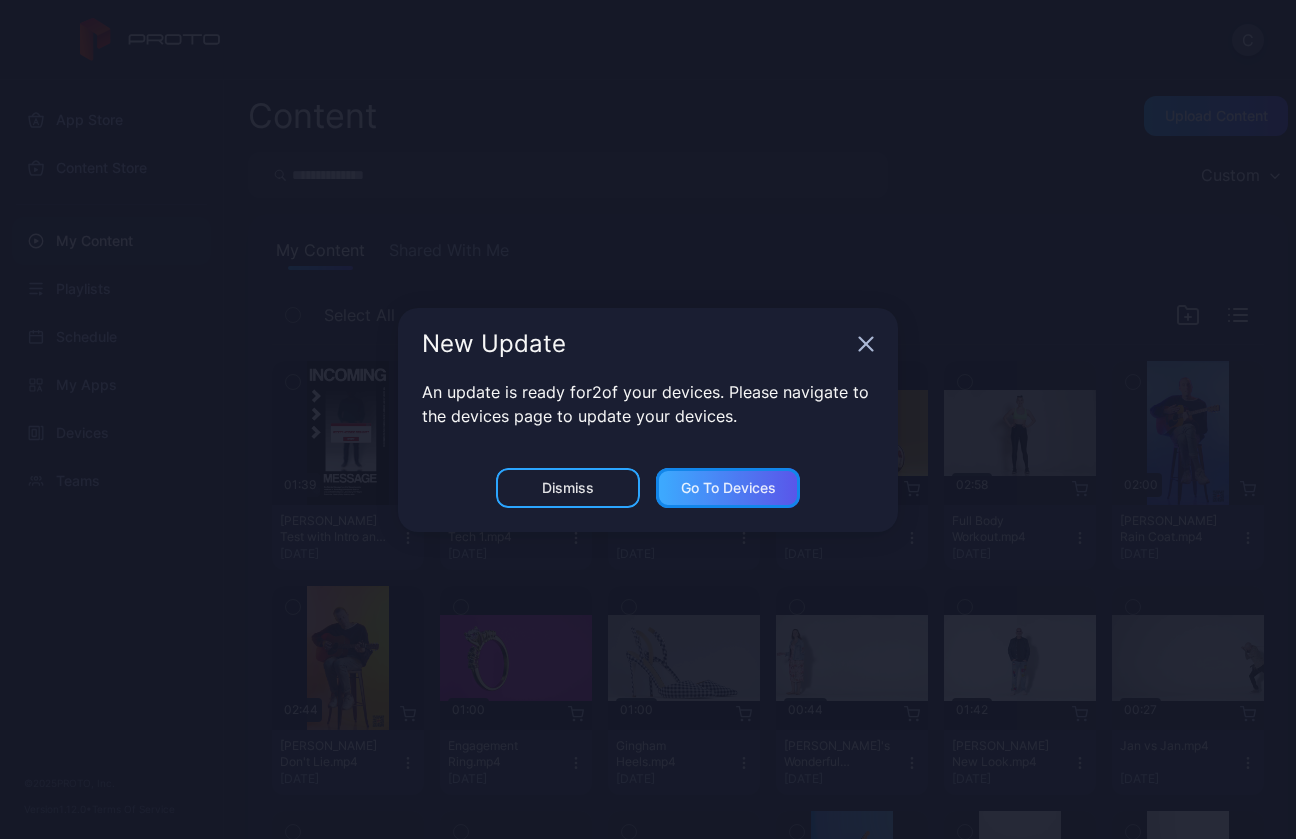 click on "Go to devices" at bounding box center (728, 488) 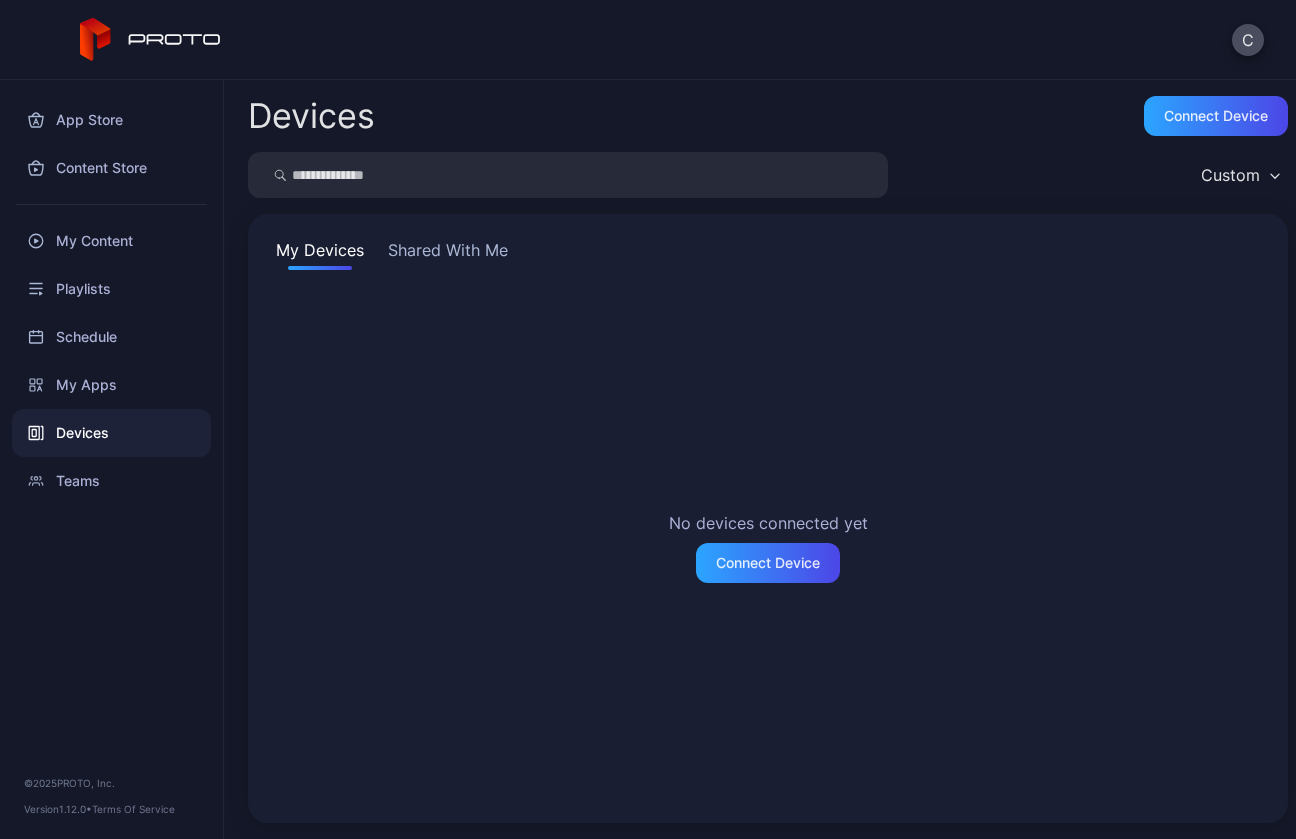 click on "Shared With Me" at bounding box center [448, 254] 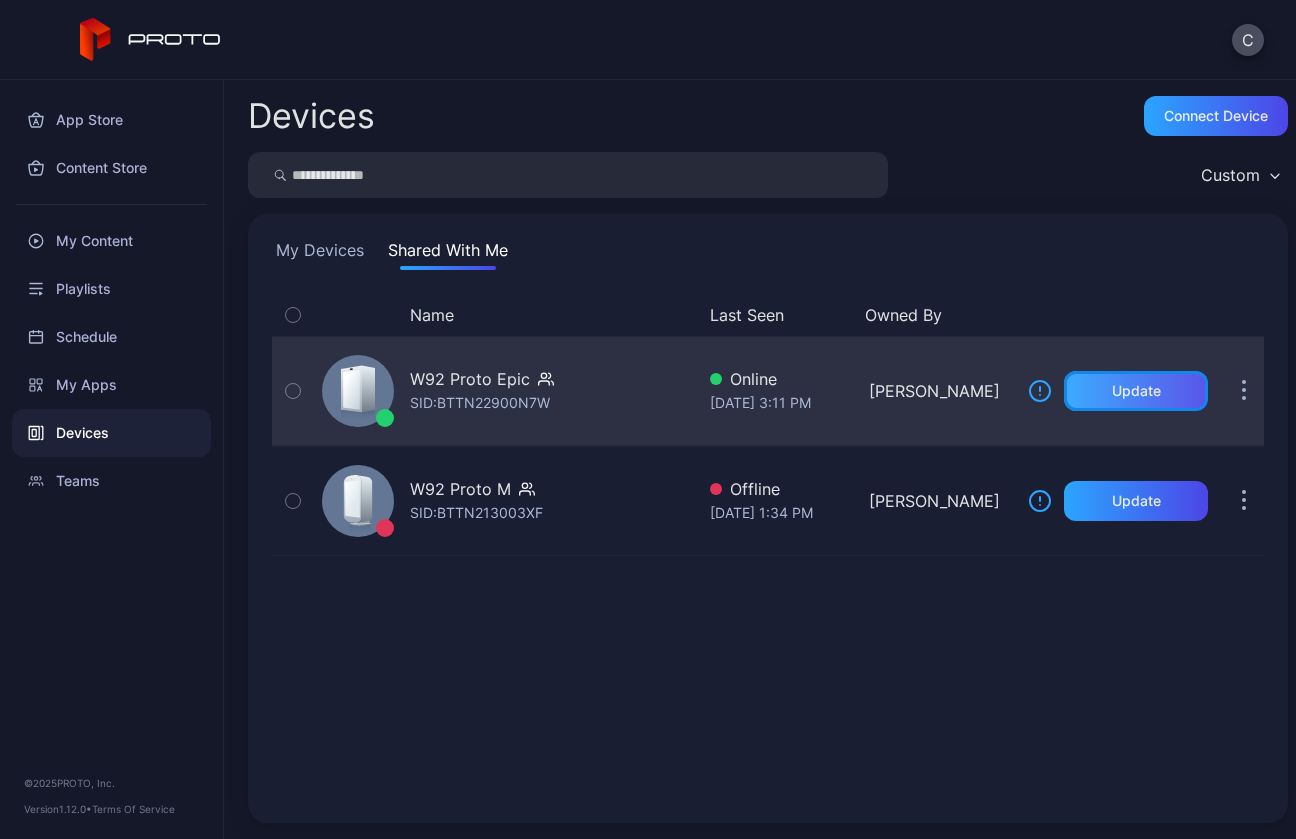 click on "Update" at bounding box center (1136, 391) 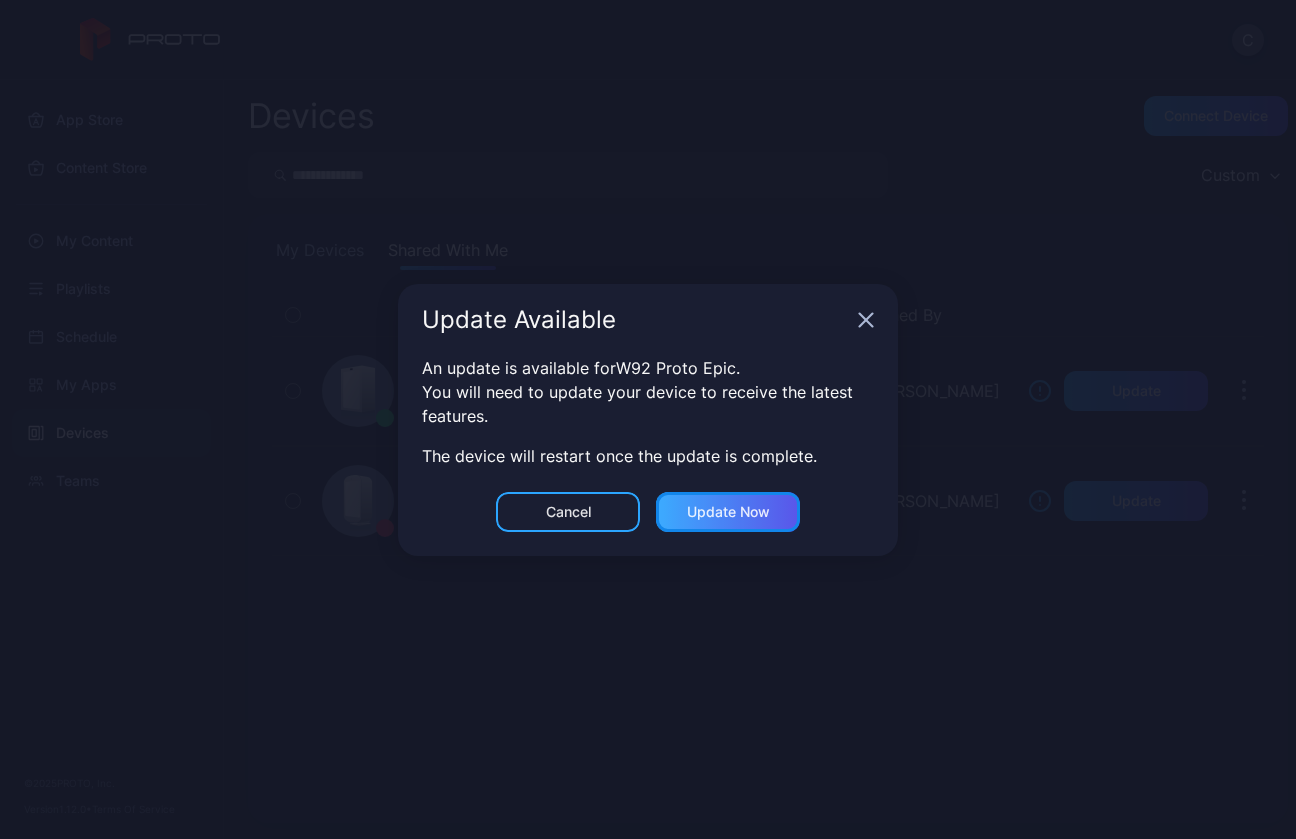 click on "Update now" at bounding box center (728, 512) 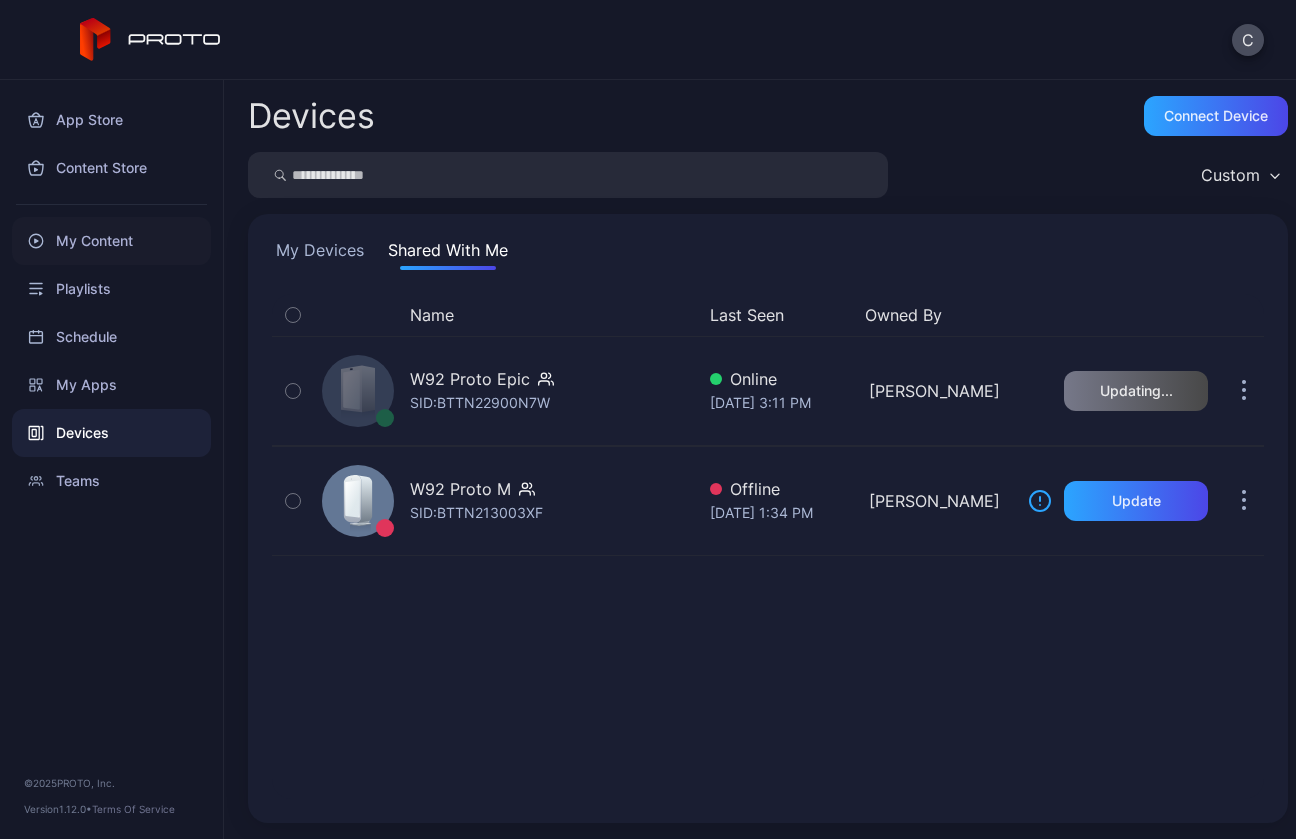 click on "My Content" at bounding box center (111, 241) 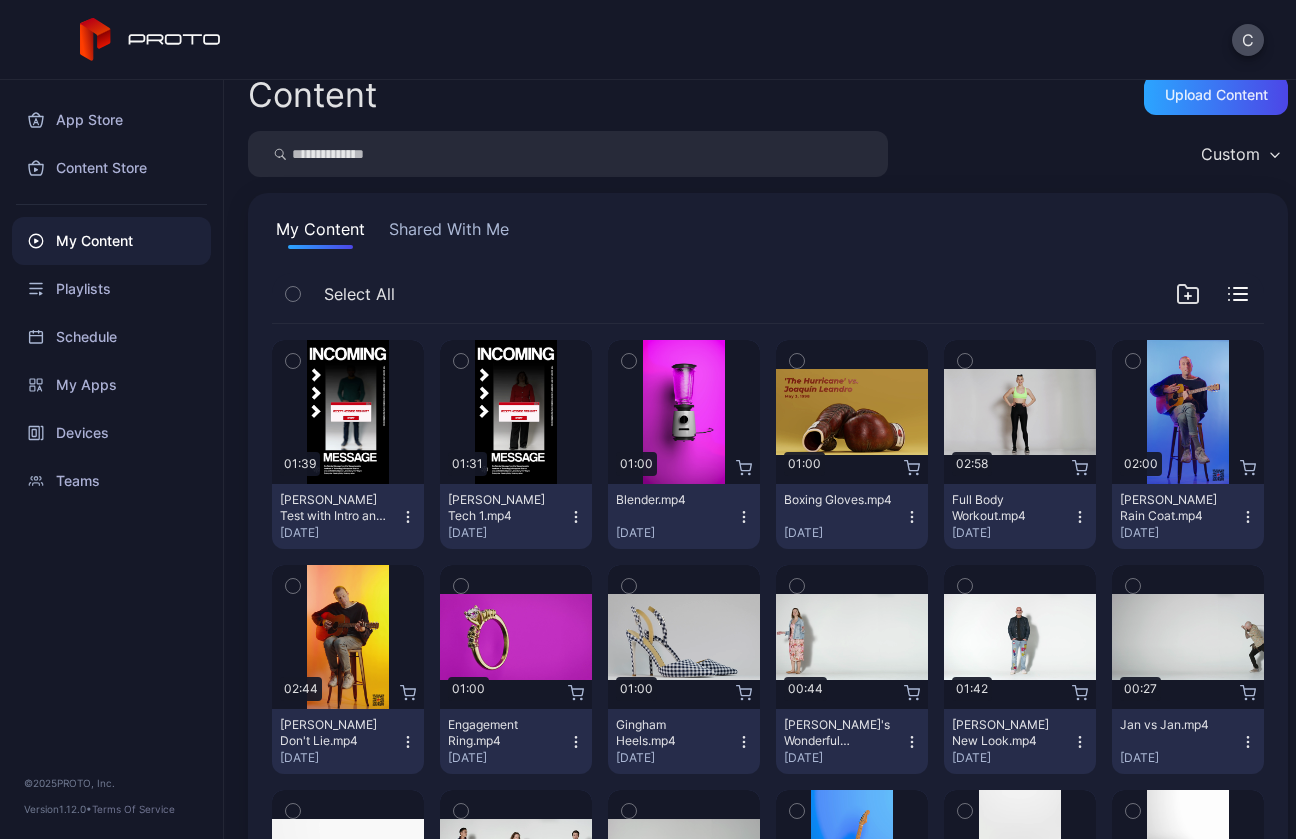 scroll, scrollTop: 30, scrollLeft: 0, axis: vertical 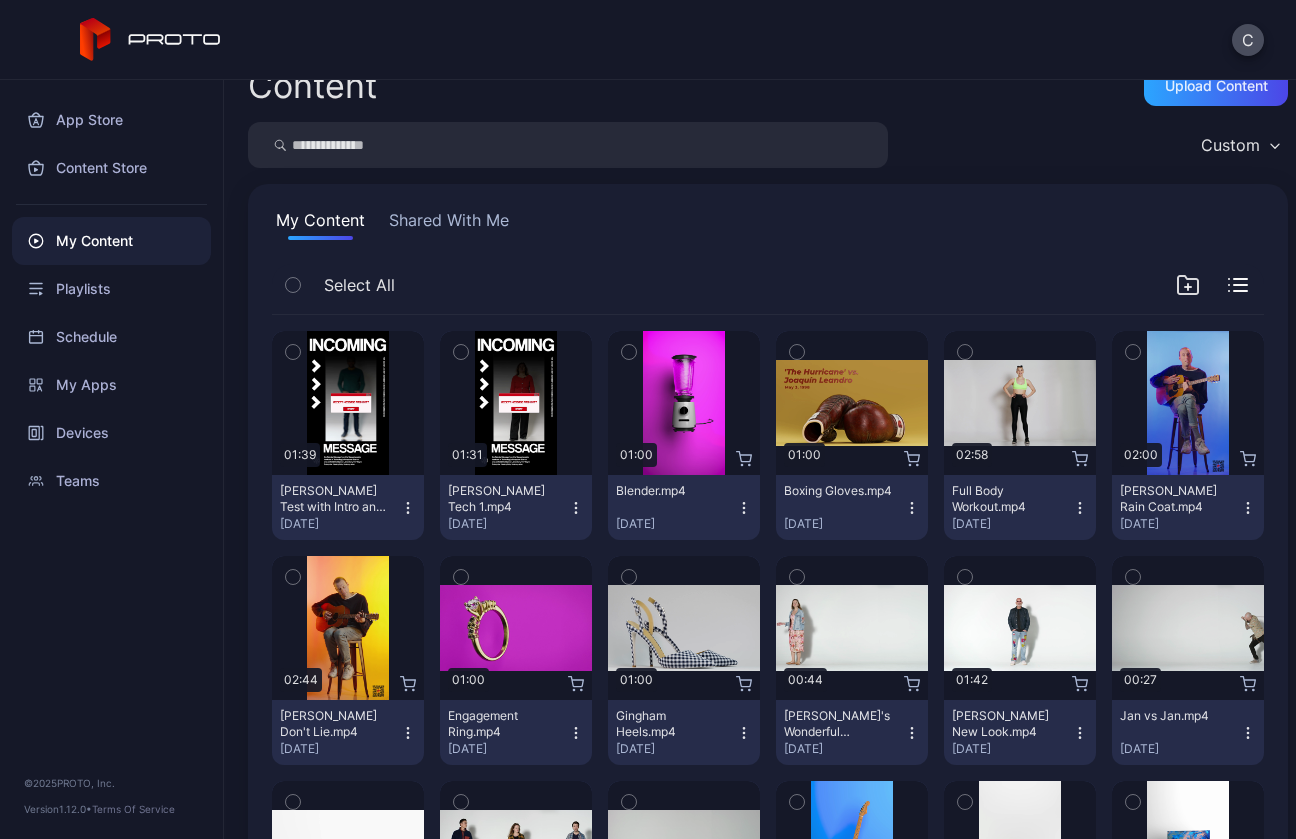 click on "[PERSON_NAME] Tech 1.mp4" at bounding box center (503, 499) 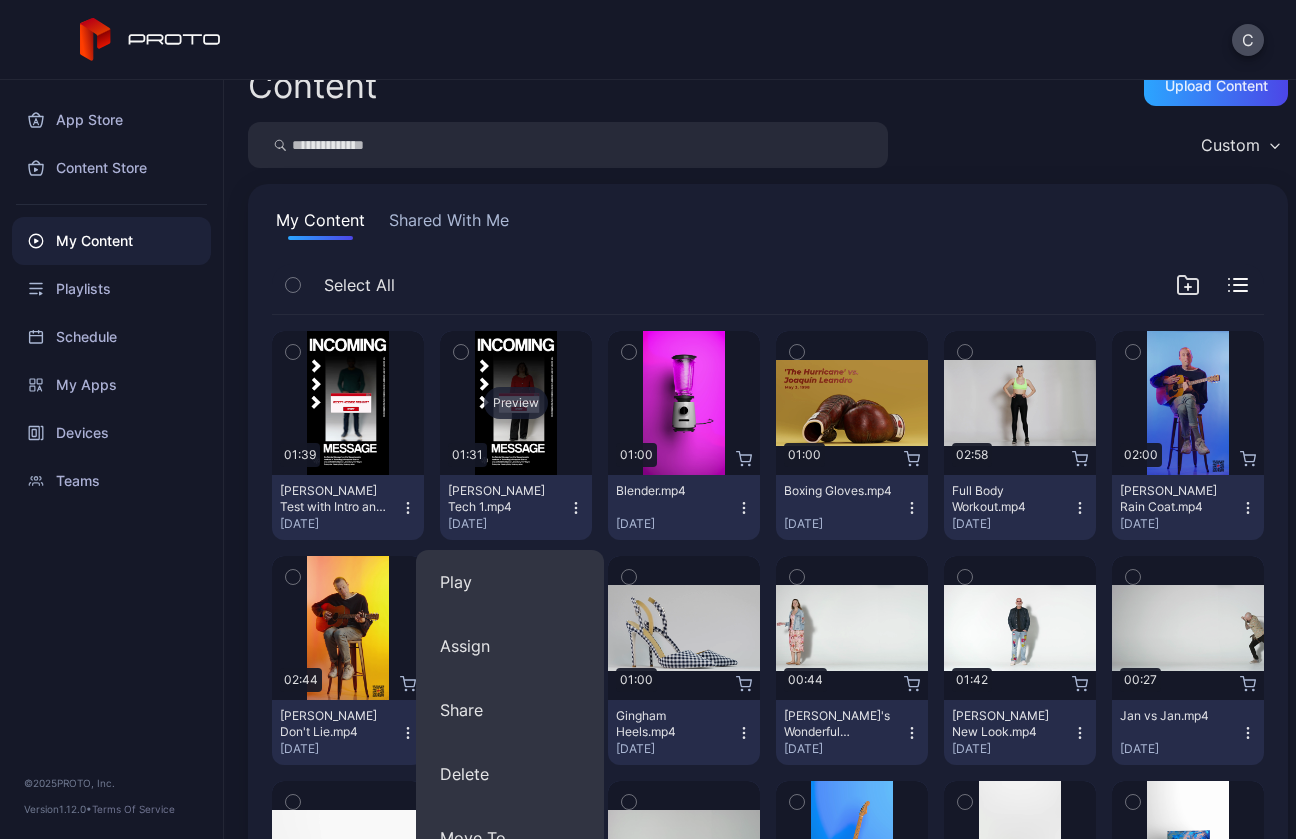 click on "Preview" at bounding box center (516, 403) 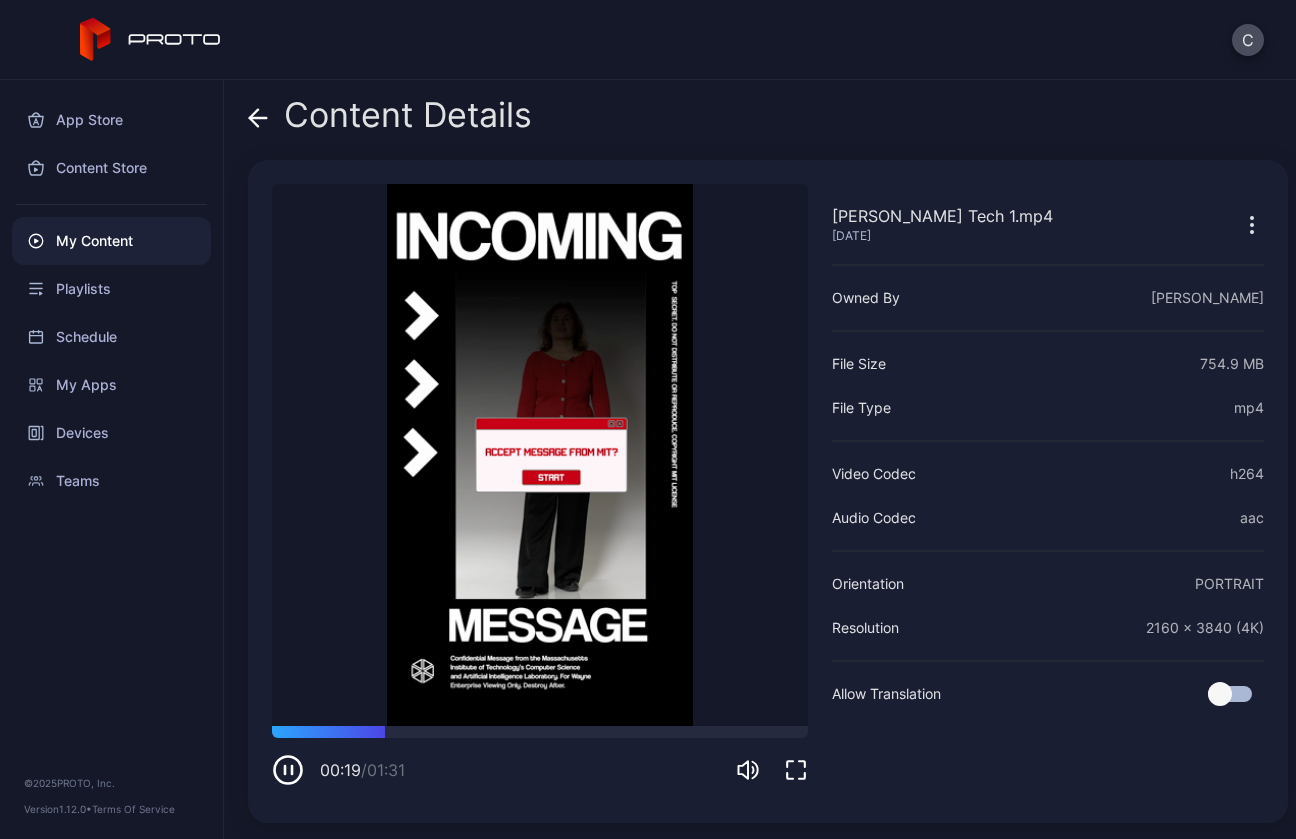 click 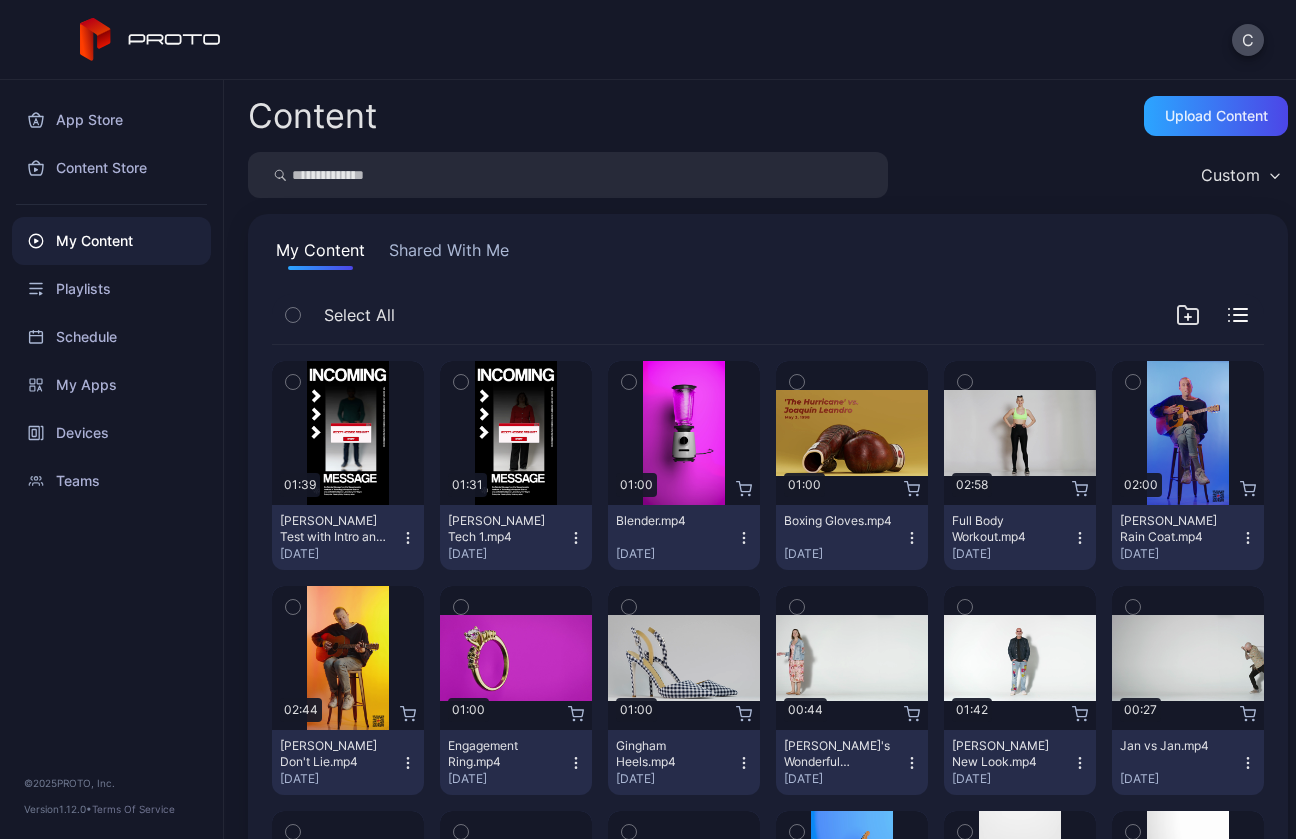 scroll, scrollTop: 30, scrollLeft: 0, axis: vertical 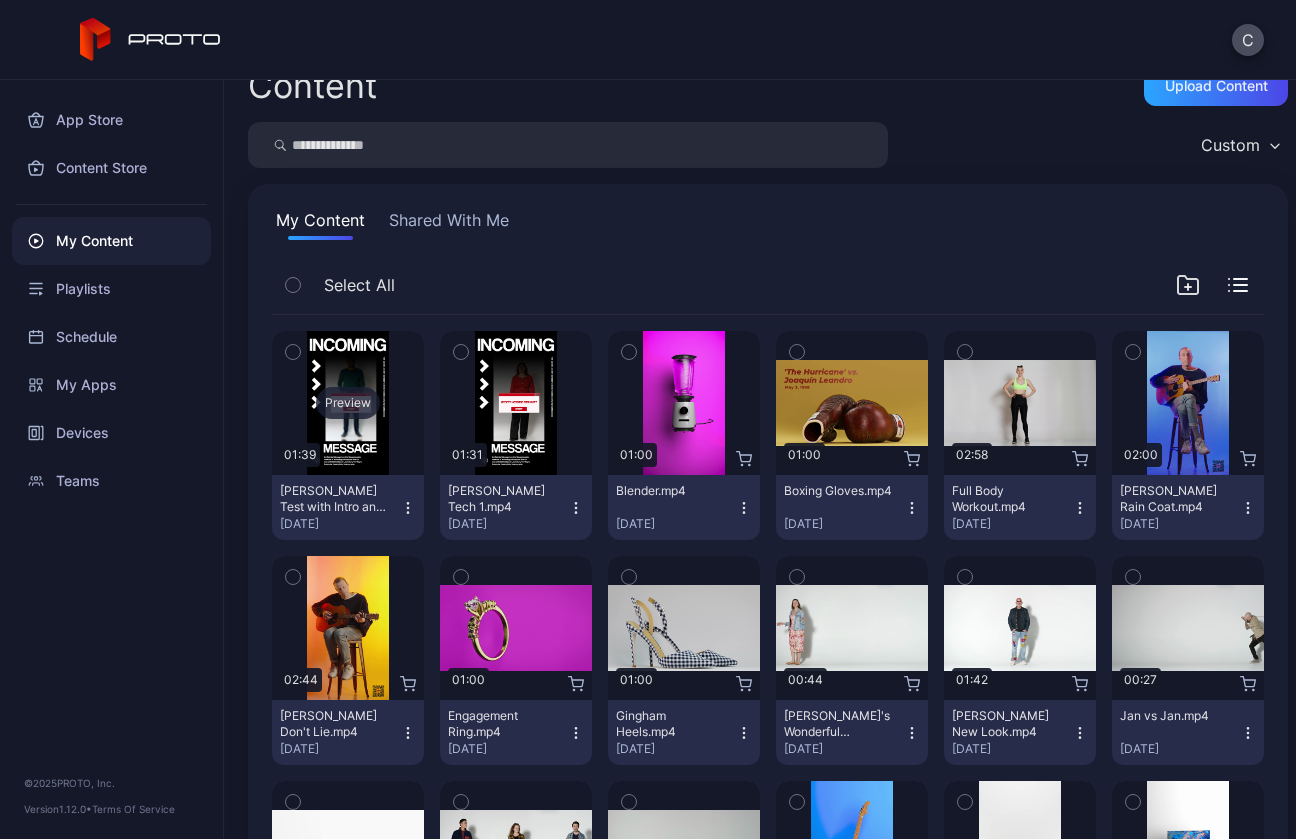 click on "Preview" at bounding box center [348, 403] 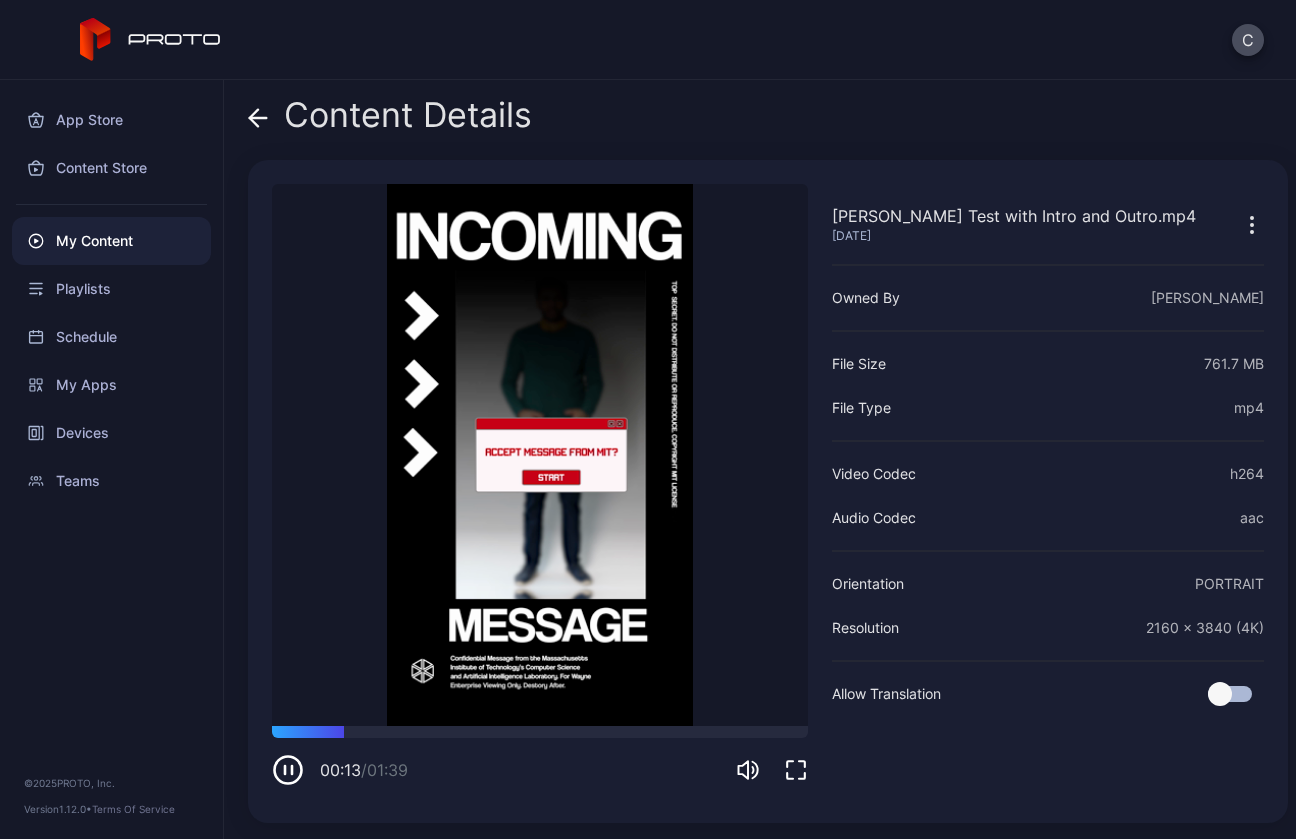 click 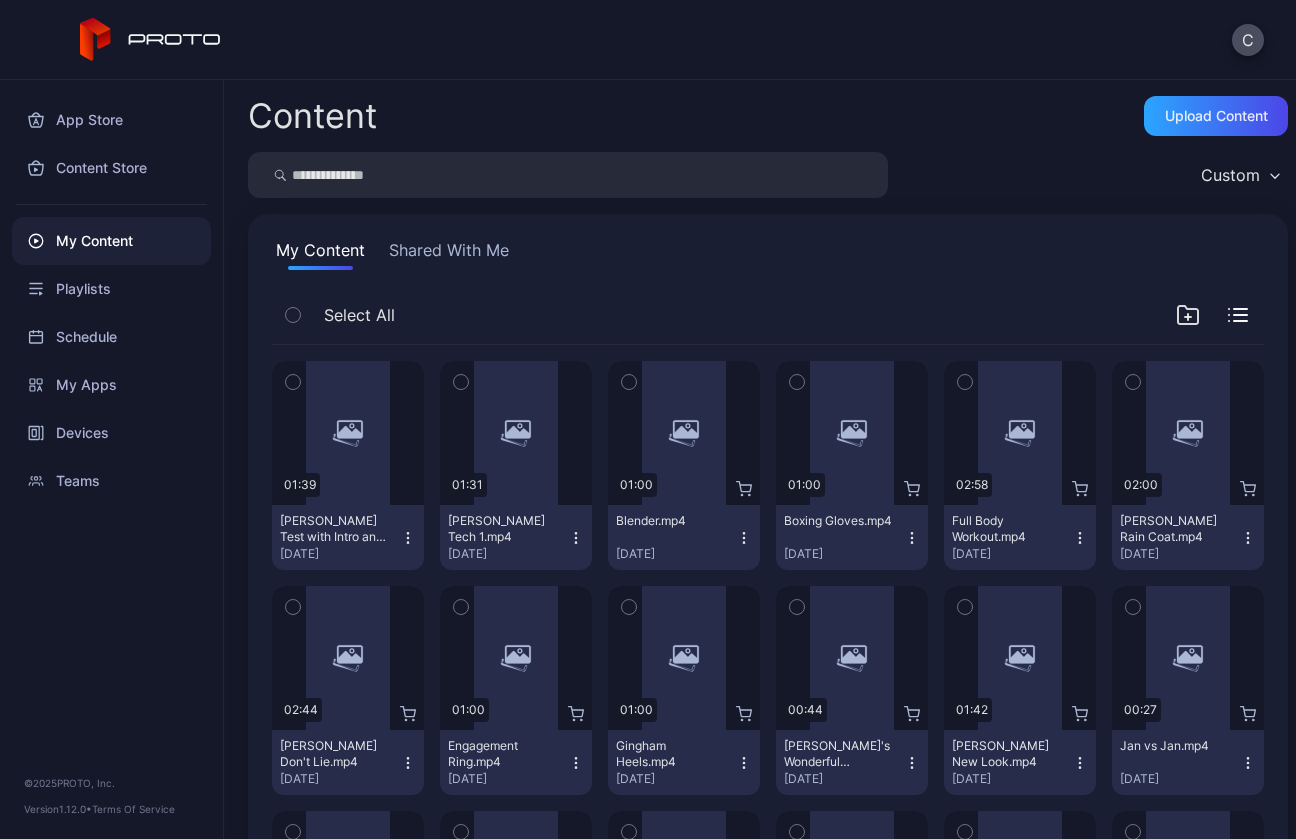 scroll, scrollTop: 30, scrollLeft: 0, axis: vertical 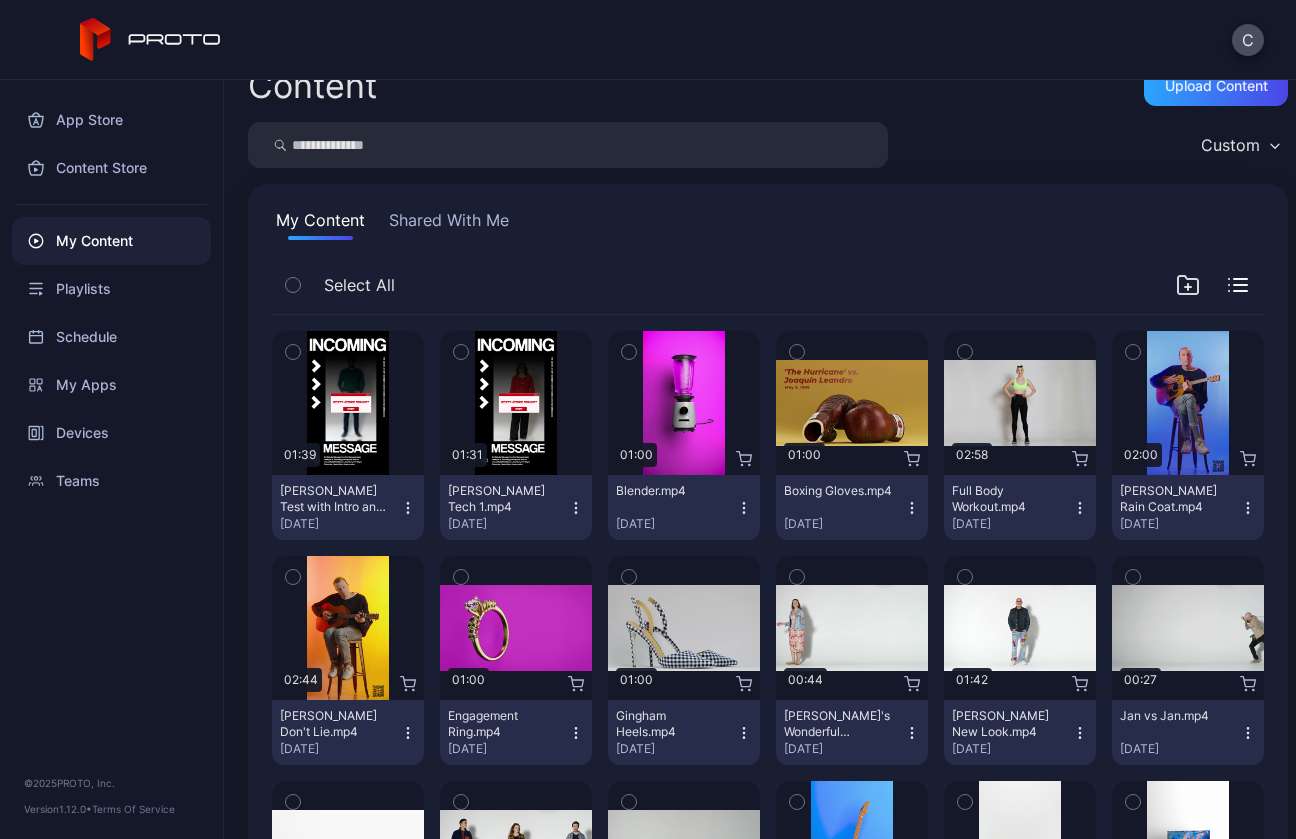 click on "Shared With Me" at bounding box center (449, 224) 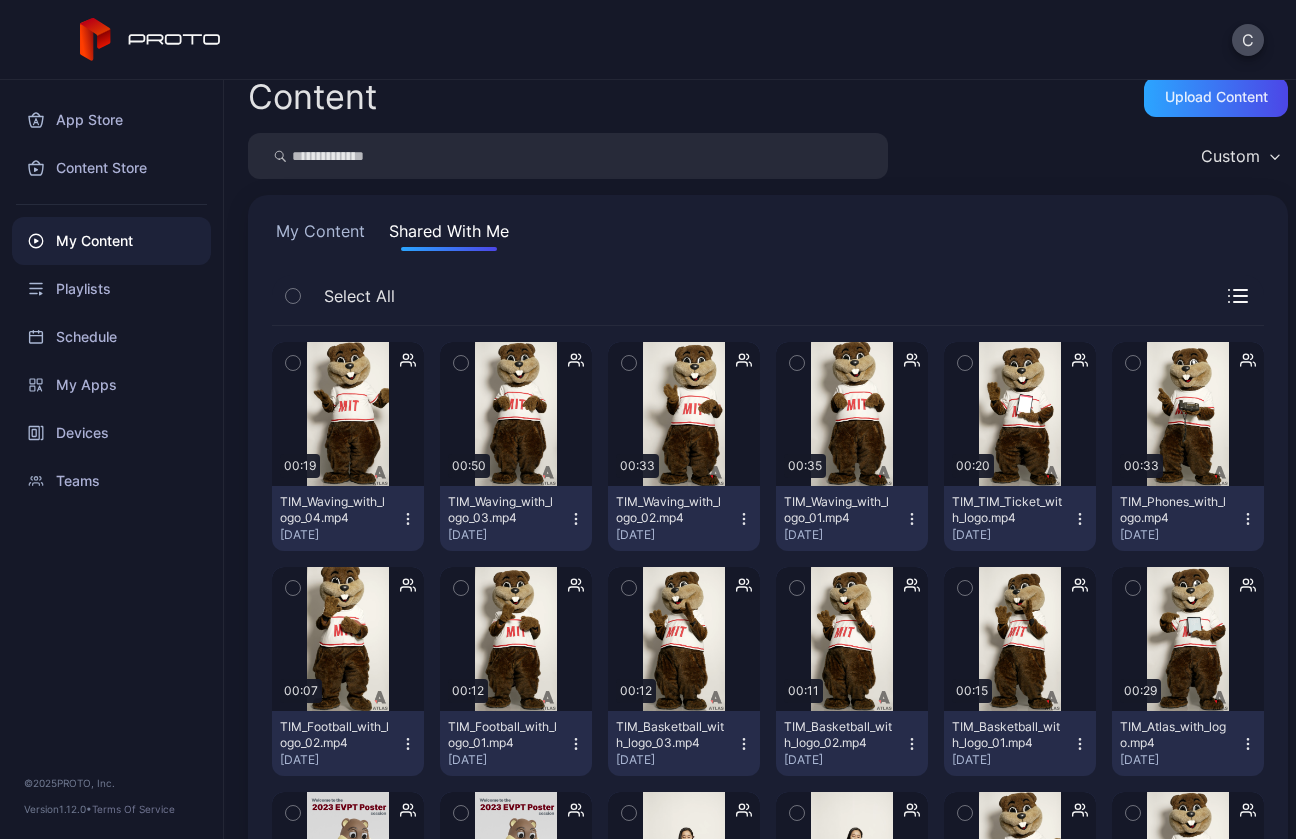 scroll, scrollTop: 0, scrollLeft: 0, axis: both 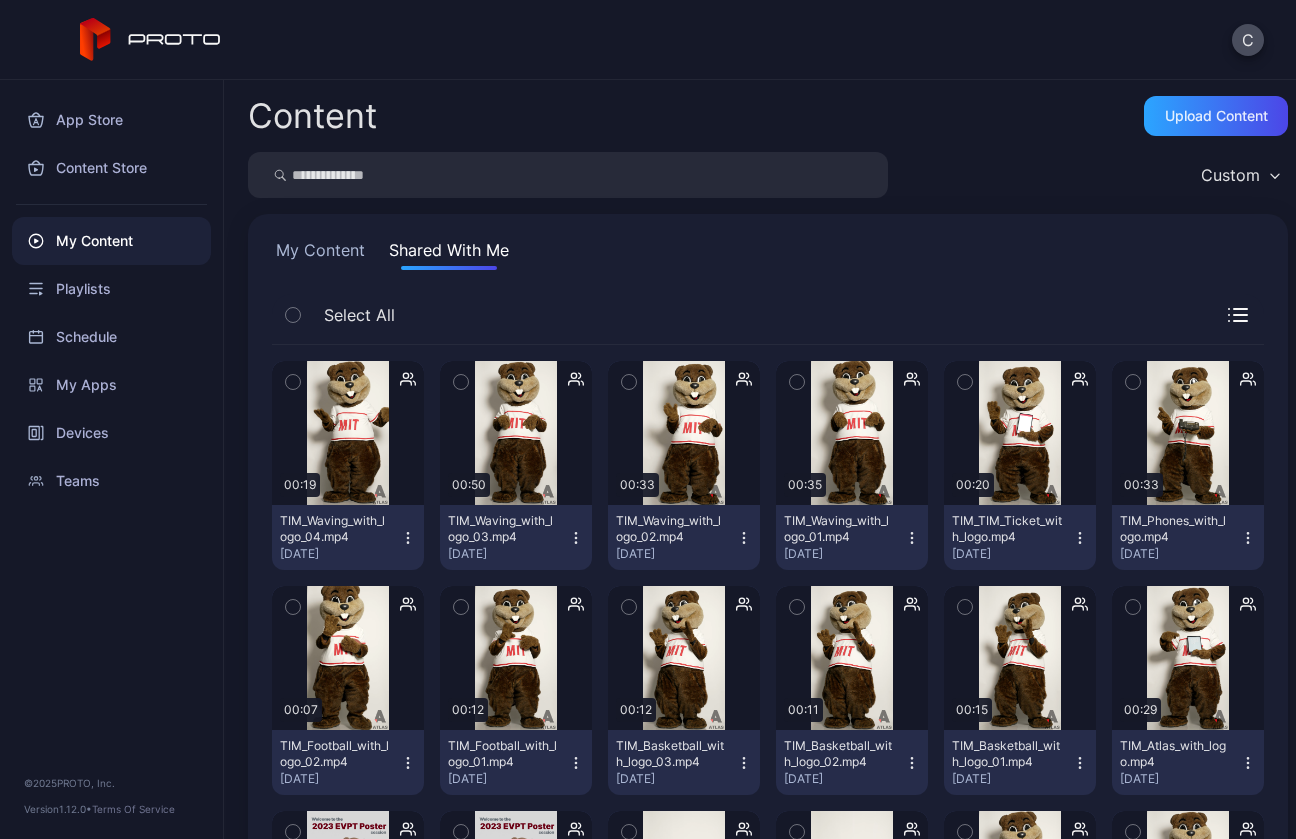 click on "My Content" at bounding box center [320, 254] 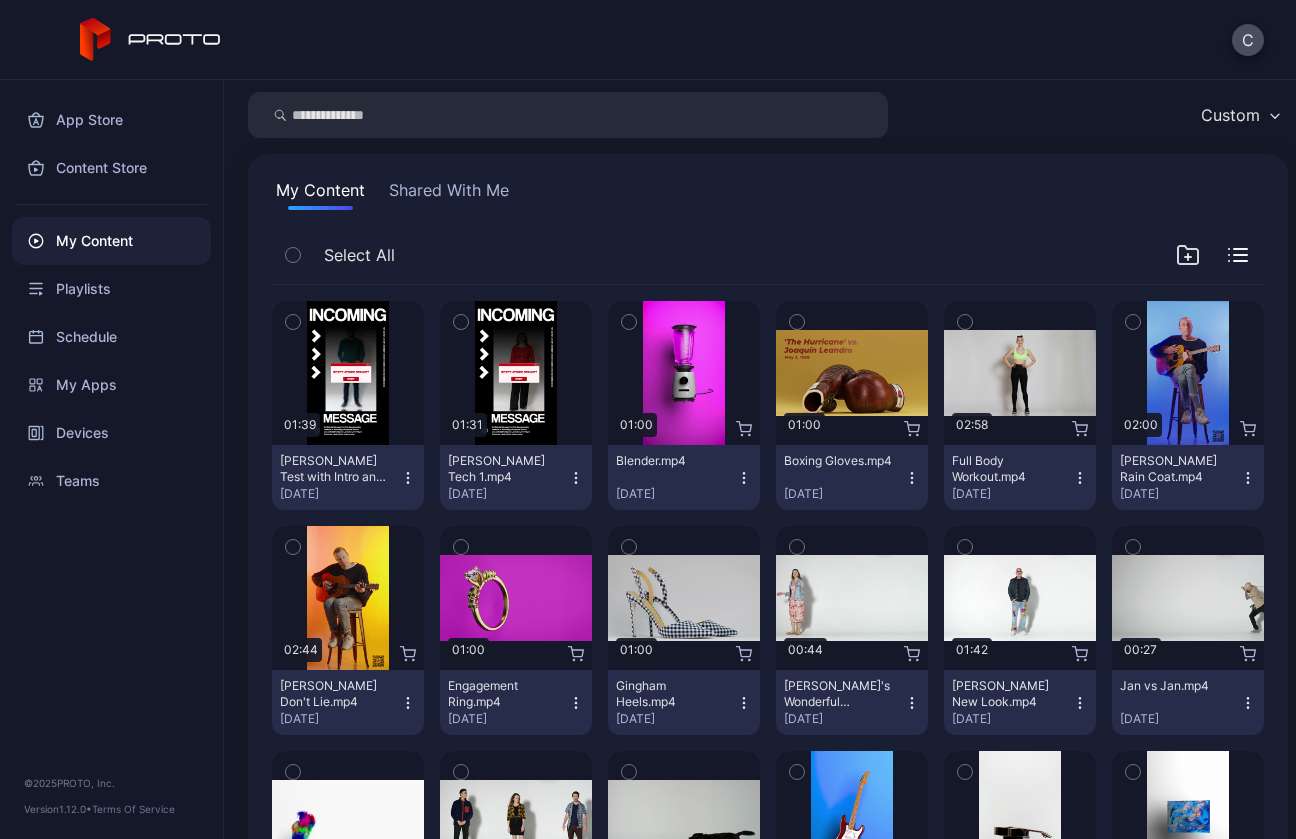 scroll, scrollTop: 0, scrollLeft: 0, axis: both 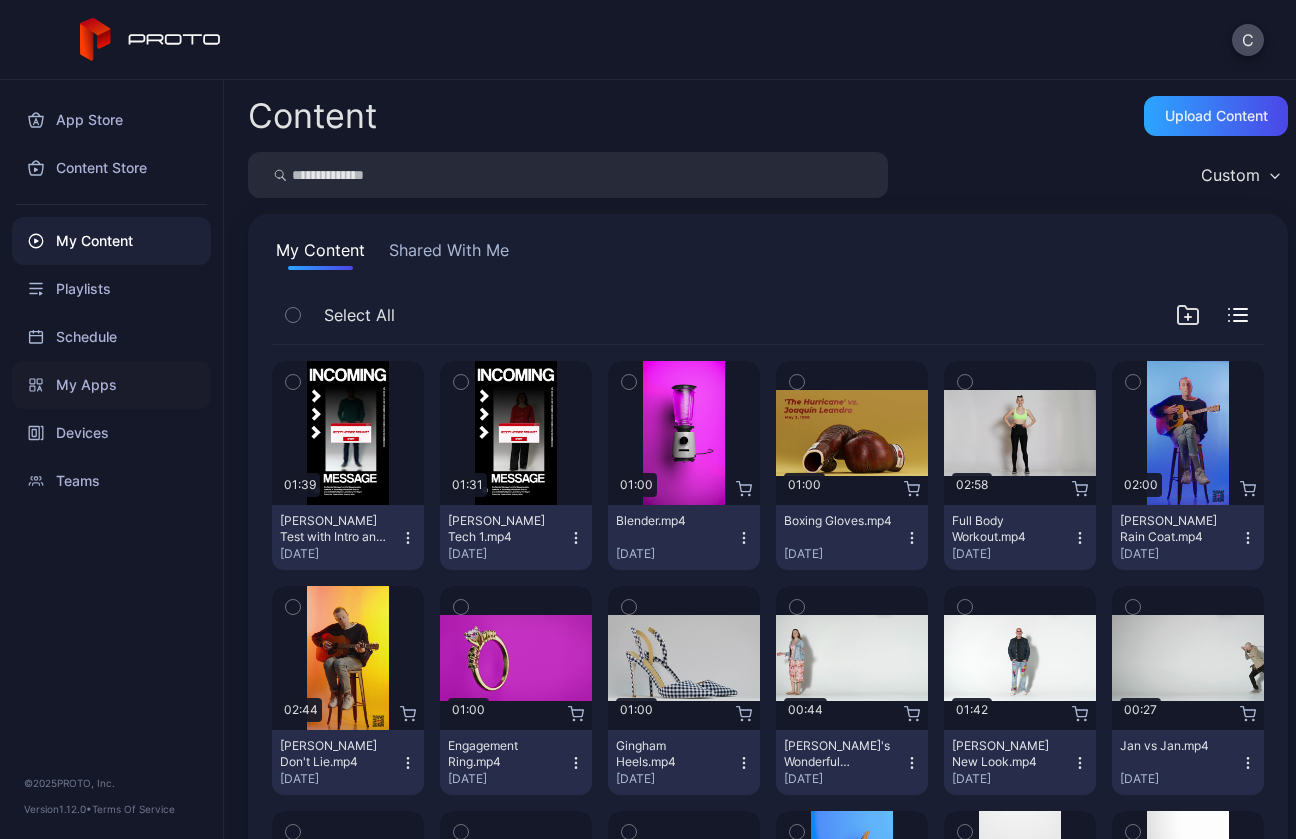click on "My Apps" at bounding box center [111, 385] 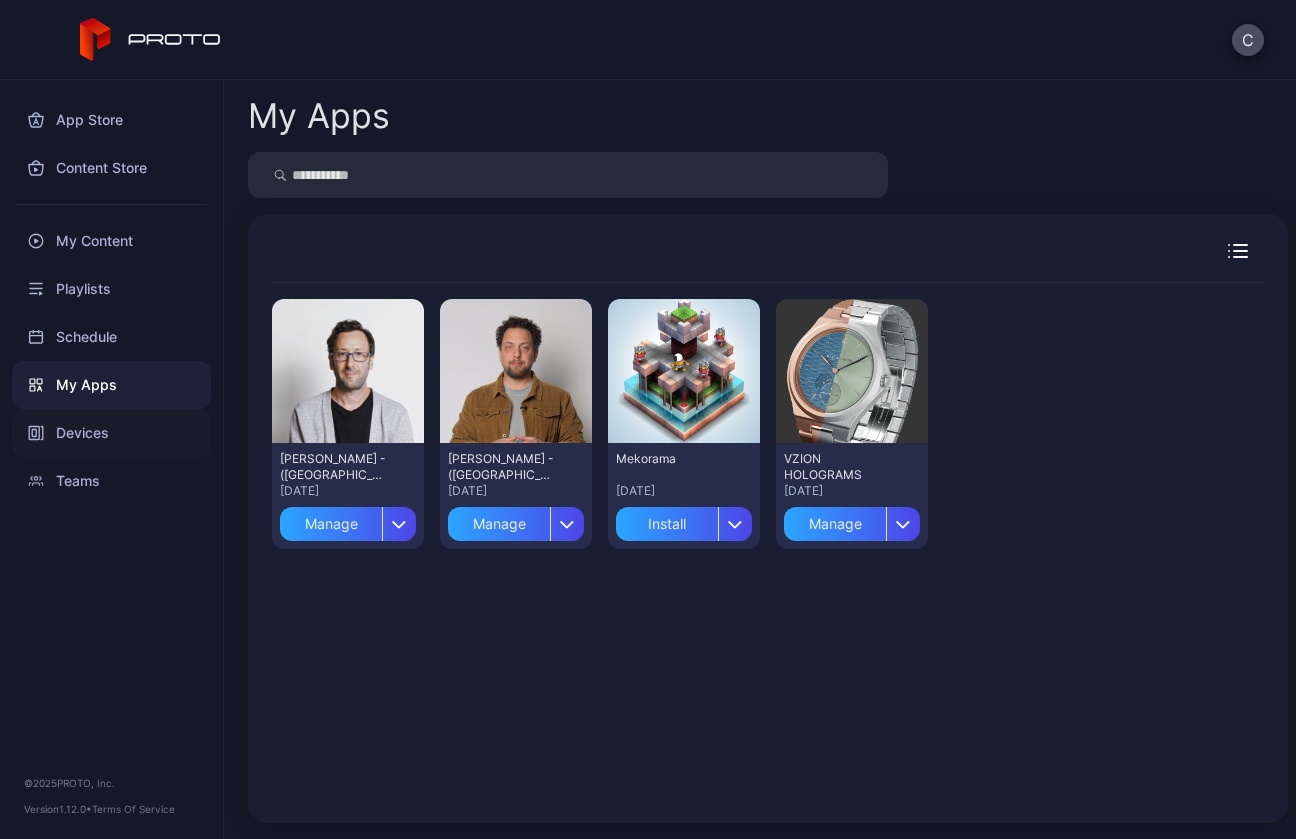 click on "Devices" at bounding box center [111, 433] 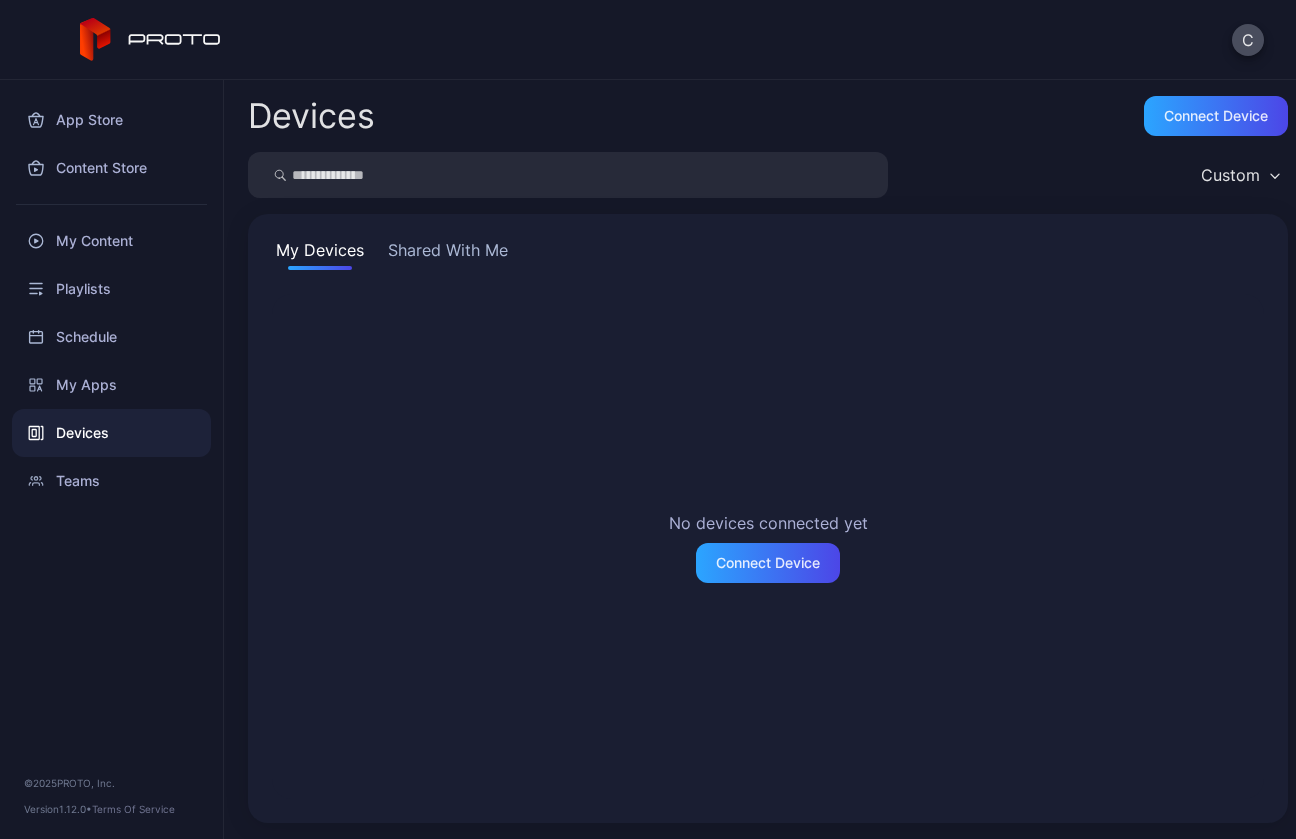 click on "Shared With Me" at bounding box center (448, 254) 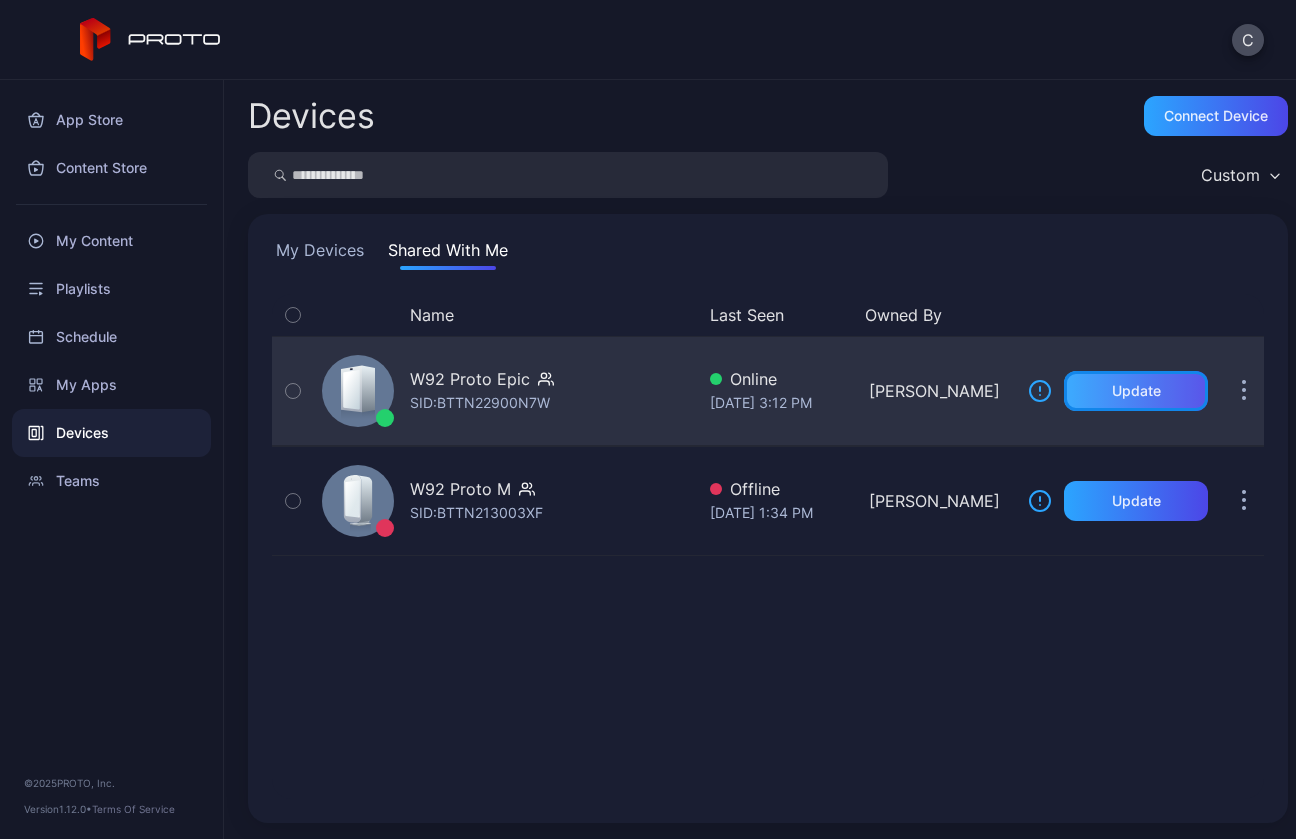 click on "Update" at bounding box center [1136, 391] 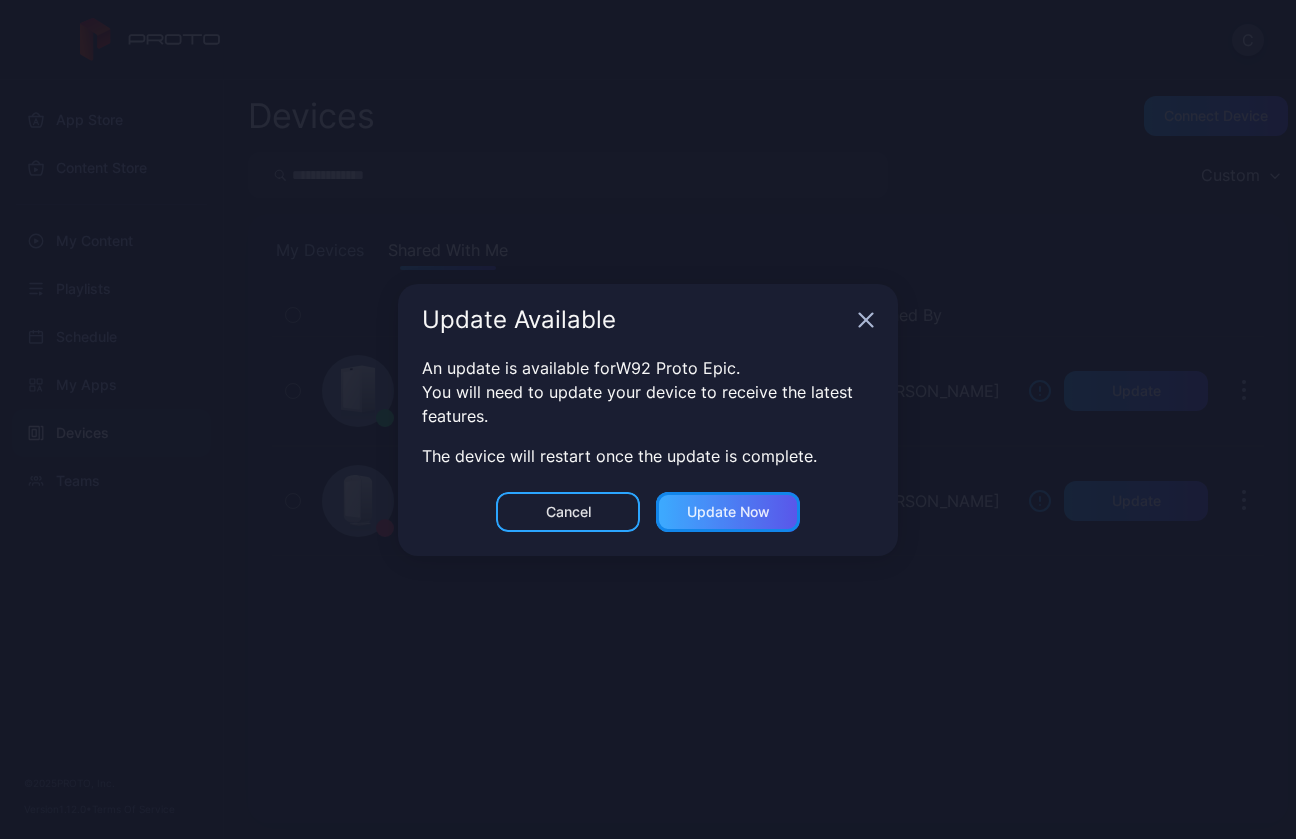 click on "Update now" at bounding box center [728, 512] 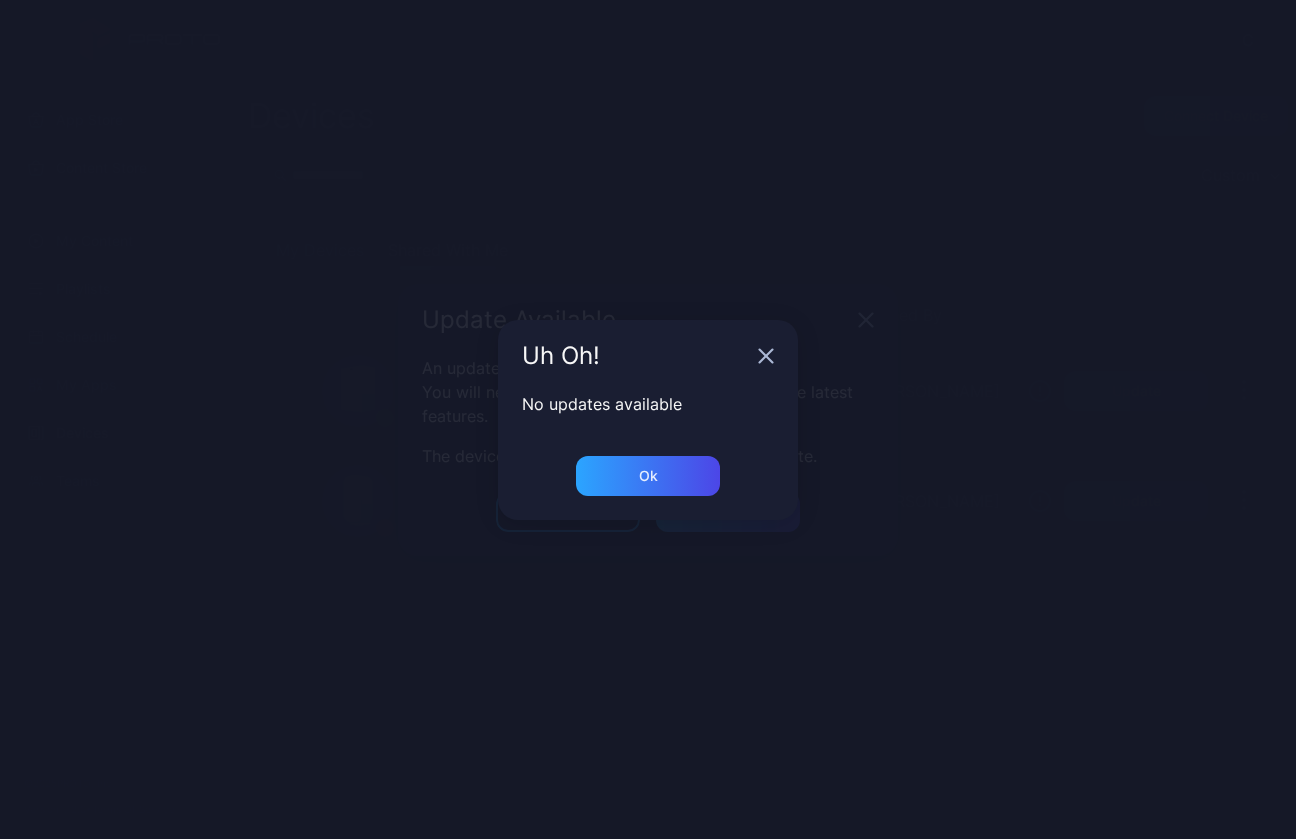 click on "Uh Oh! No updates available Ok" at bounding box center [648, 419] 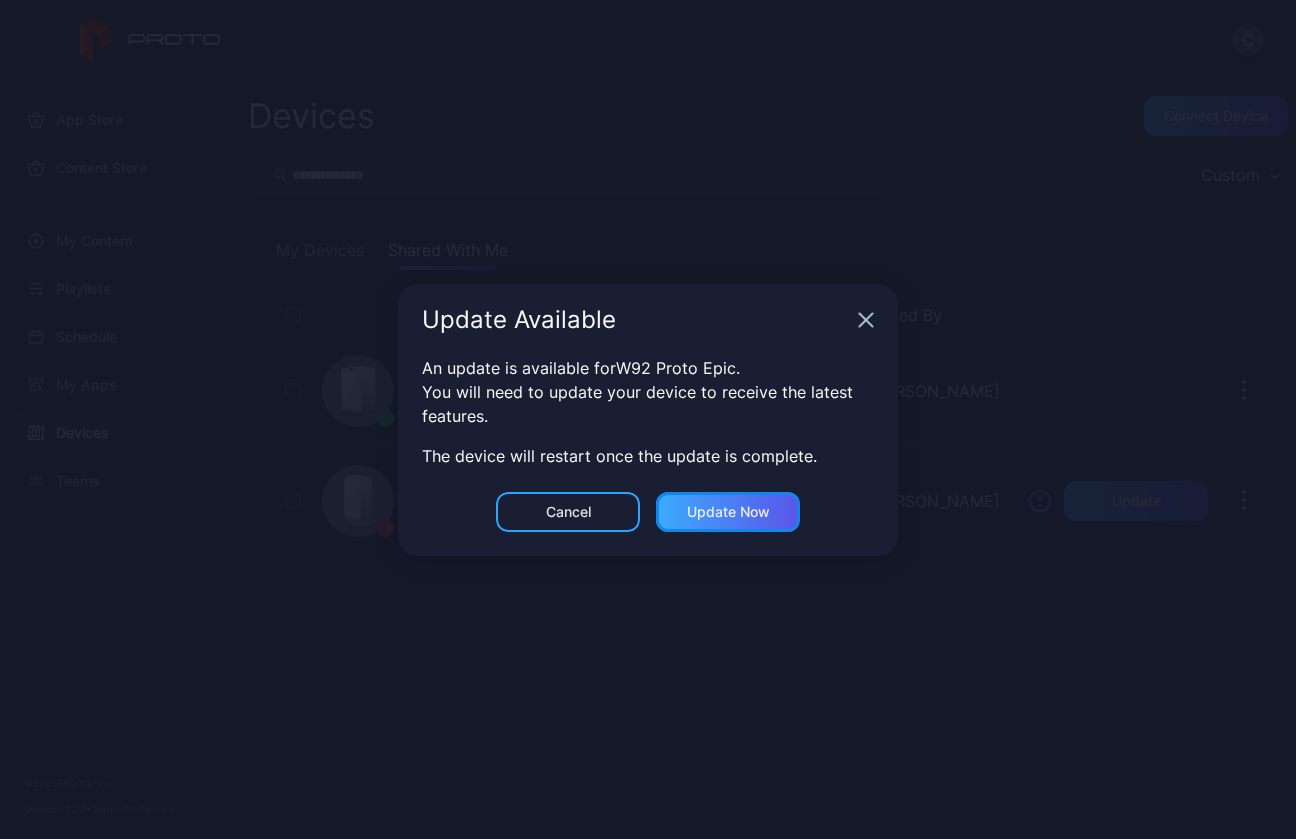 click on "Update now" at bounding box center [728, 512] 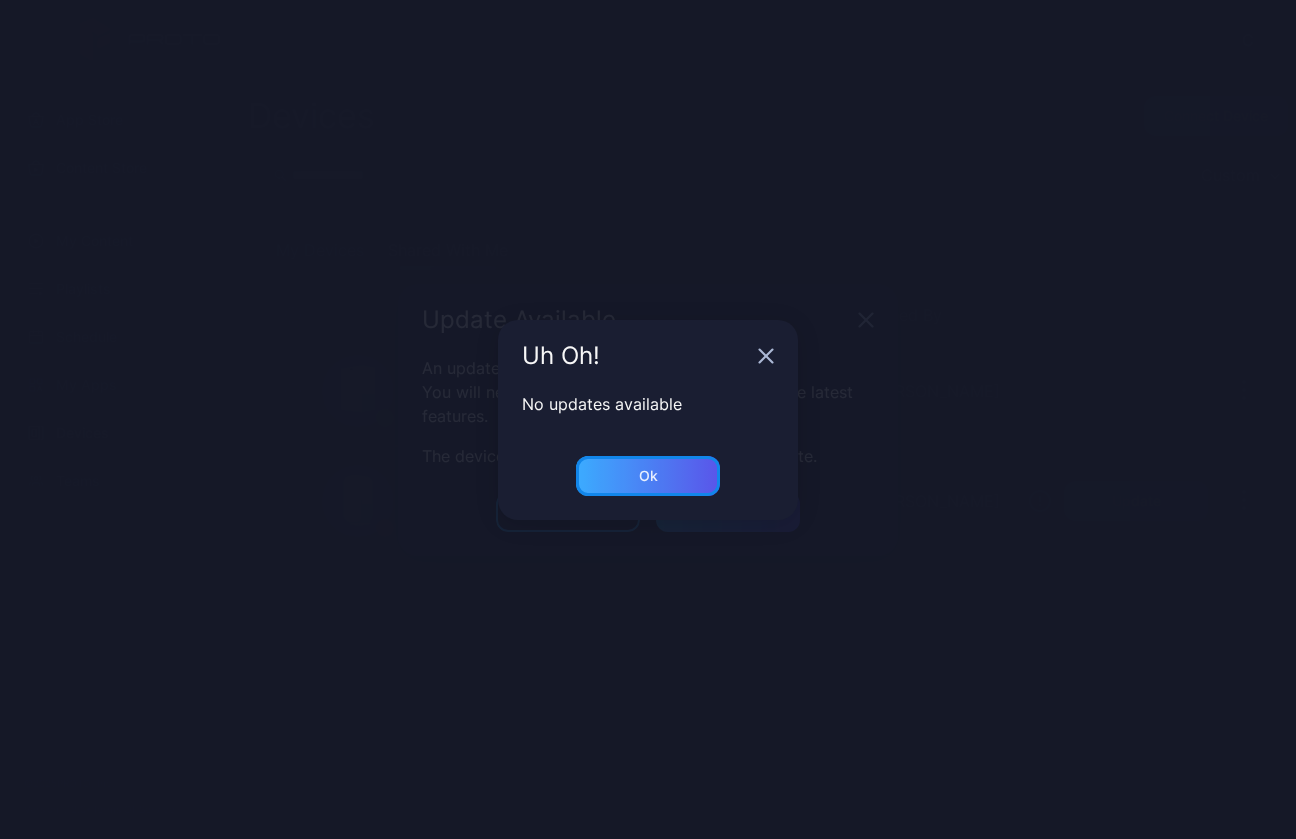 click on "Ok" at bounding box center [648, 476] 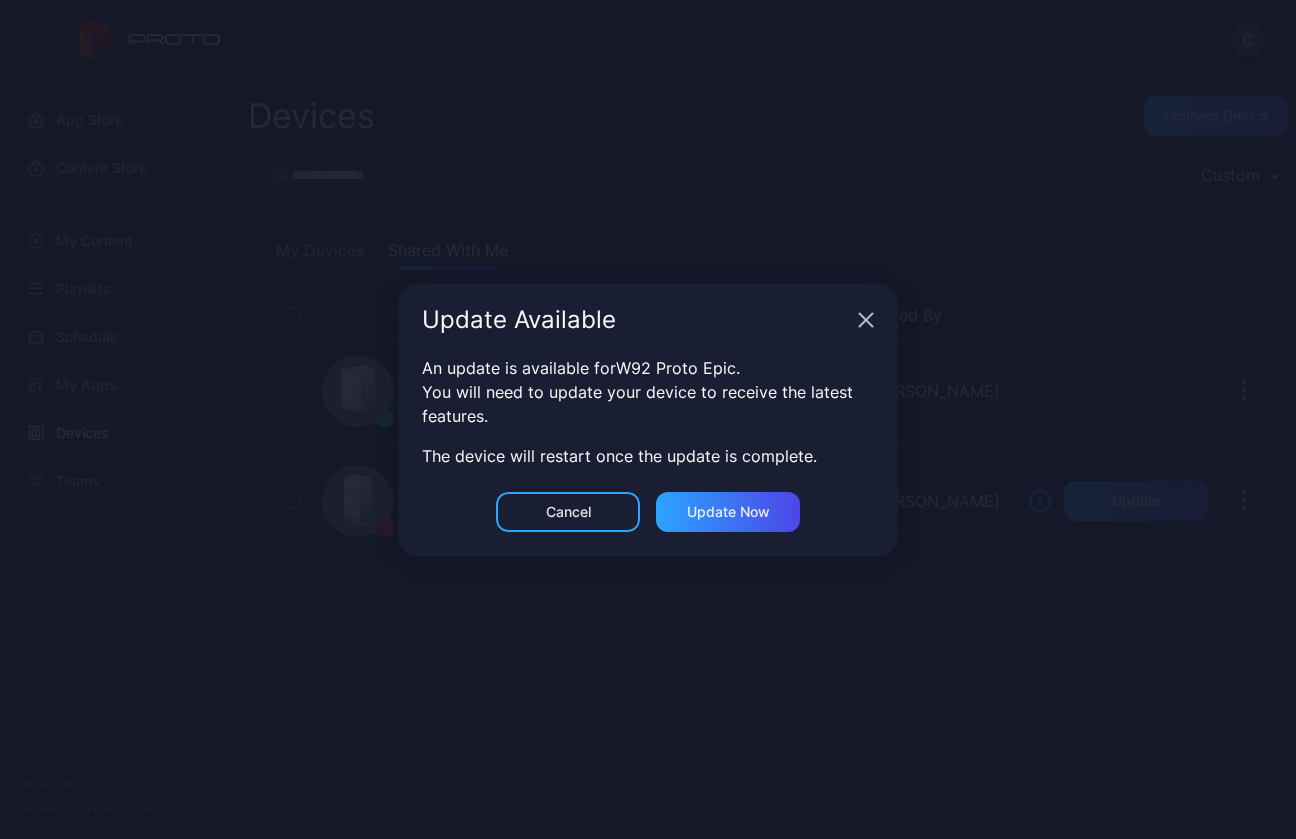 click 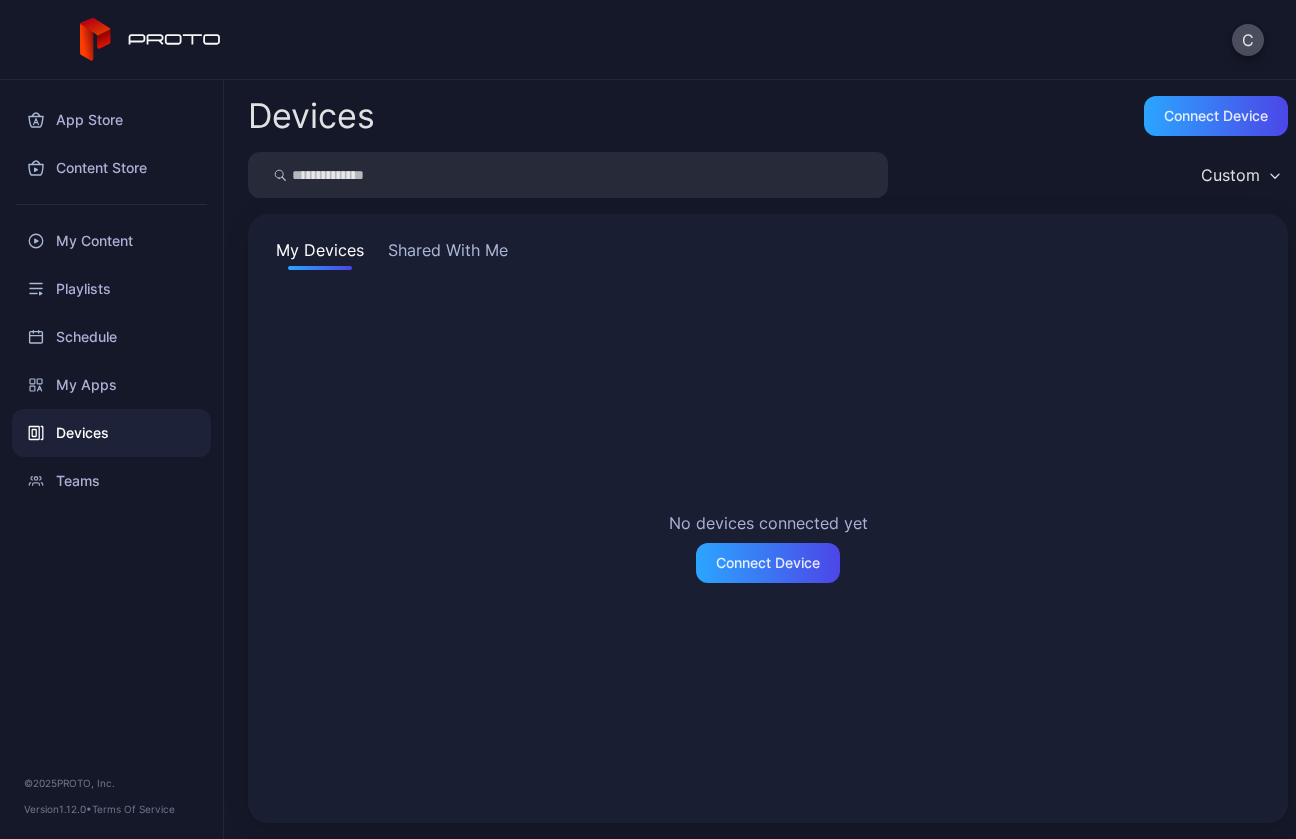scroll, scrollTop: 0, scrollLeft: 0, axis: both 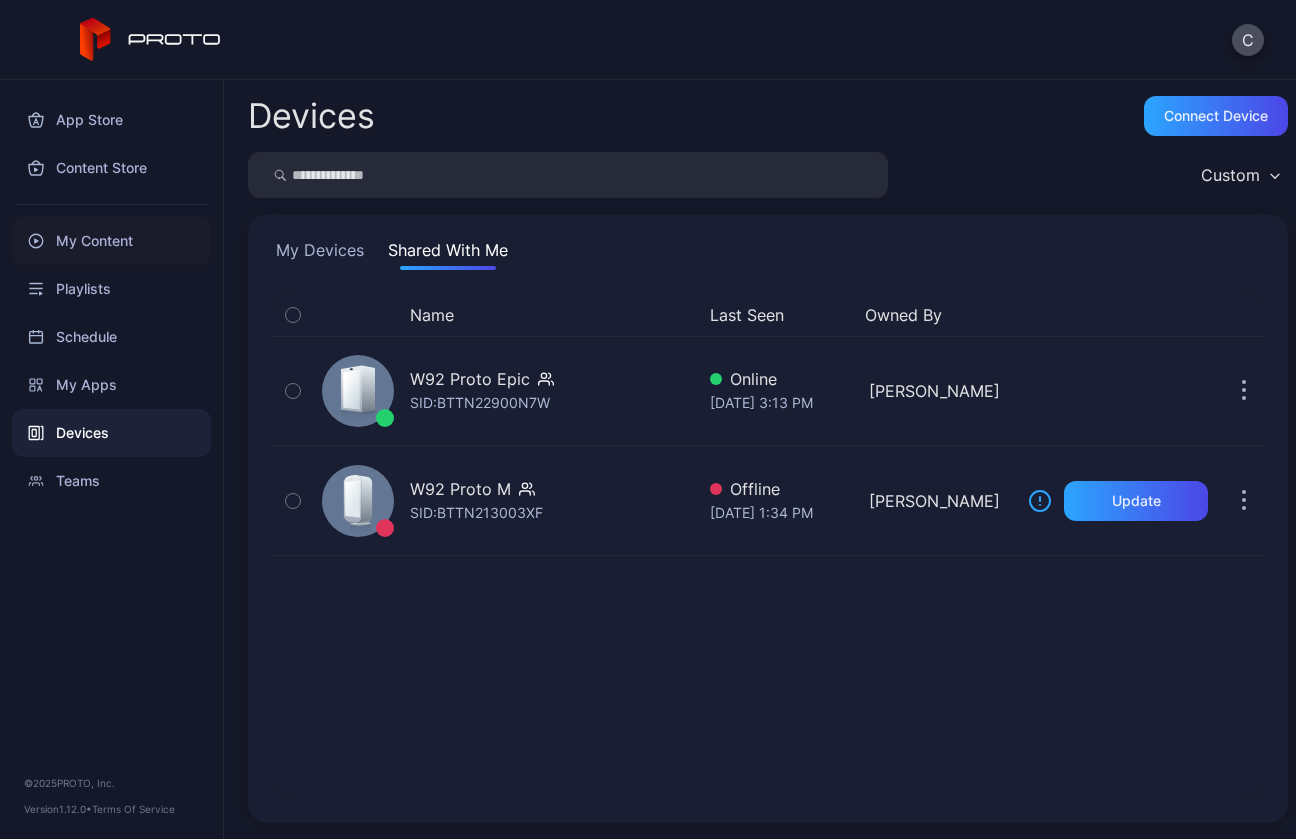 click on "My Content" at bounding box center [111, 241] 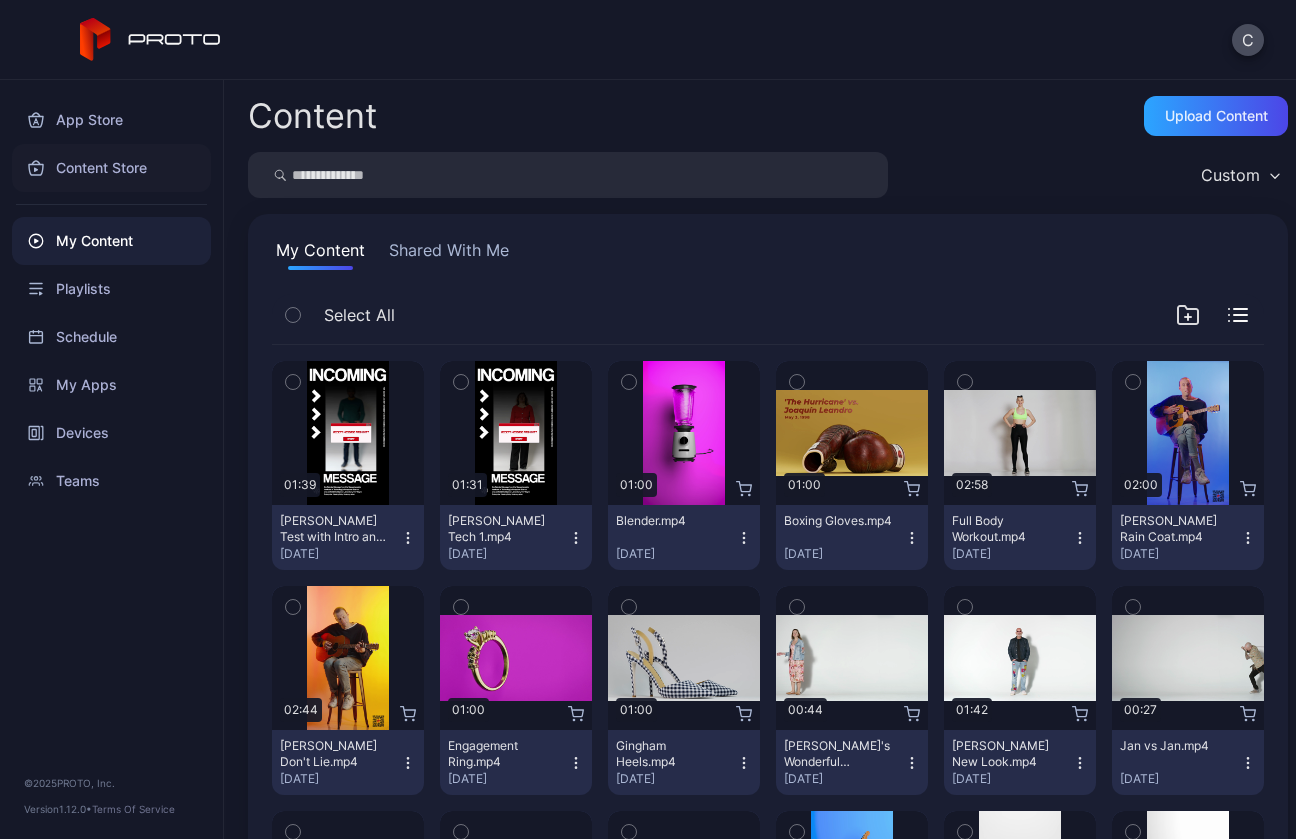 click on "Content Store" at bounding box center (111, 168) 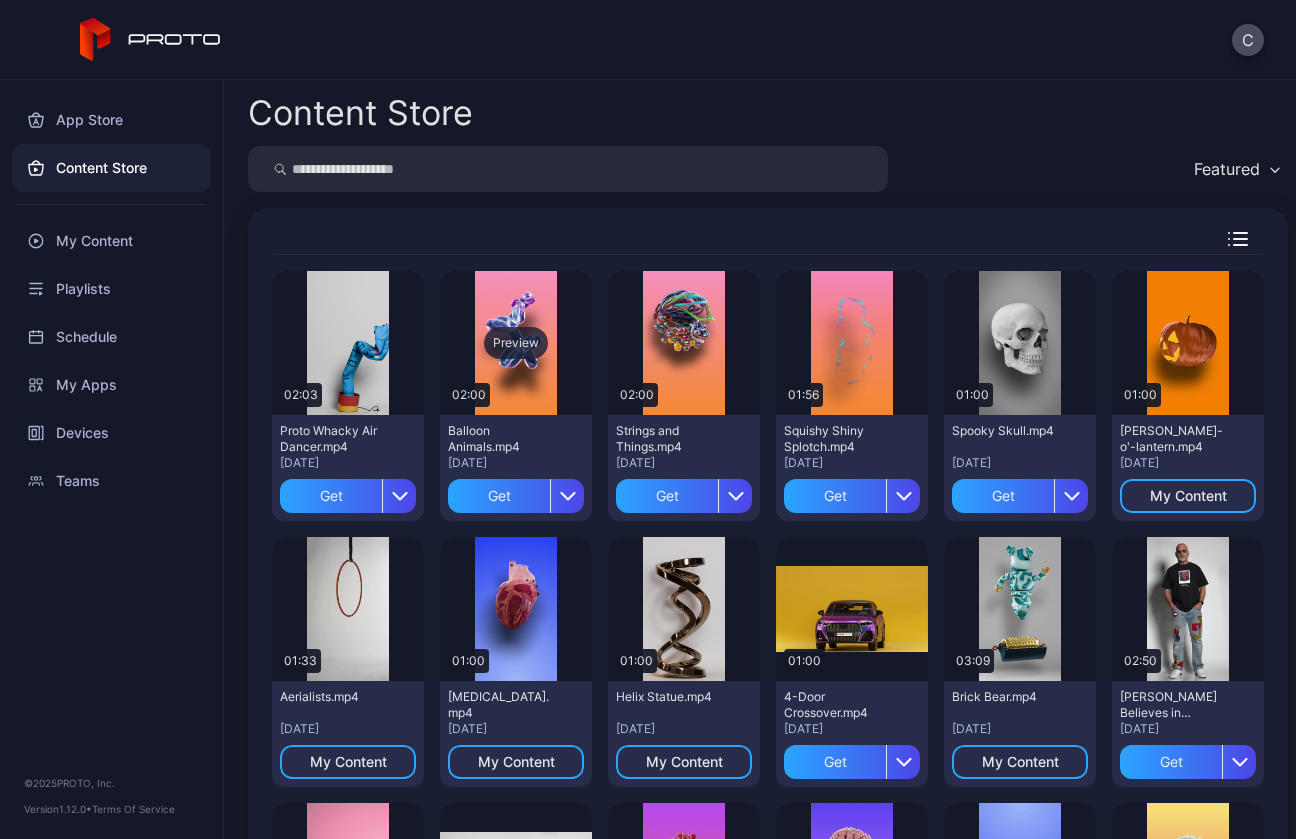 click on "Preview" at bounding box center [516, 343] 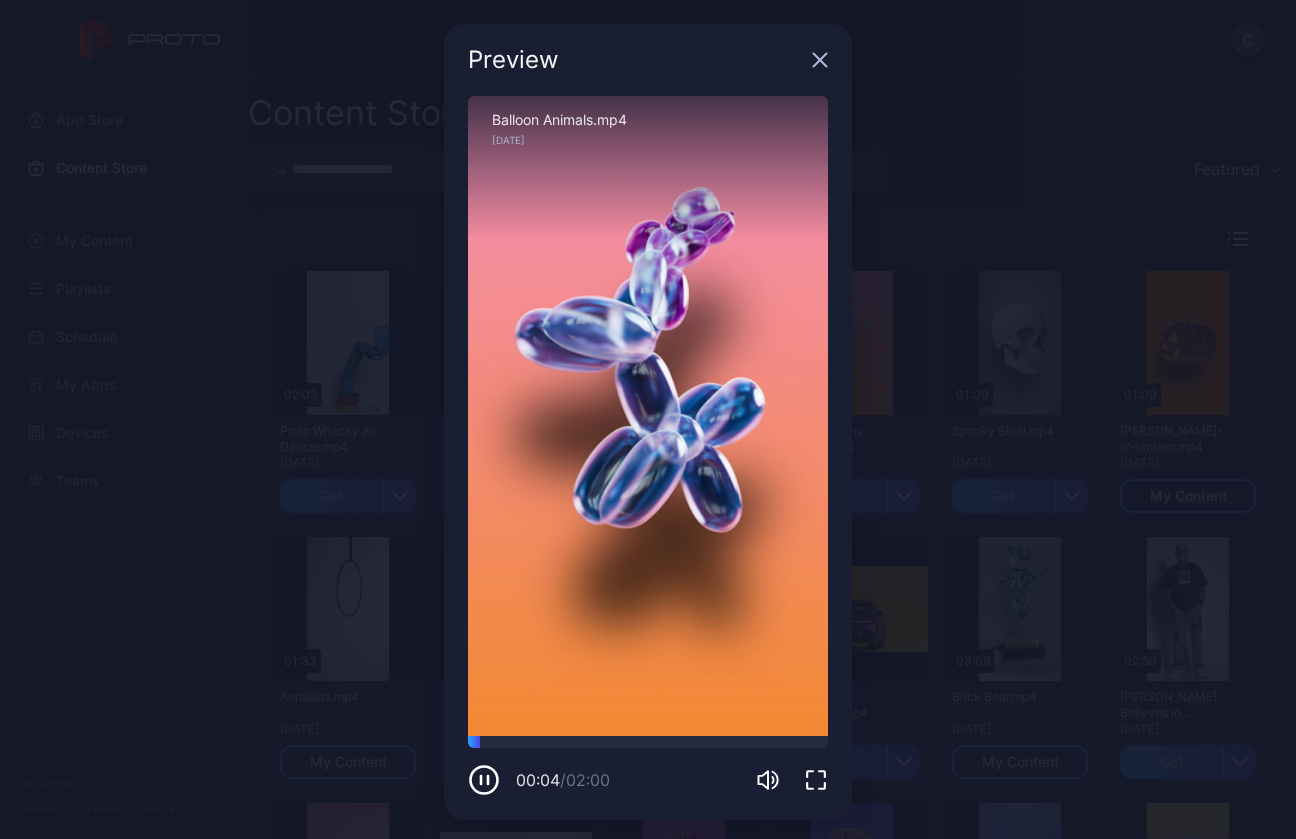 click 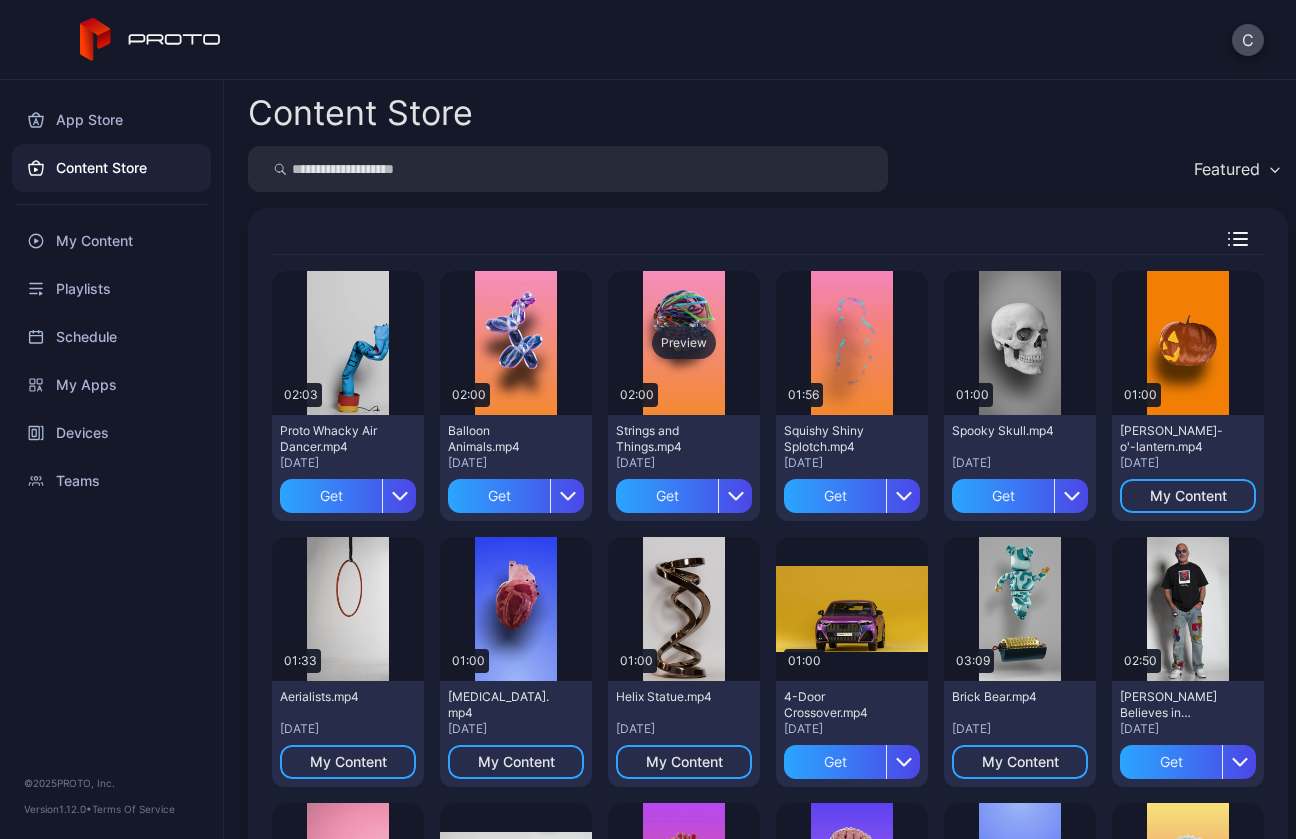 click on "Preview" at bounding box center (684, 343) 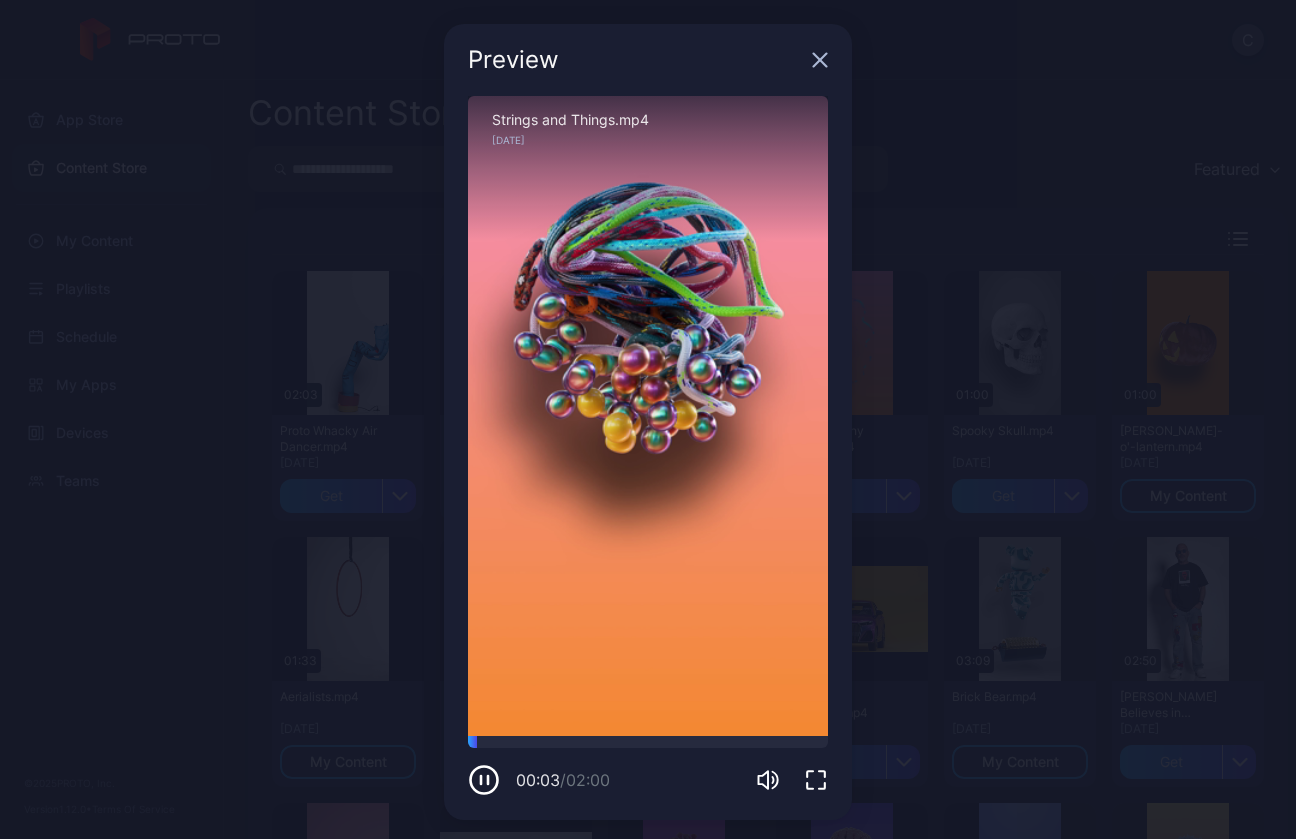 click 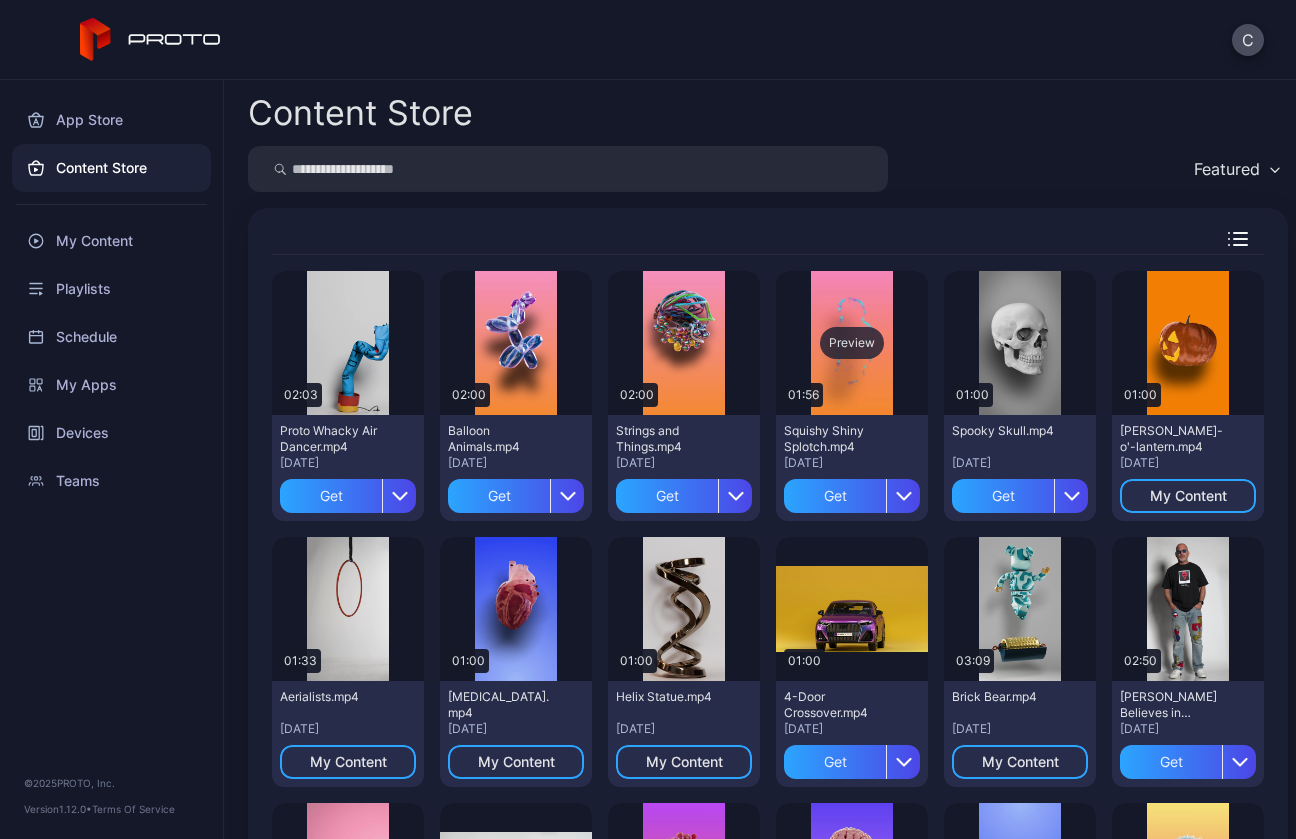 click on "Preview" at bounding box center [852, 343] 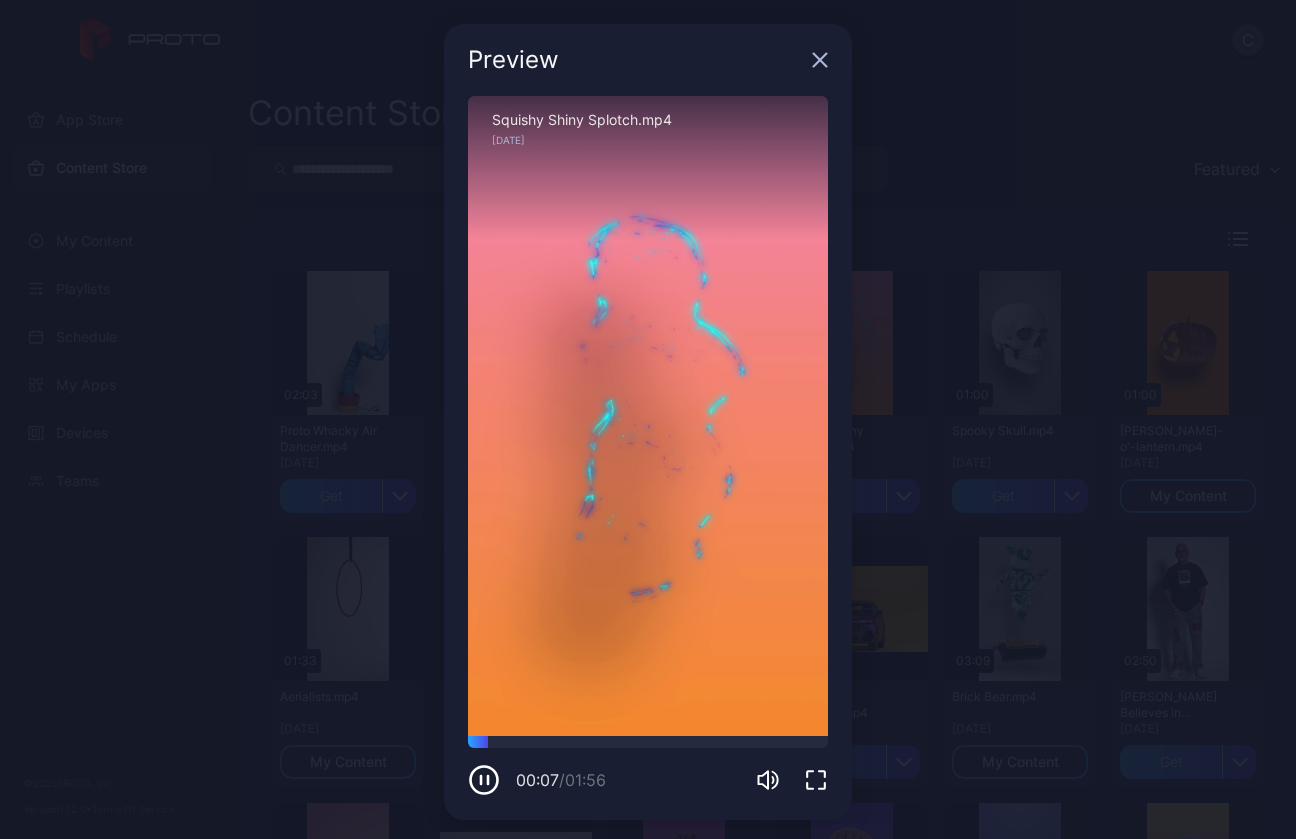 click 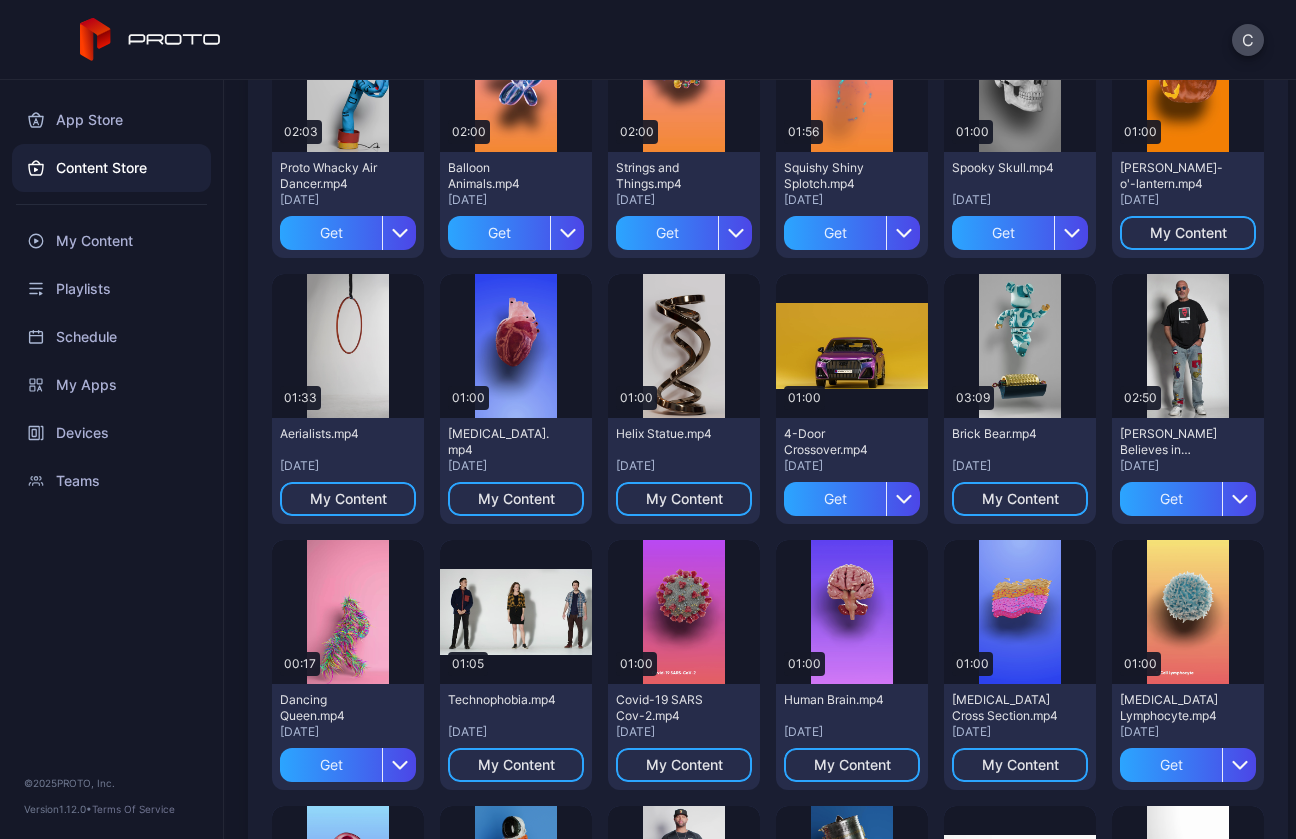 scroll, scrollTop: 265, scrollLeft: 0, axis: vertical 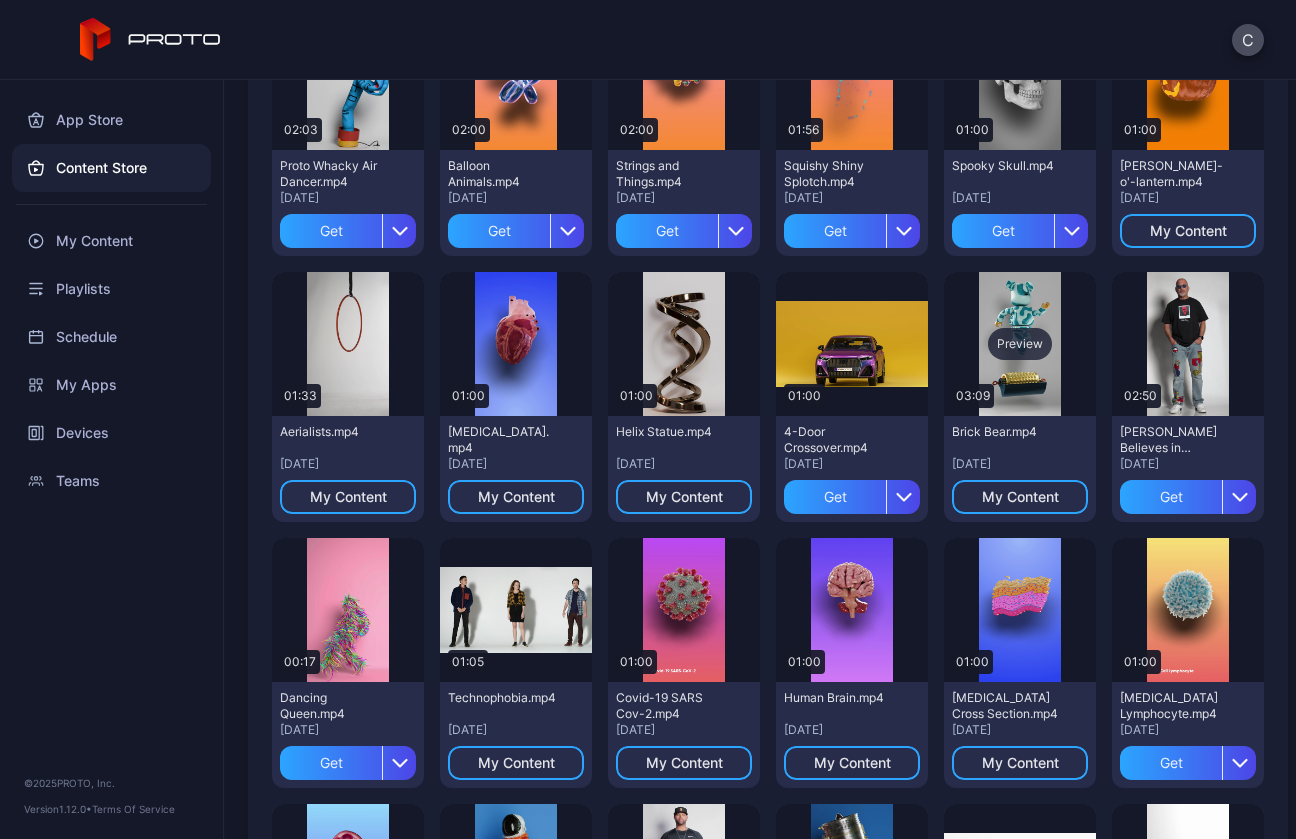 click on "Preview" at bounding box center [1020, 344] 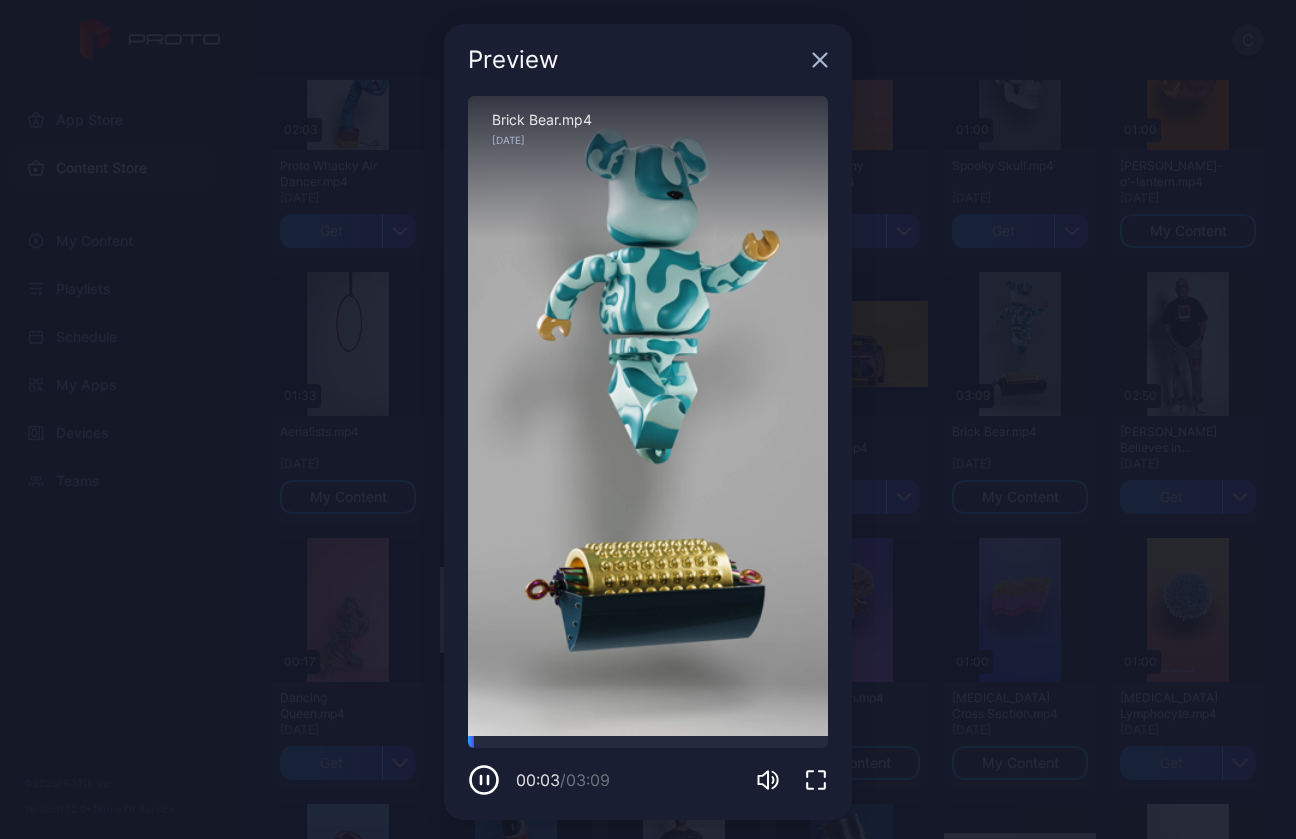 click 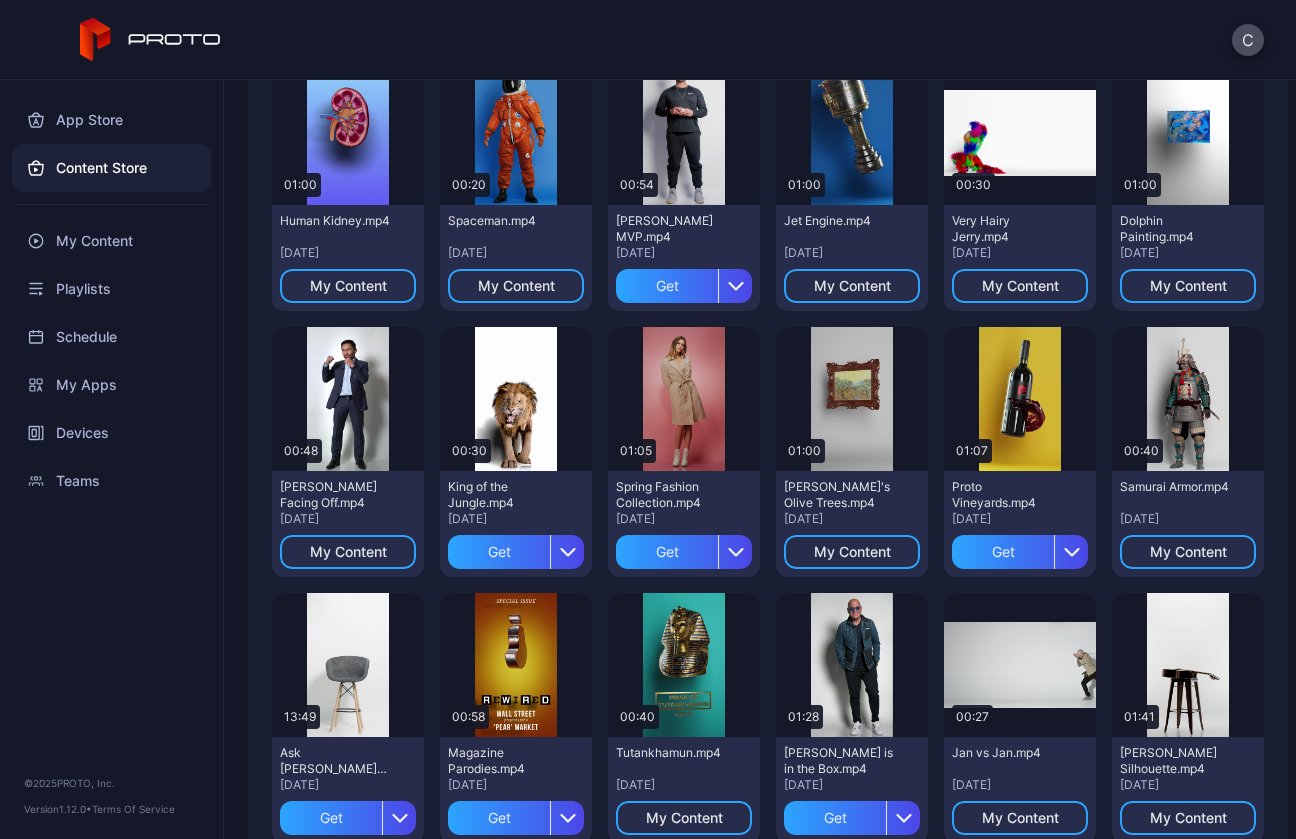 scroll, scrollTop: 1045, scrollLeft: 0, axis: vertical 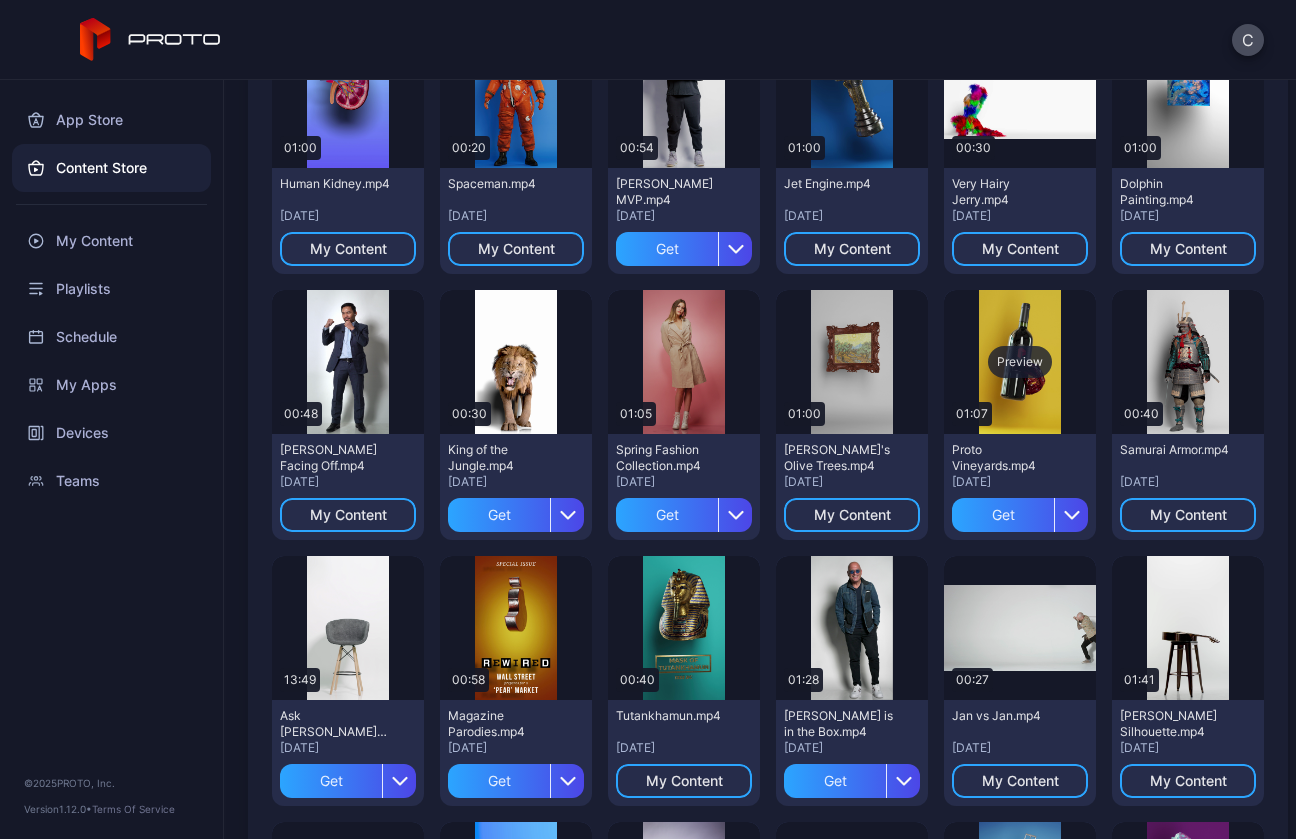 click on "Preview" at bounding box center (1020, 362) 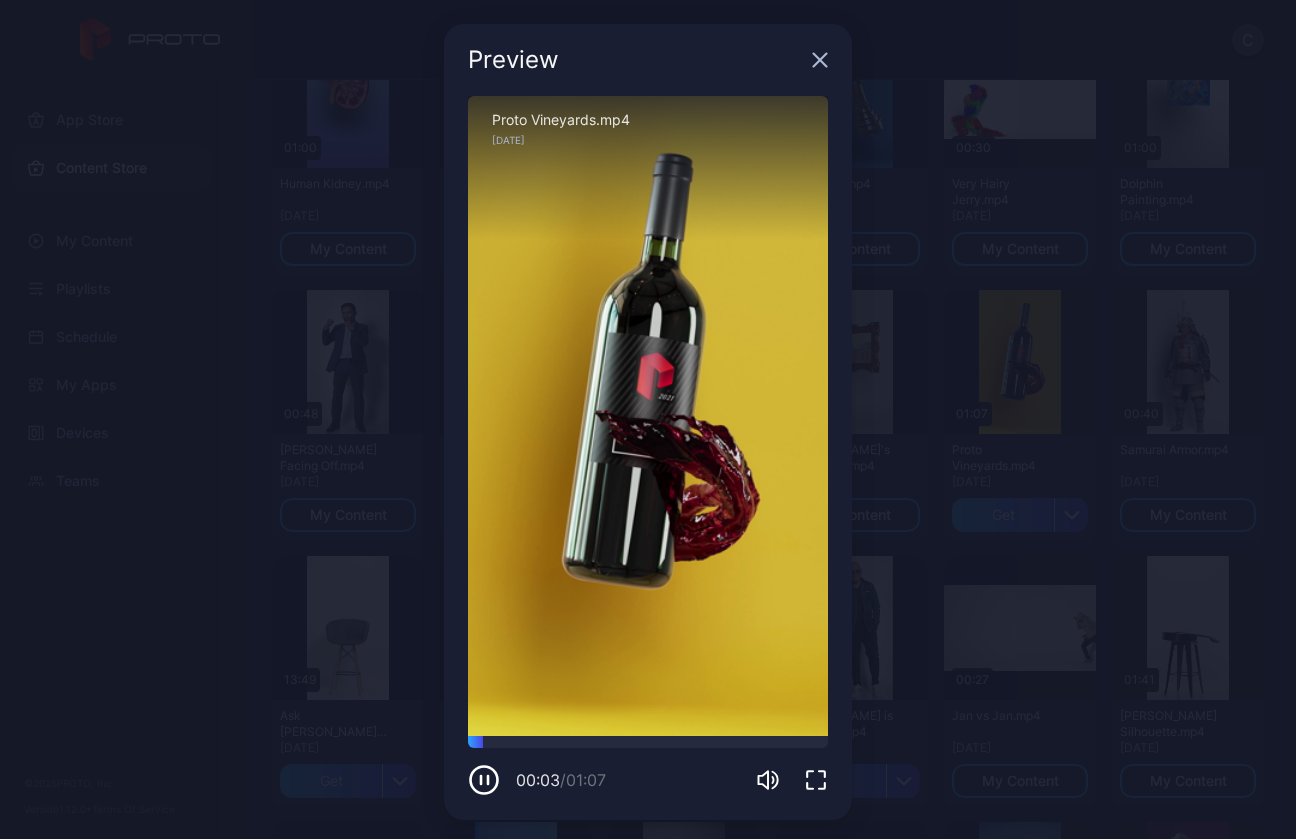click 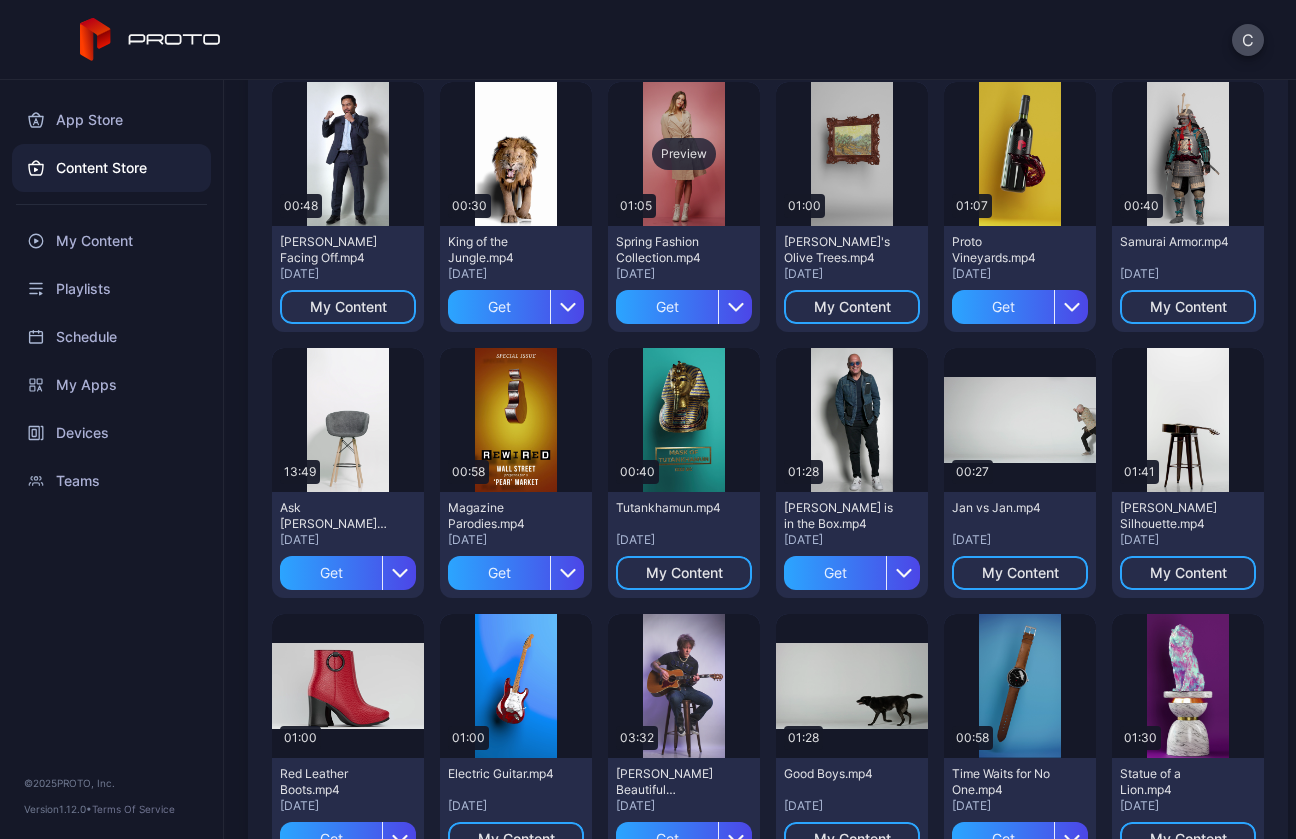 scroll, scrollTop: 1260, scrollLeft: 0, axis: vertical 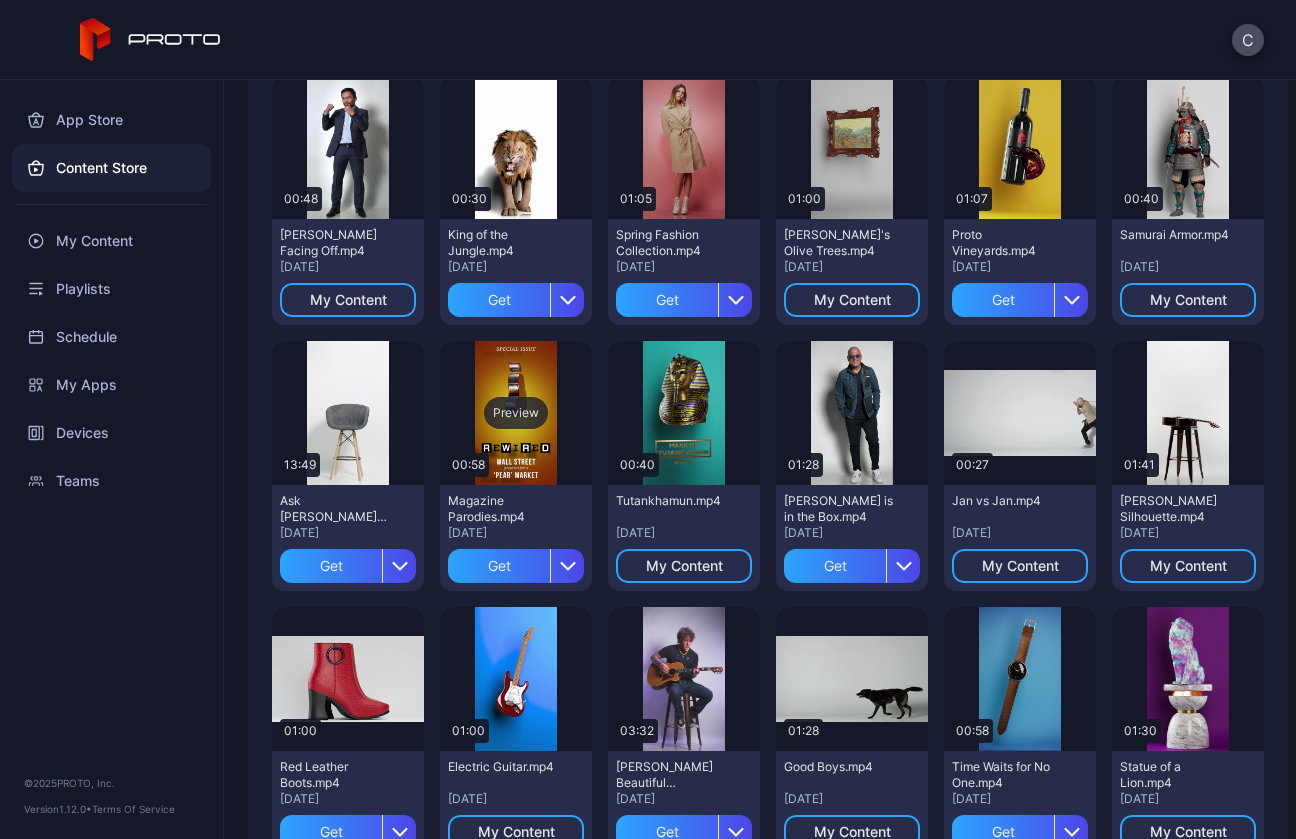 click on "Preview" at bounding box center [516, 413] 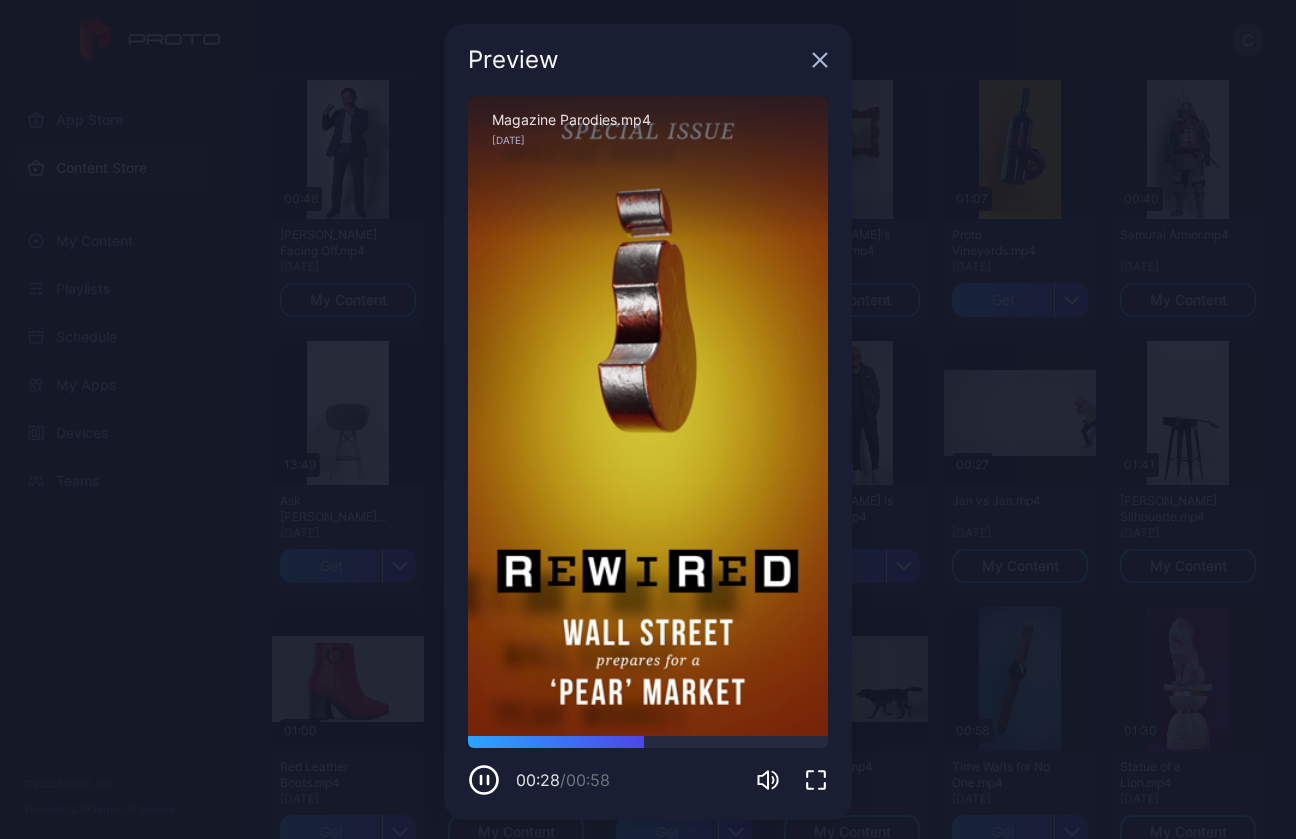 click 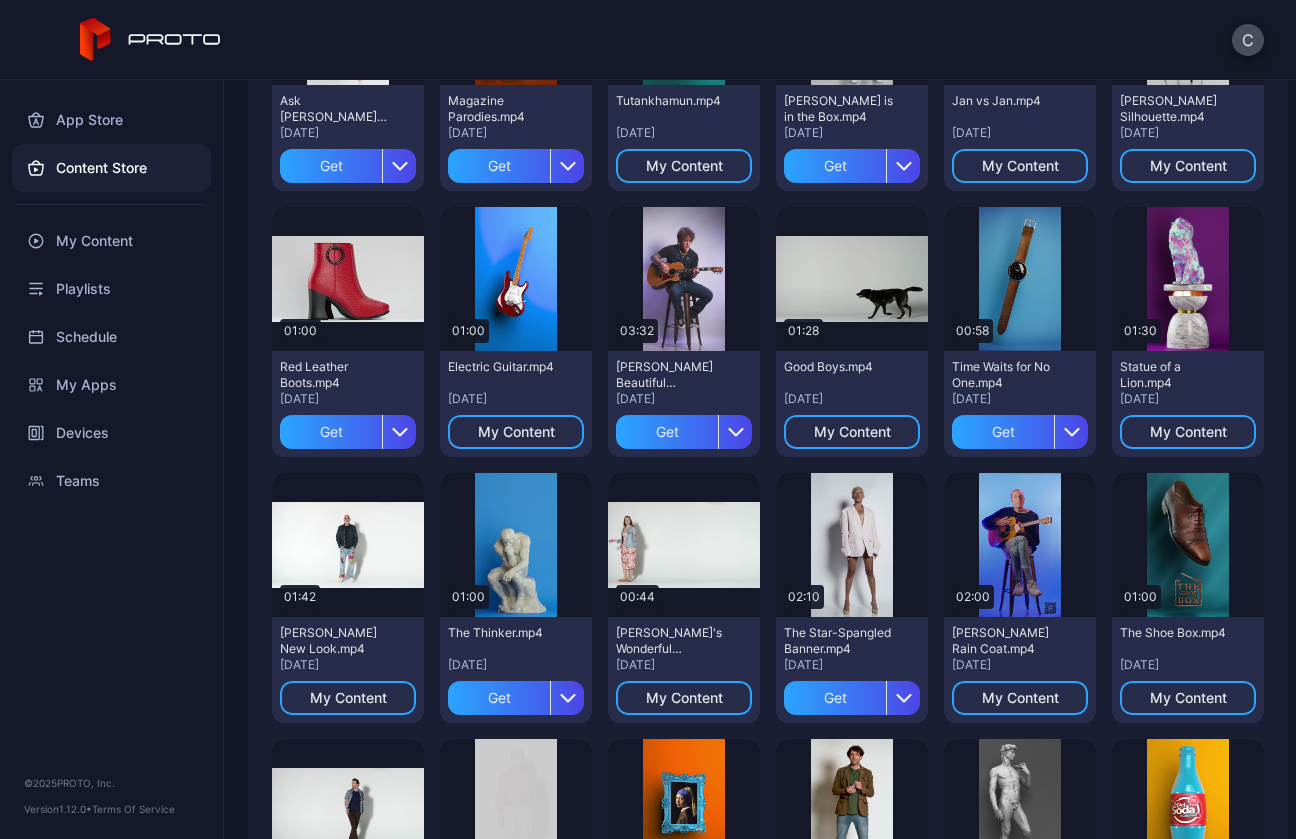 scroll, scrollTop: 1669, scrollLeft: 0, axis: vertical 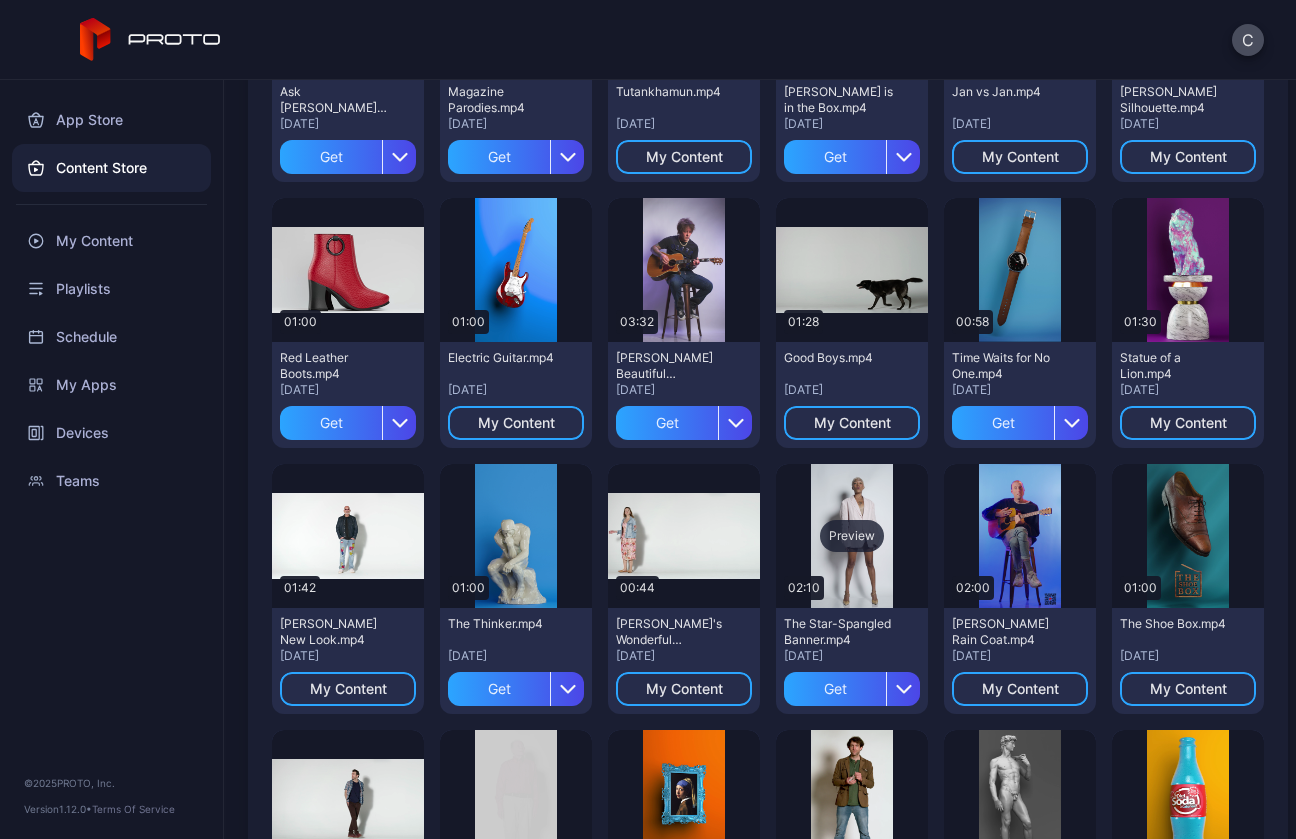 click on "Preview" at bounding box center (852, 536) 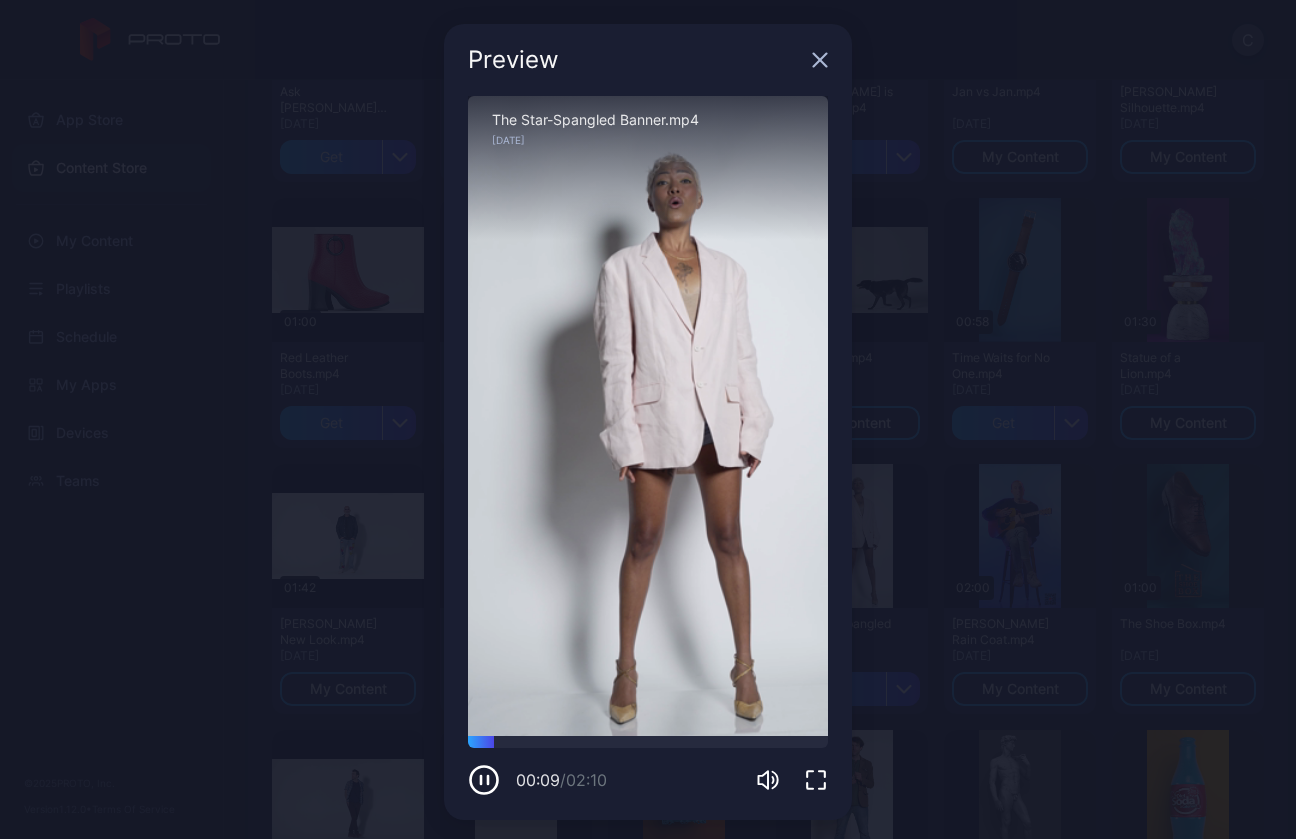 click 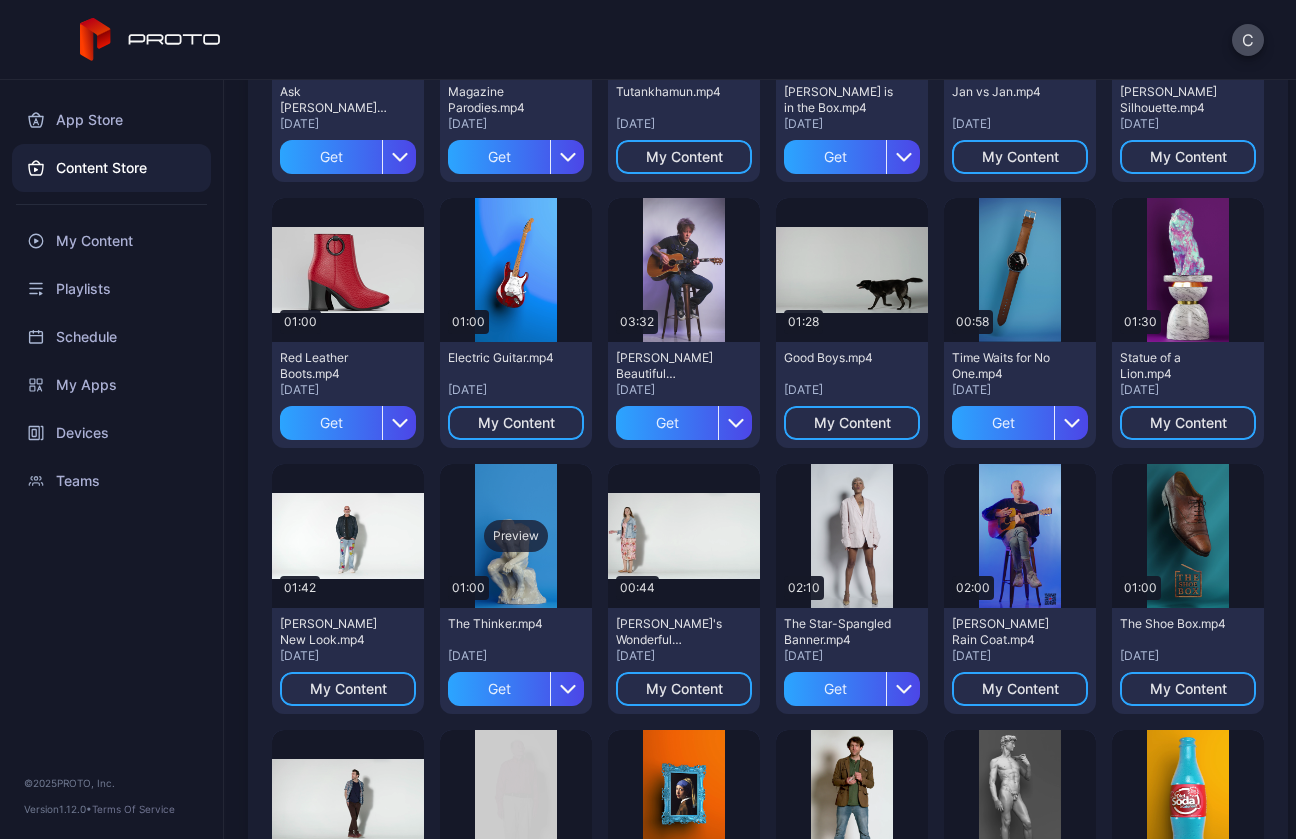 click on "Preview" at bounding box center [516, 536] 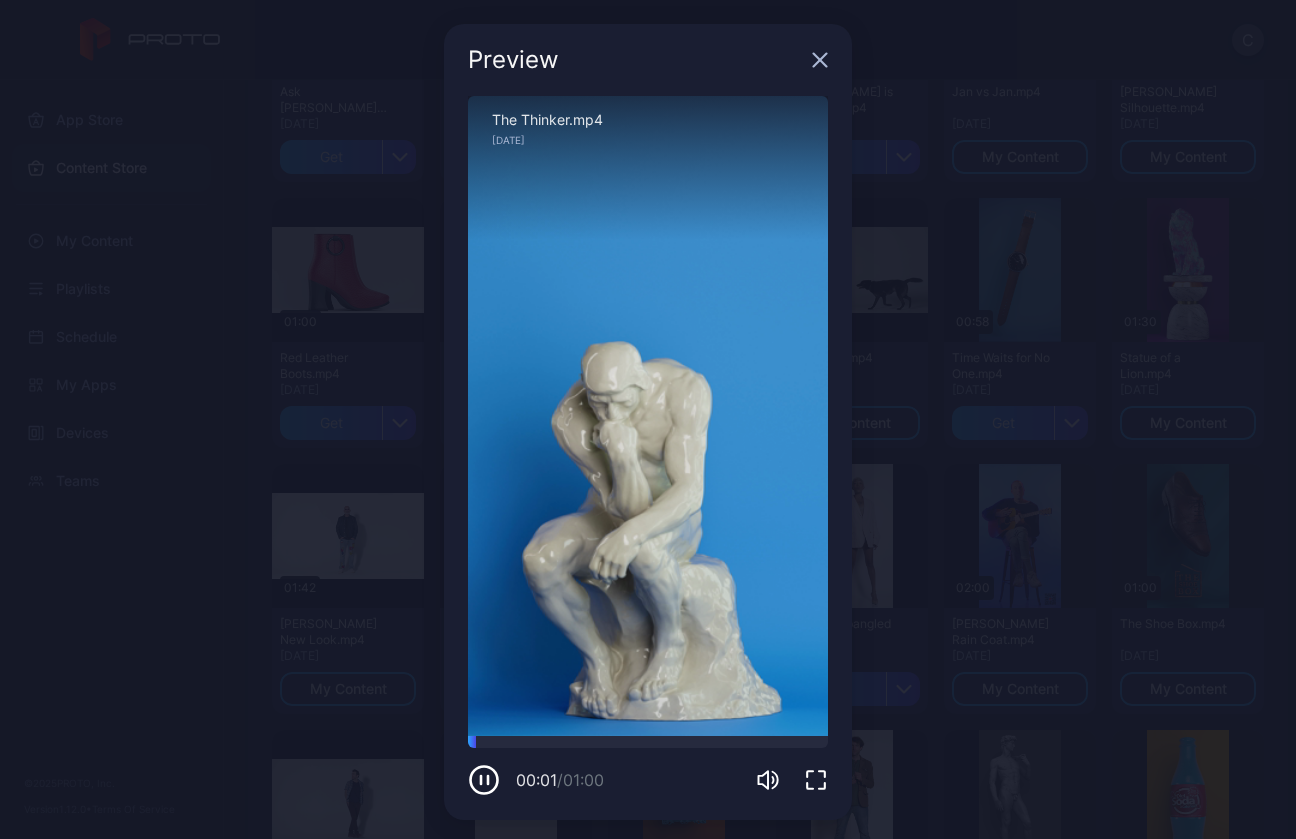click 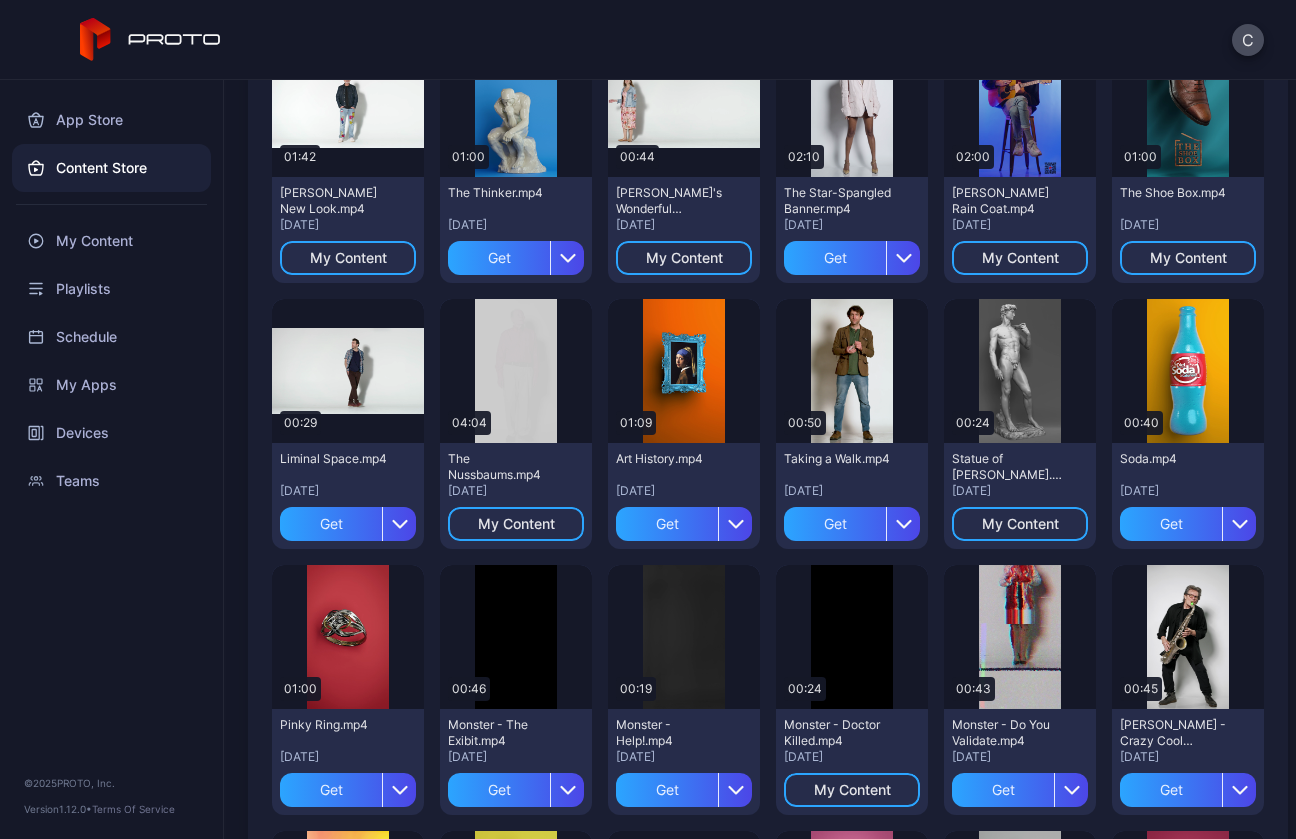 scroll, scrollTop: 2117, scrollLeft: 0, axis: vertical 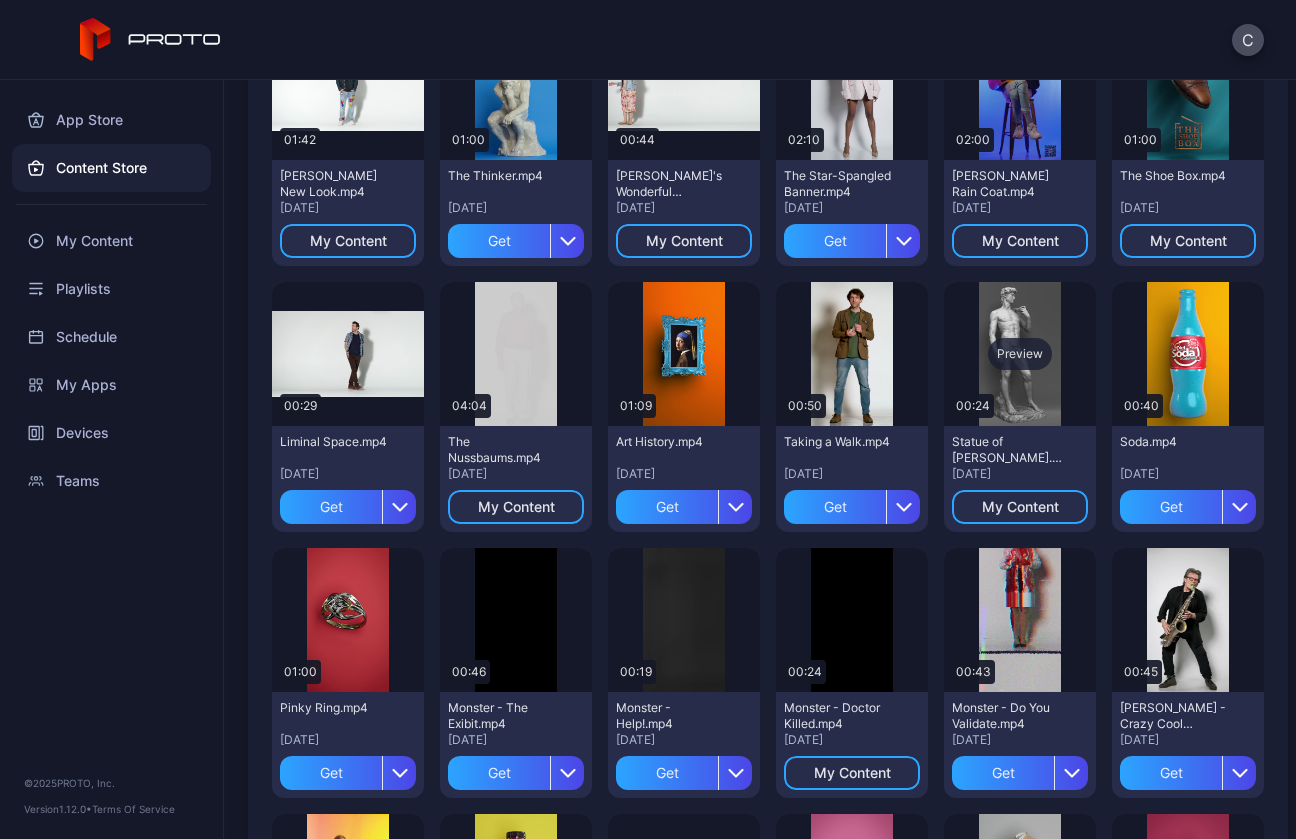 click on "Preview" at bounding box center (1020, 354) 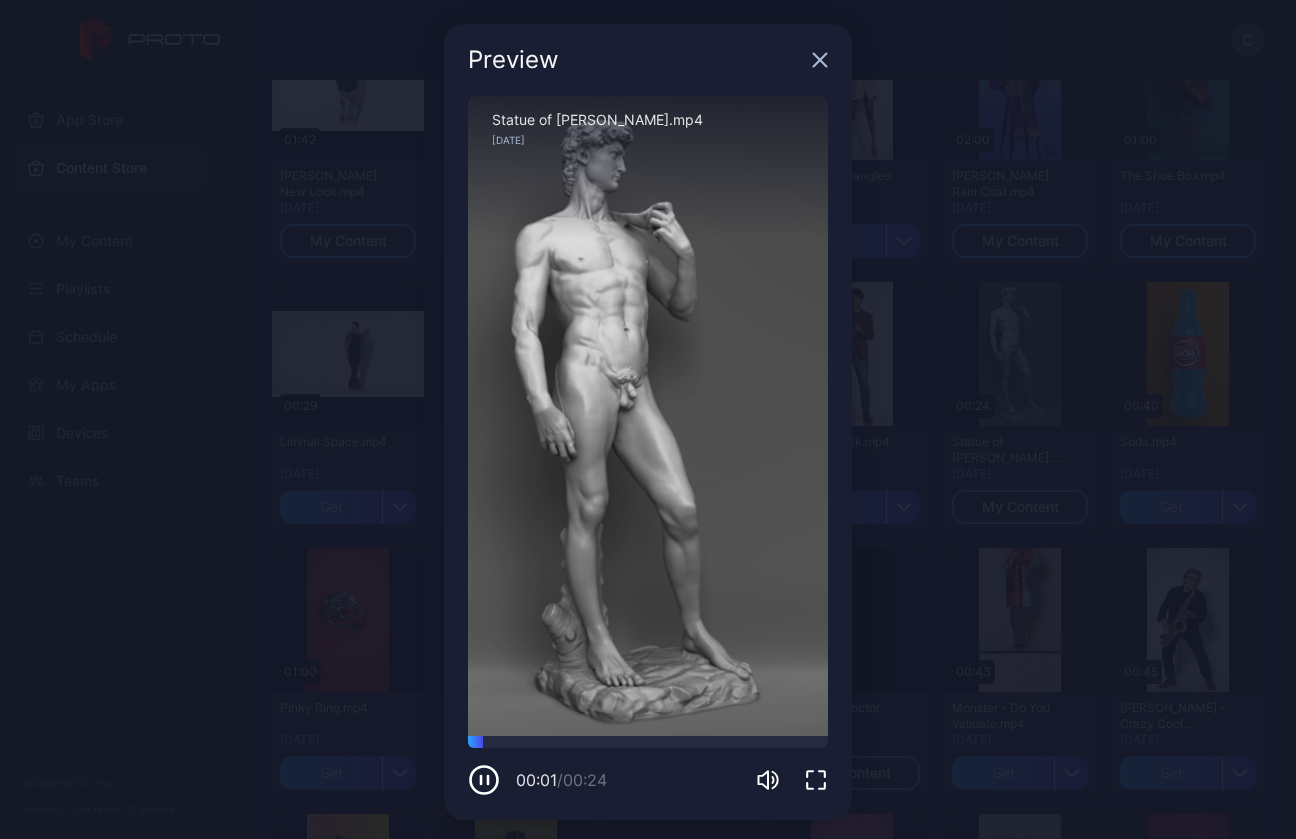 click 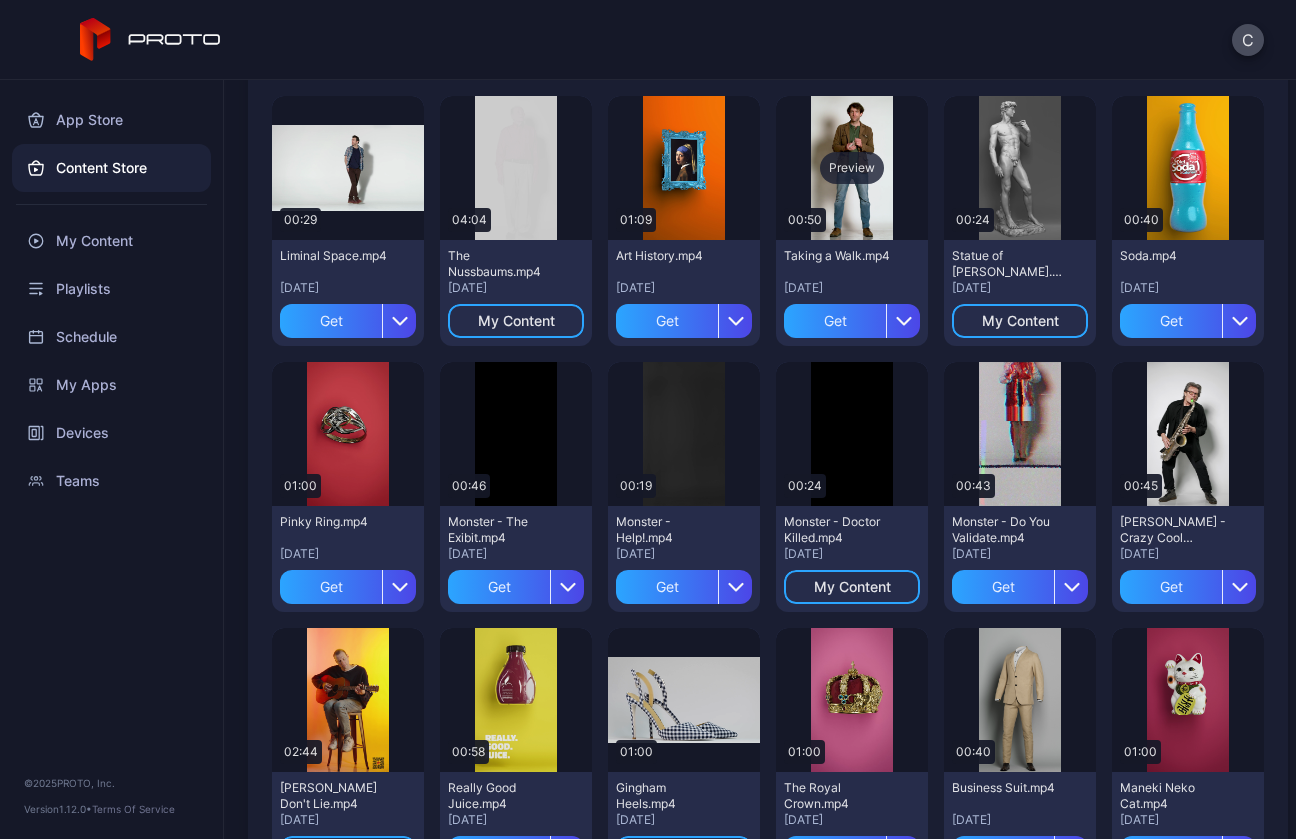 scroll, scrollTop: 2308, scrollLeft: 0, axis: vertical 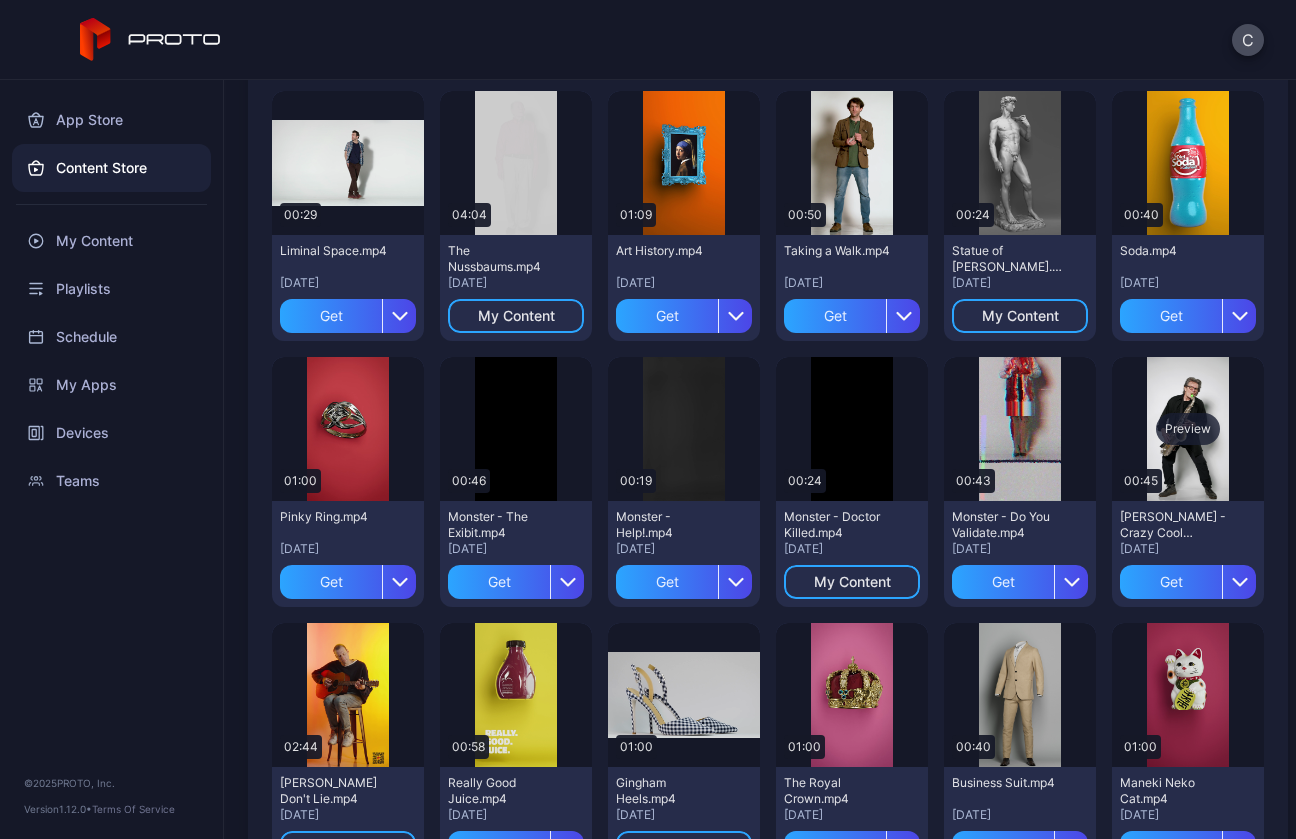click on "Preview" at bounding box center (1188, 429) 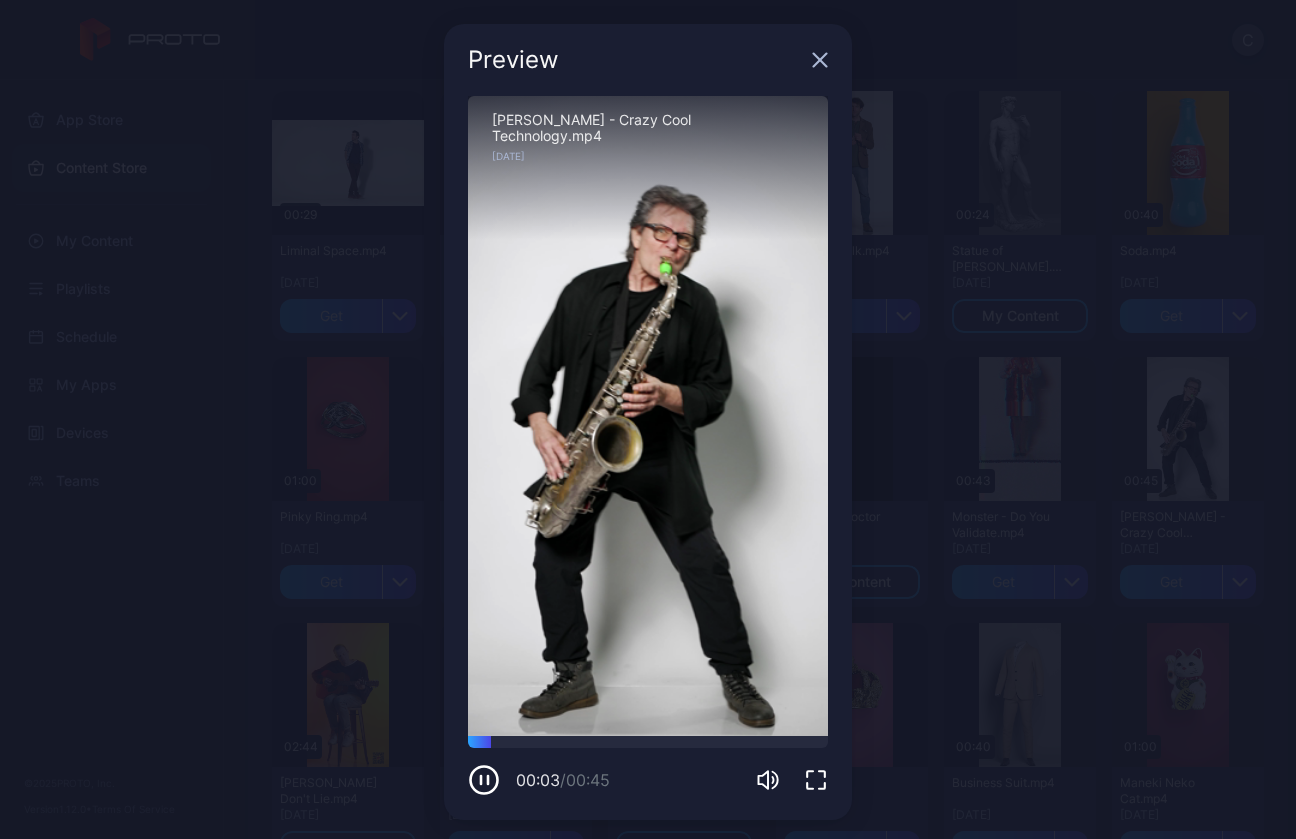 click 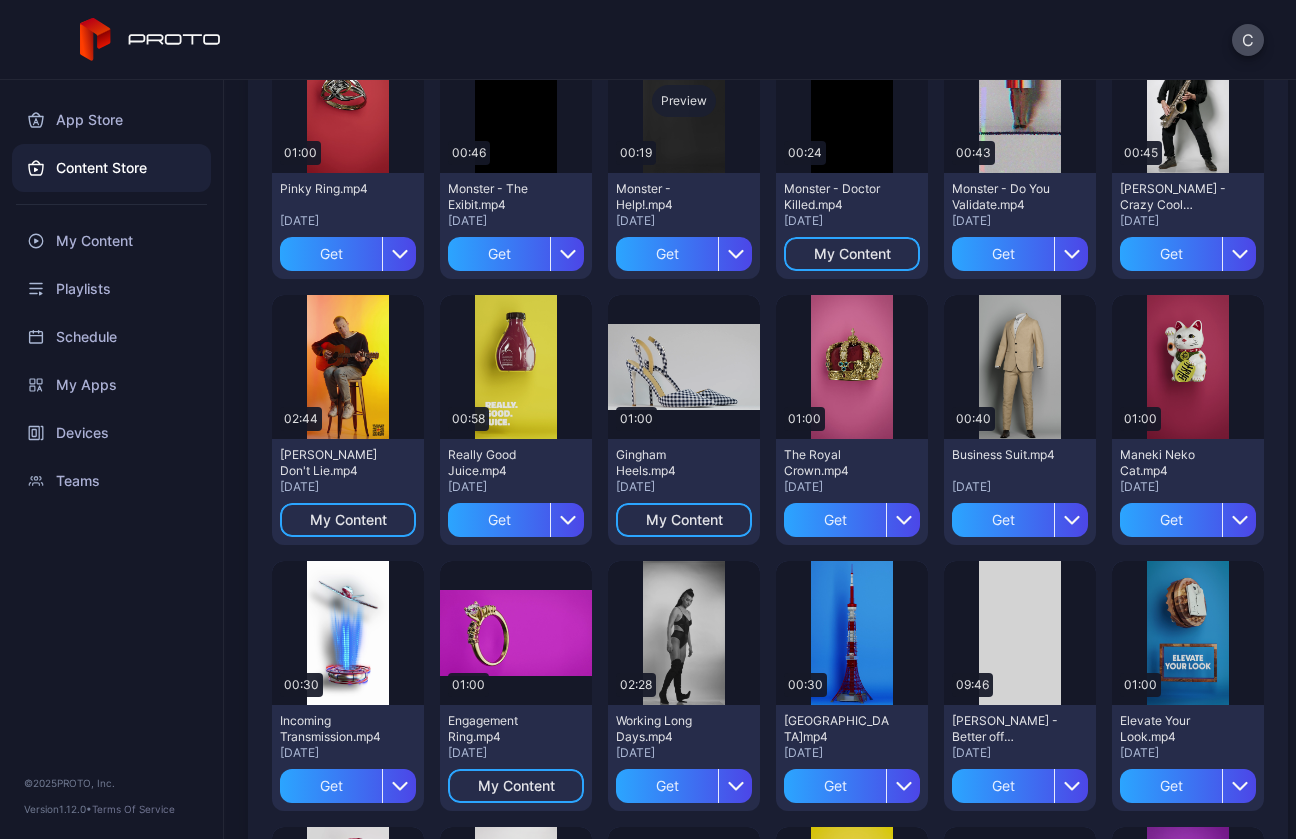 scroll, scrollTop: 2643, scrollLeft: 0, axis: vertical 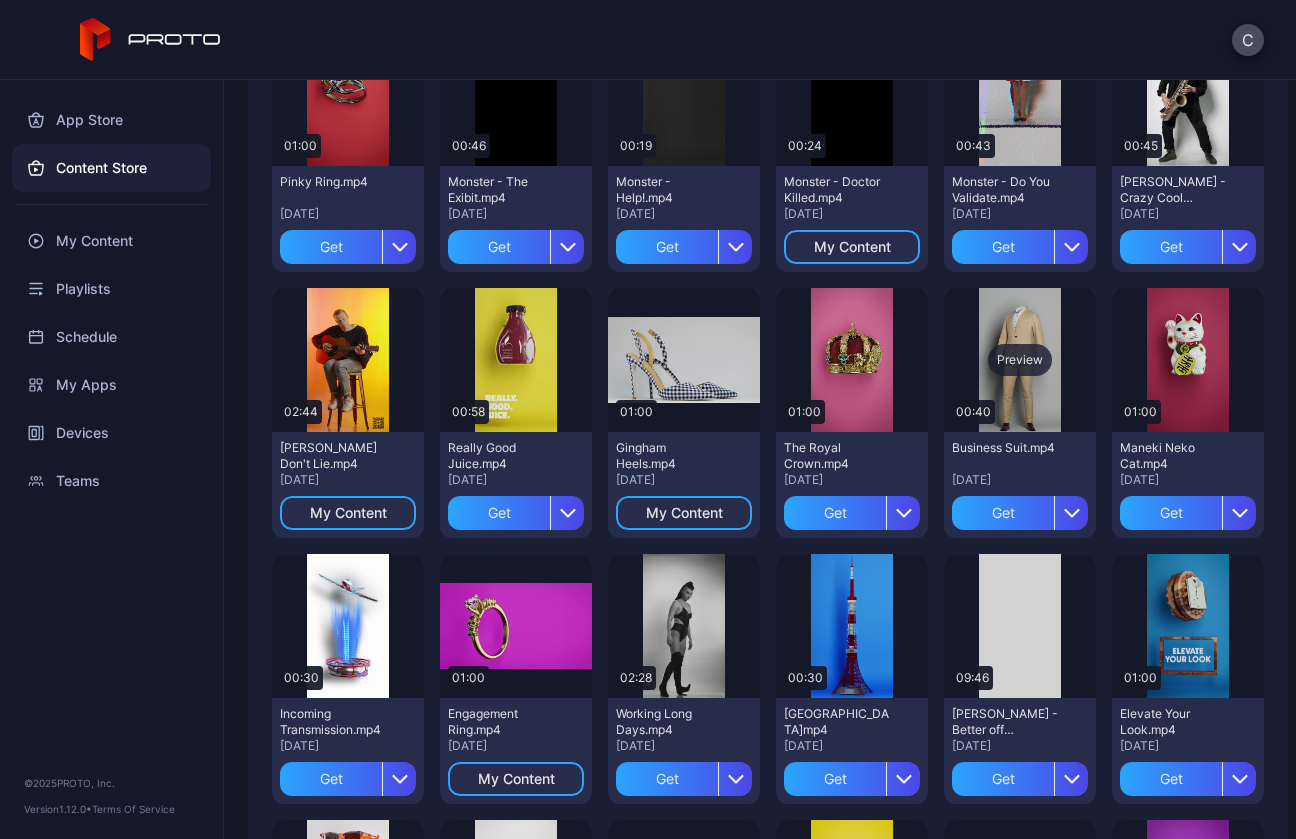 click on "Preview" at bounding box center [1020, 360] 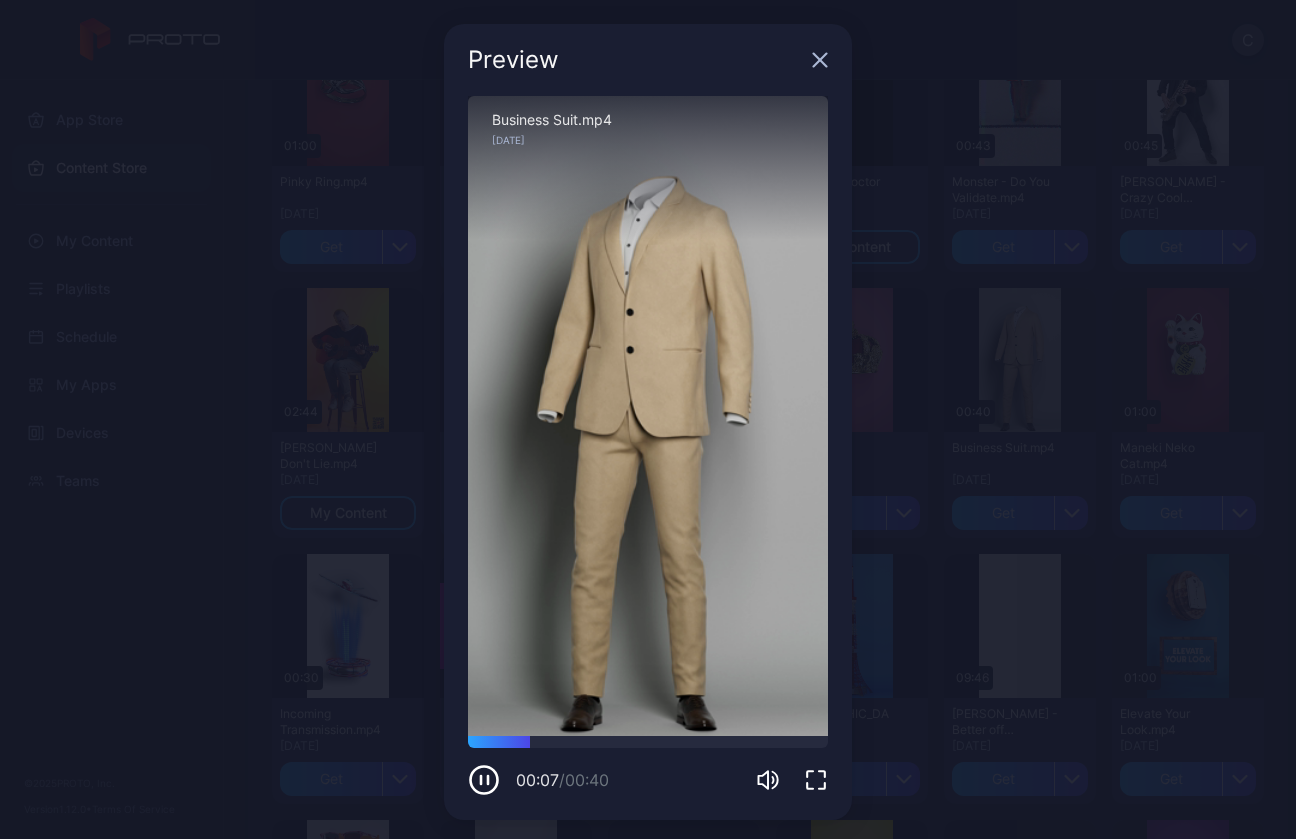 click 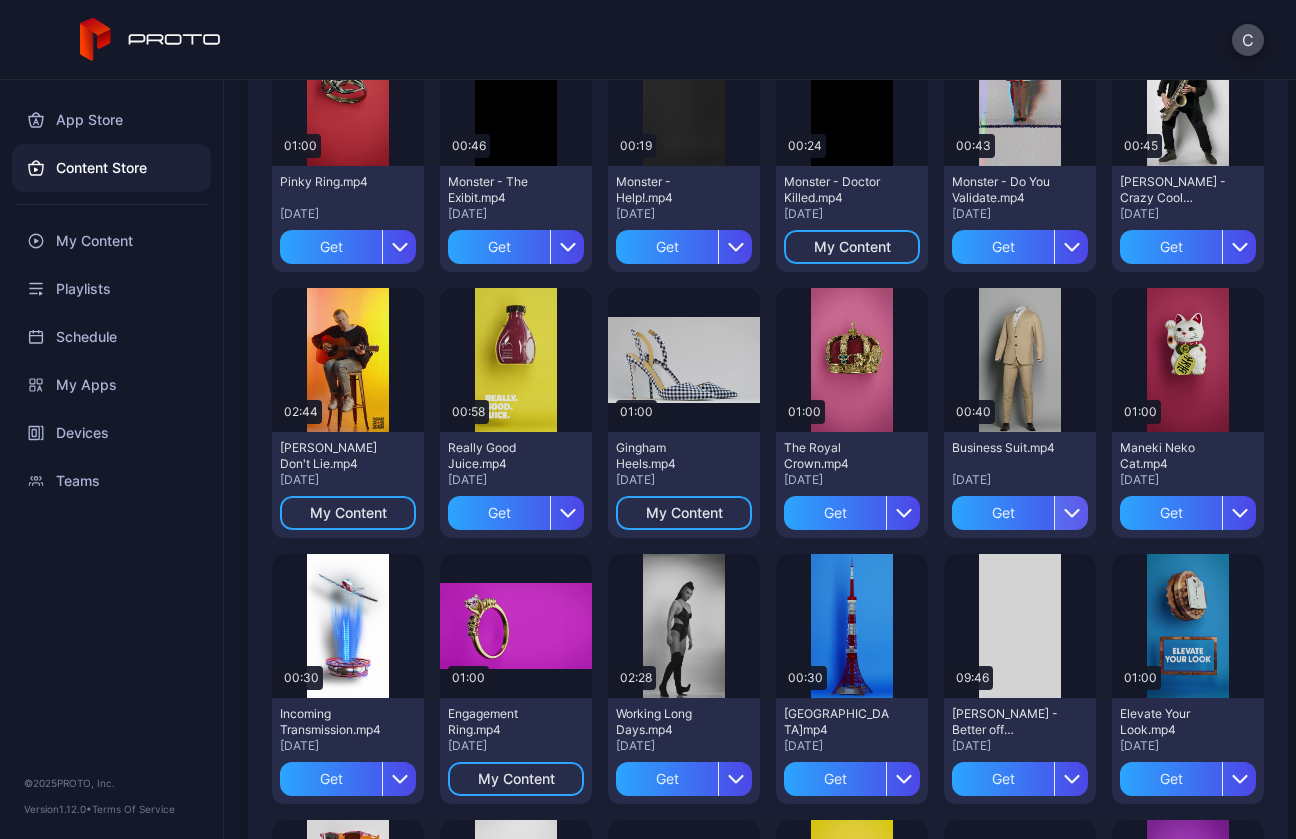 click 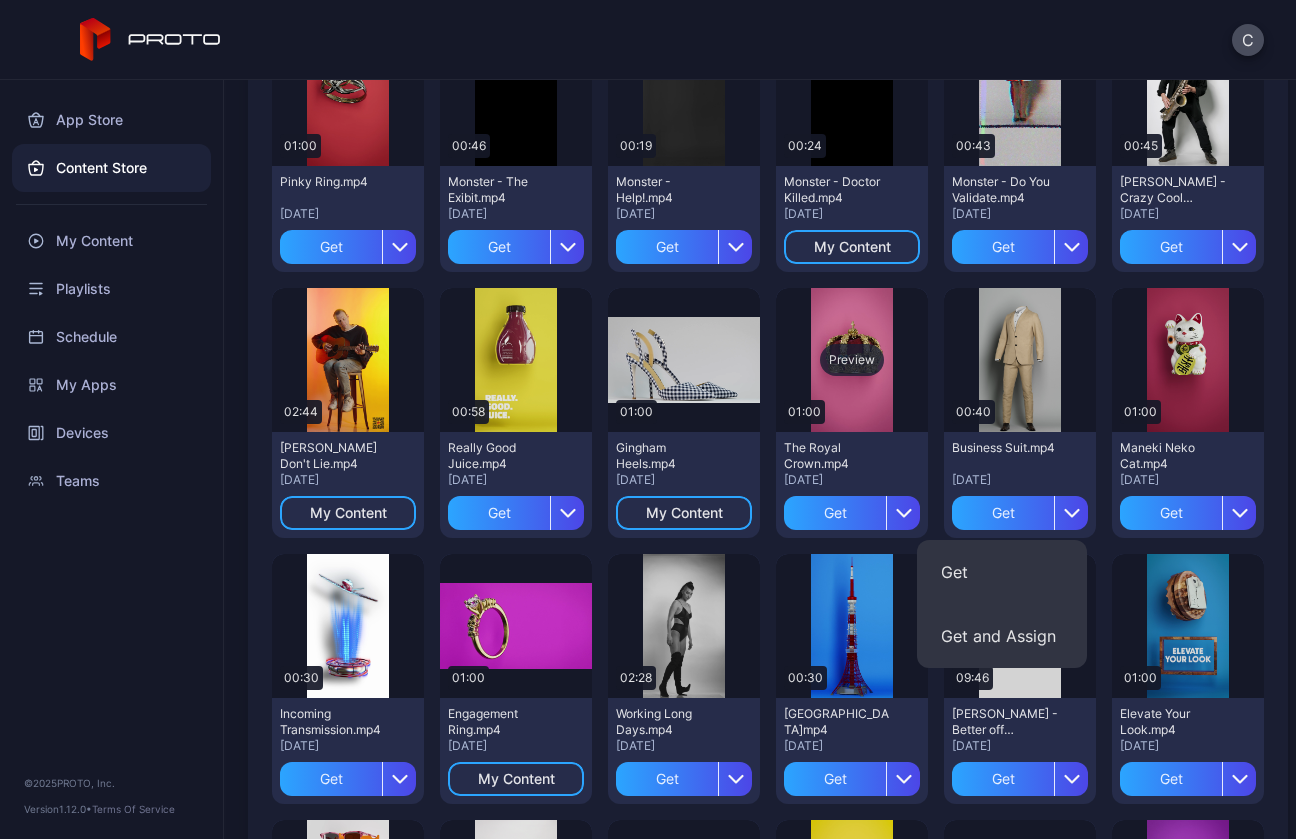 click on "Preview" at bounding box center [852, 360] 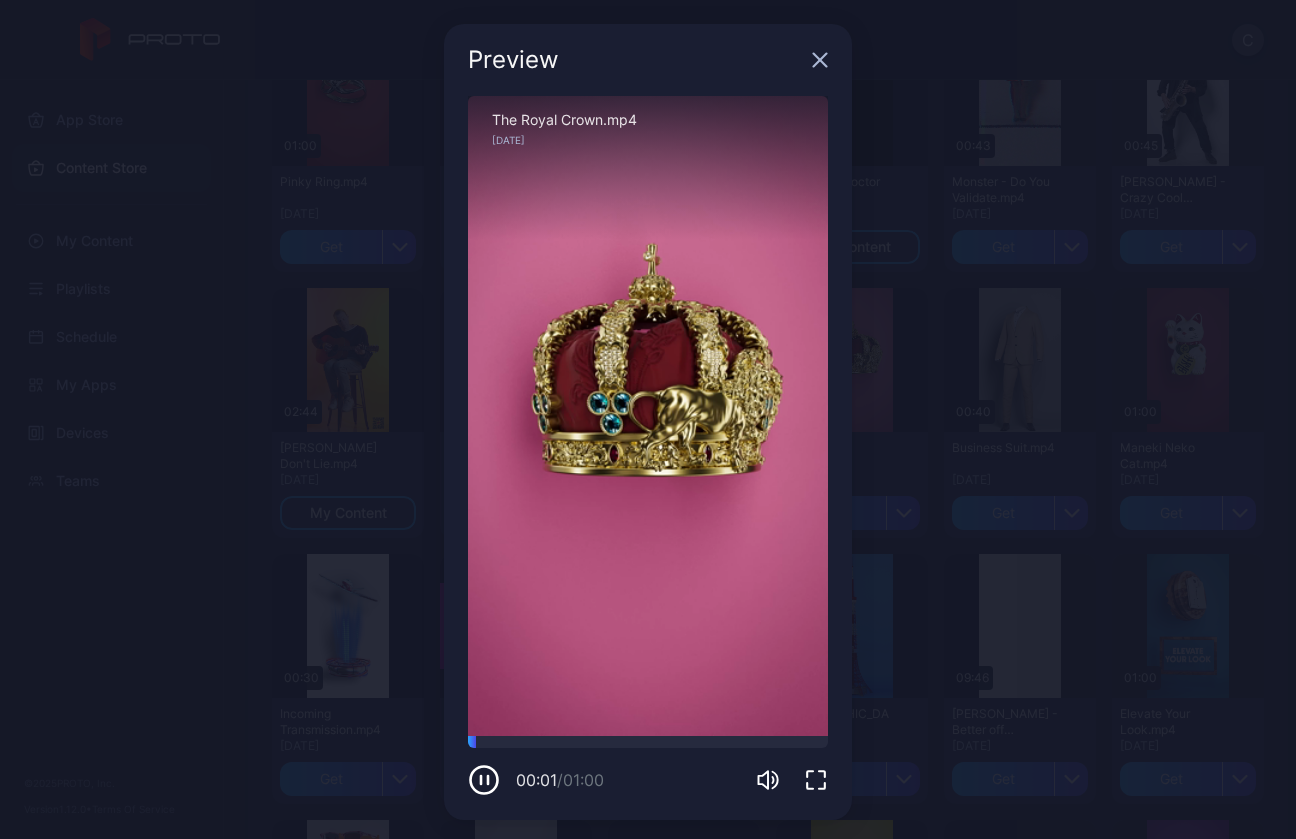 click 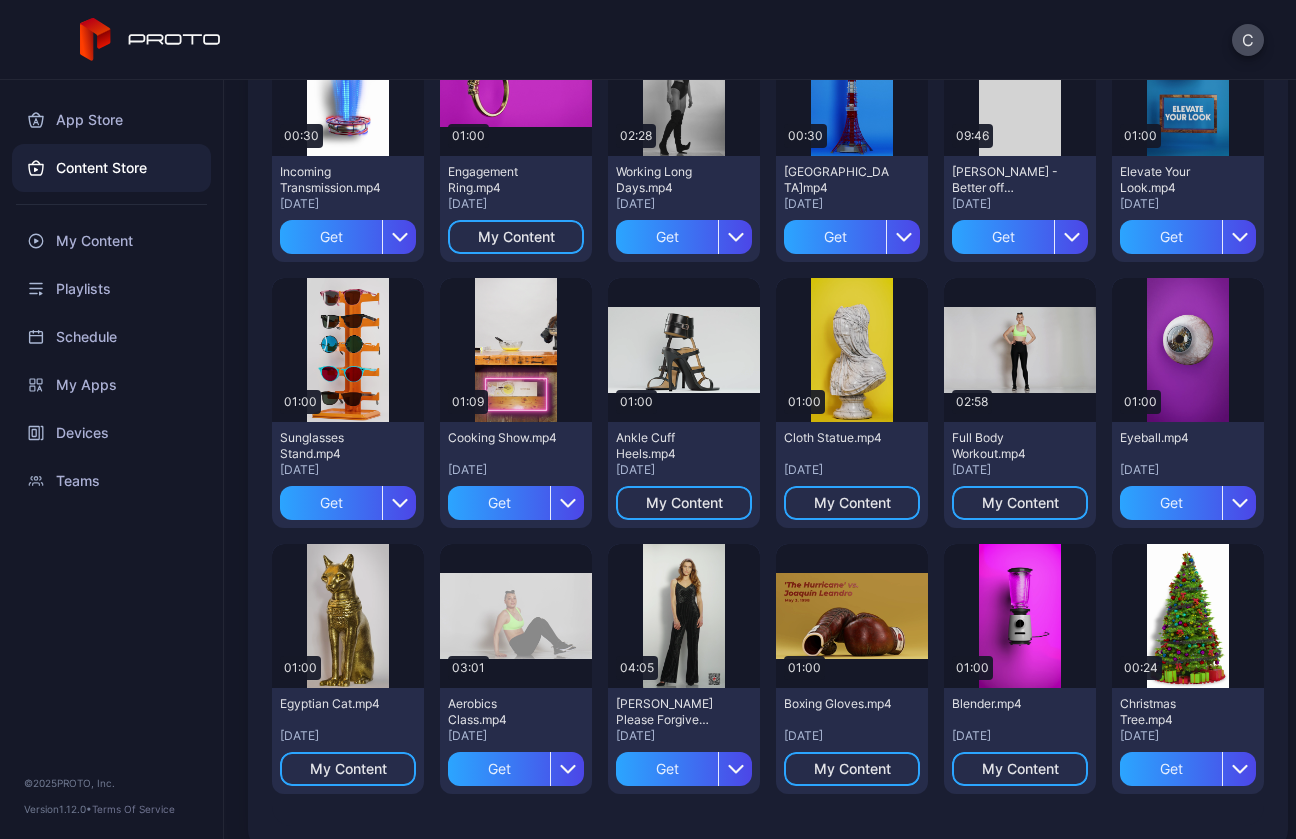 scroll, scrollTop: 3206, scrollLeft: 0, axis: vertical 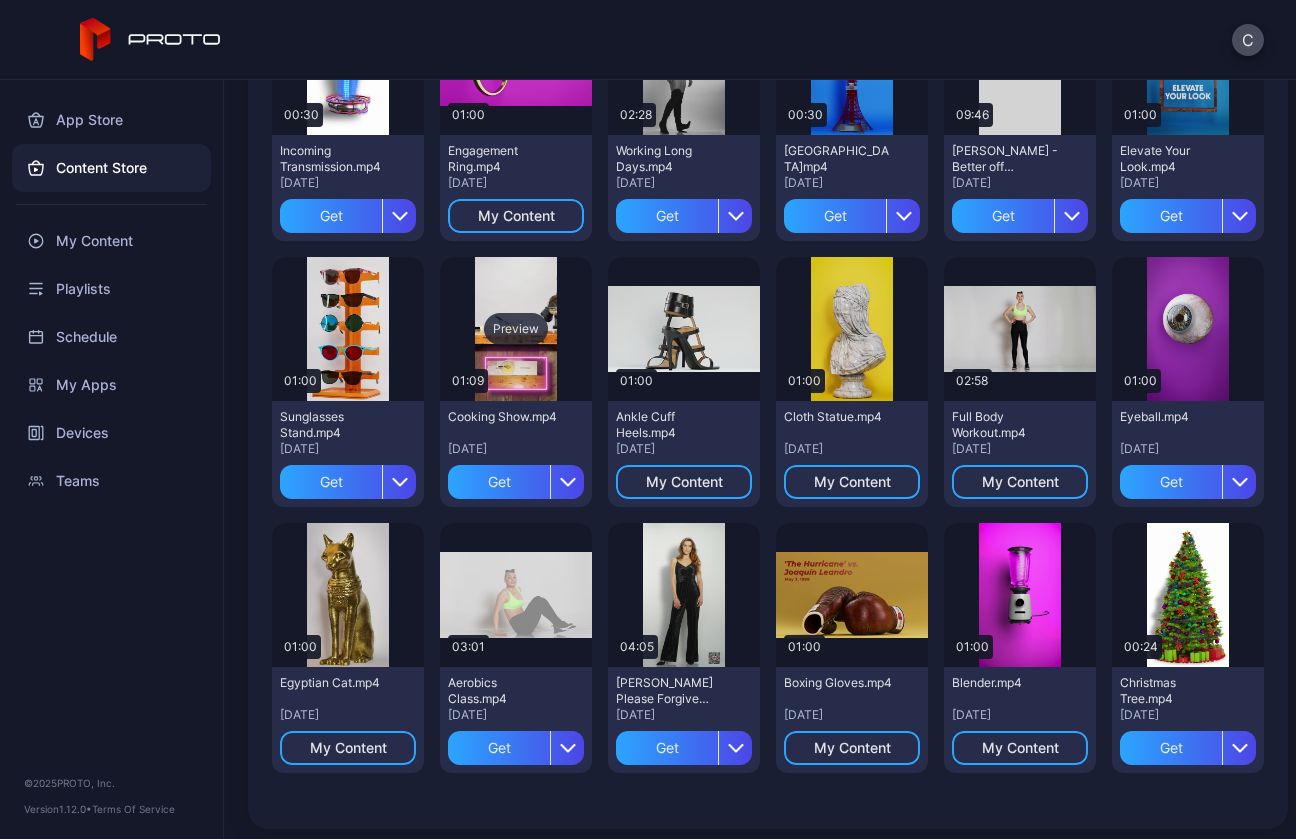 click on "Preview" at bounding box center (516, 329) 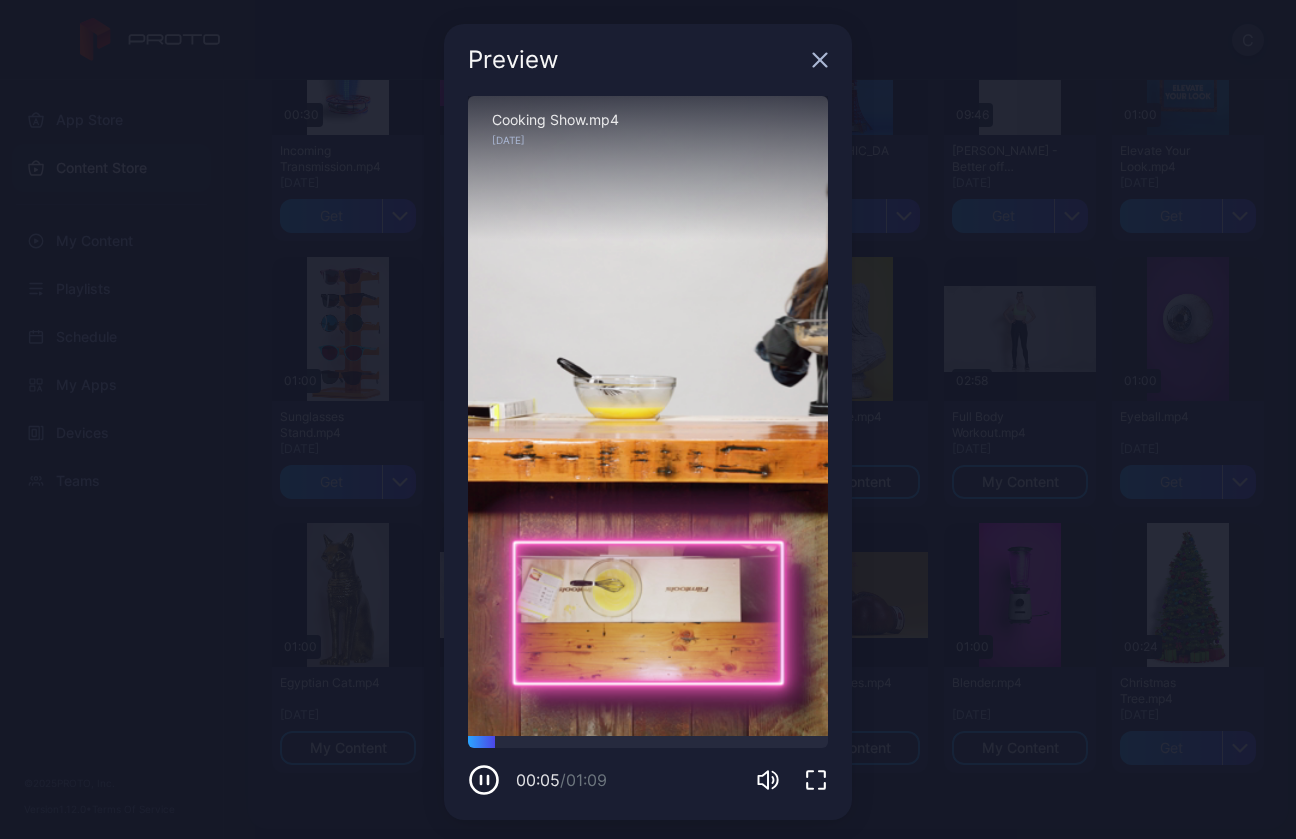 click 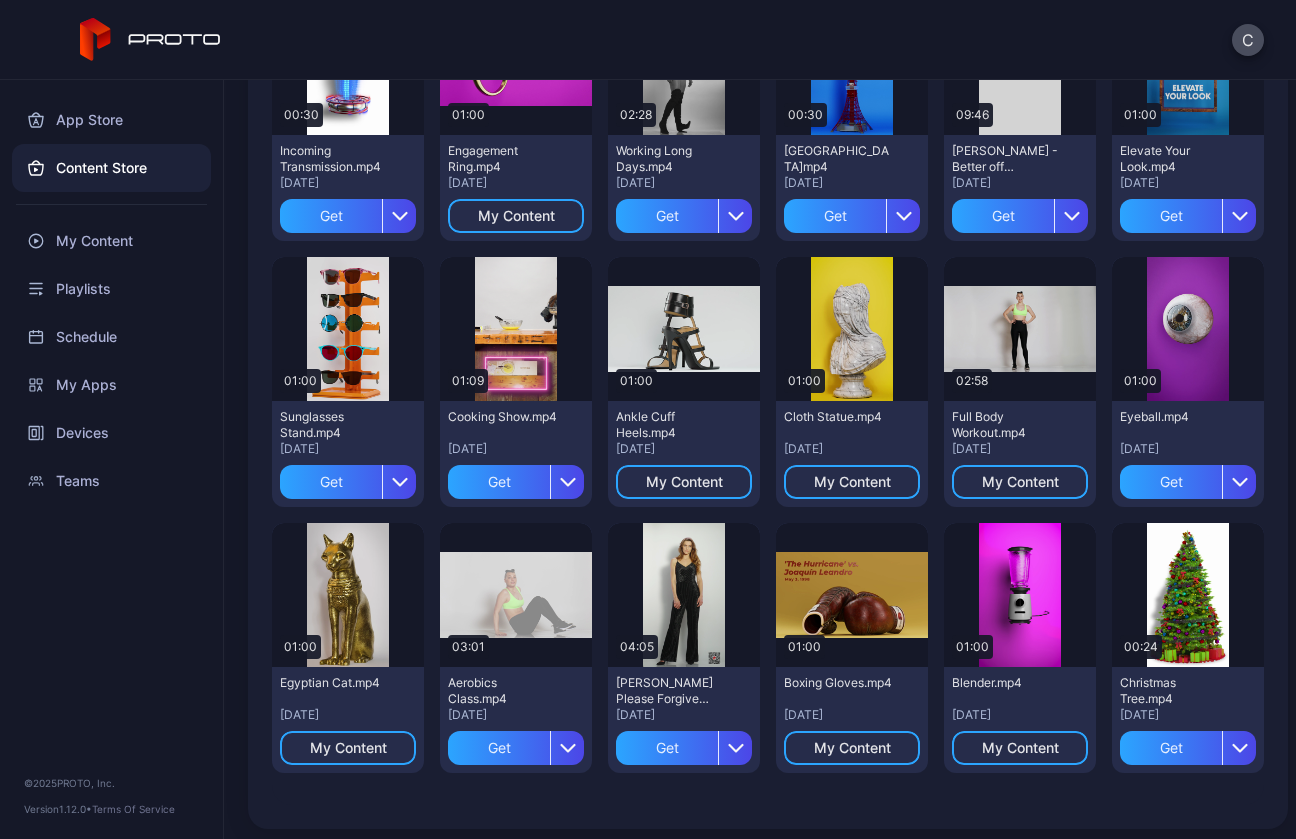 scroll, scrollTop: 3212, scrollLeft: 0, axis: vertical 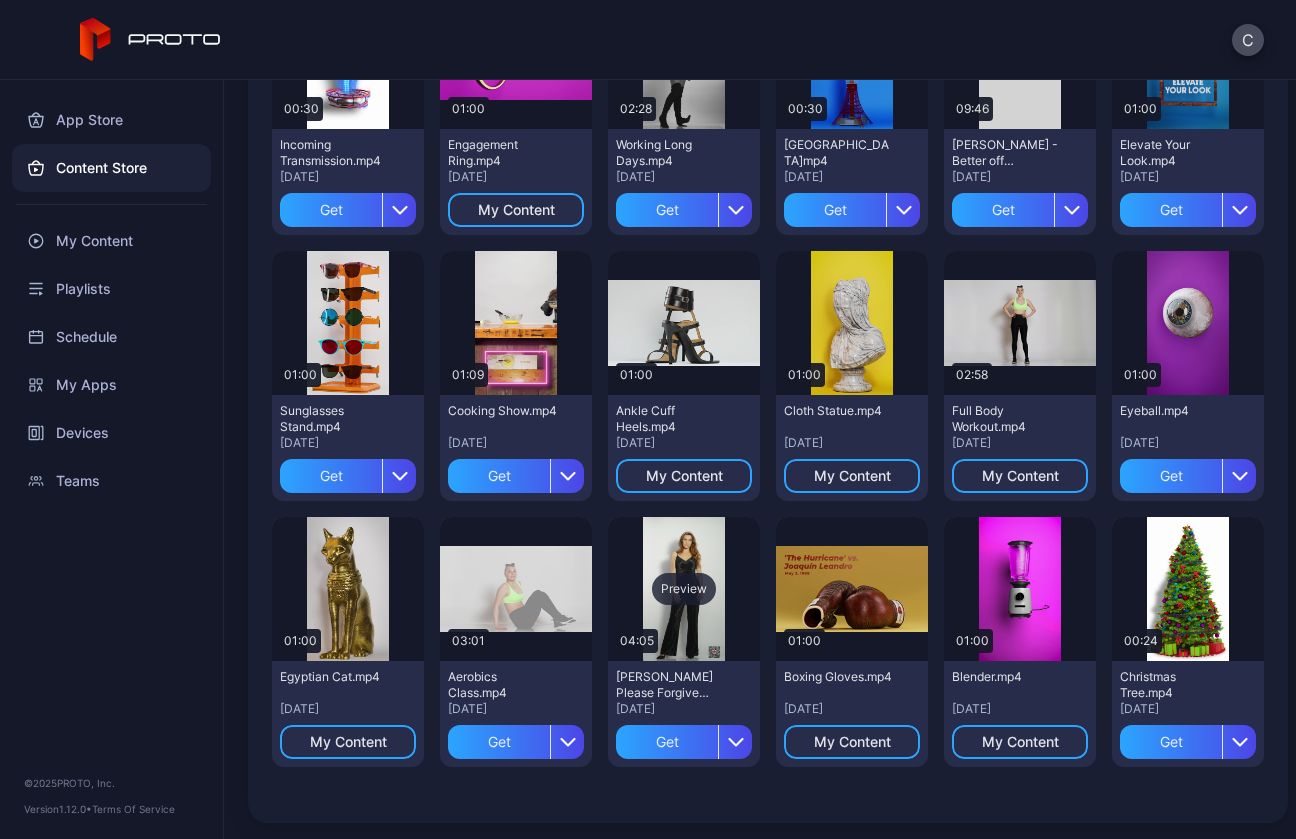 click on "Preview" at bounding box center (684, 589) 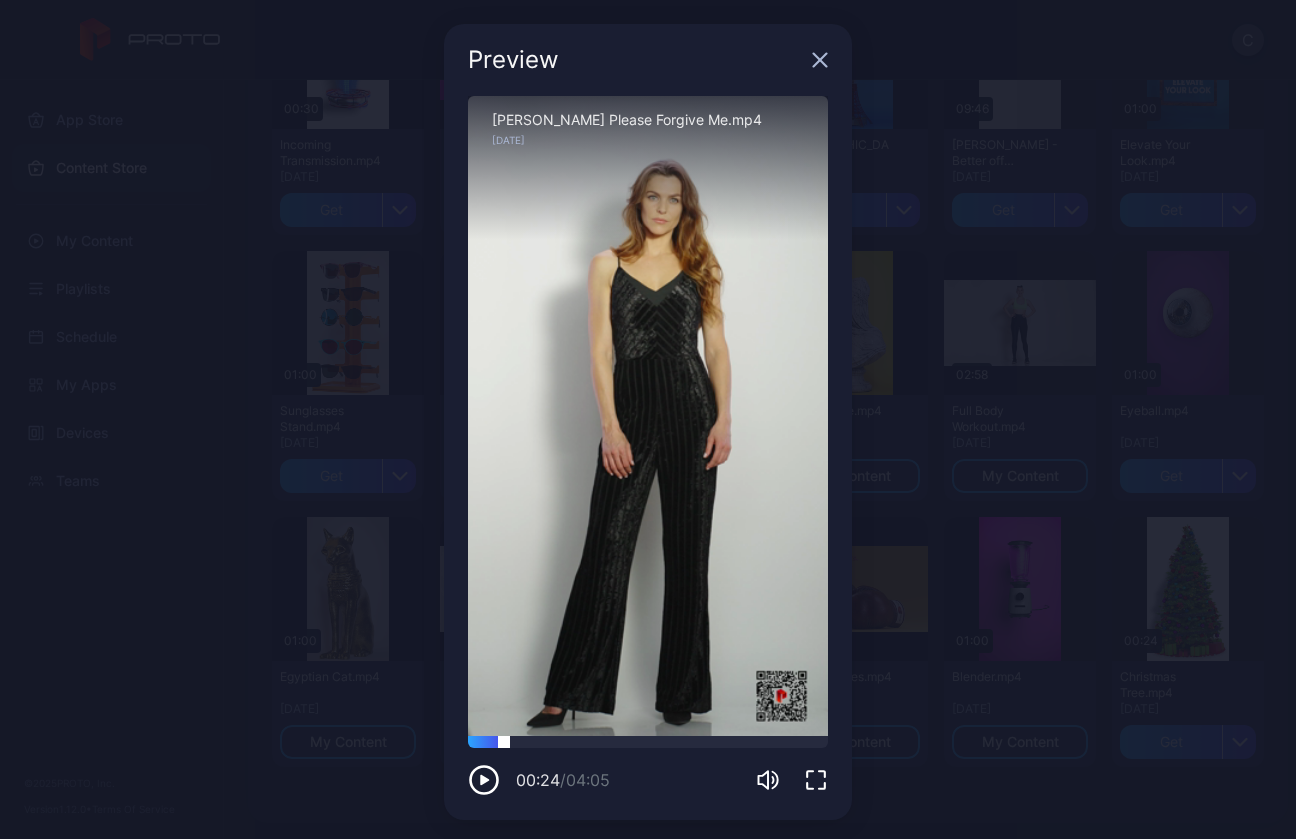 click at bounding box center (648, 742) 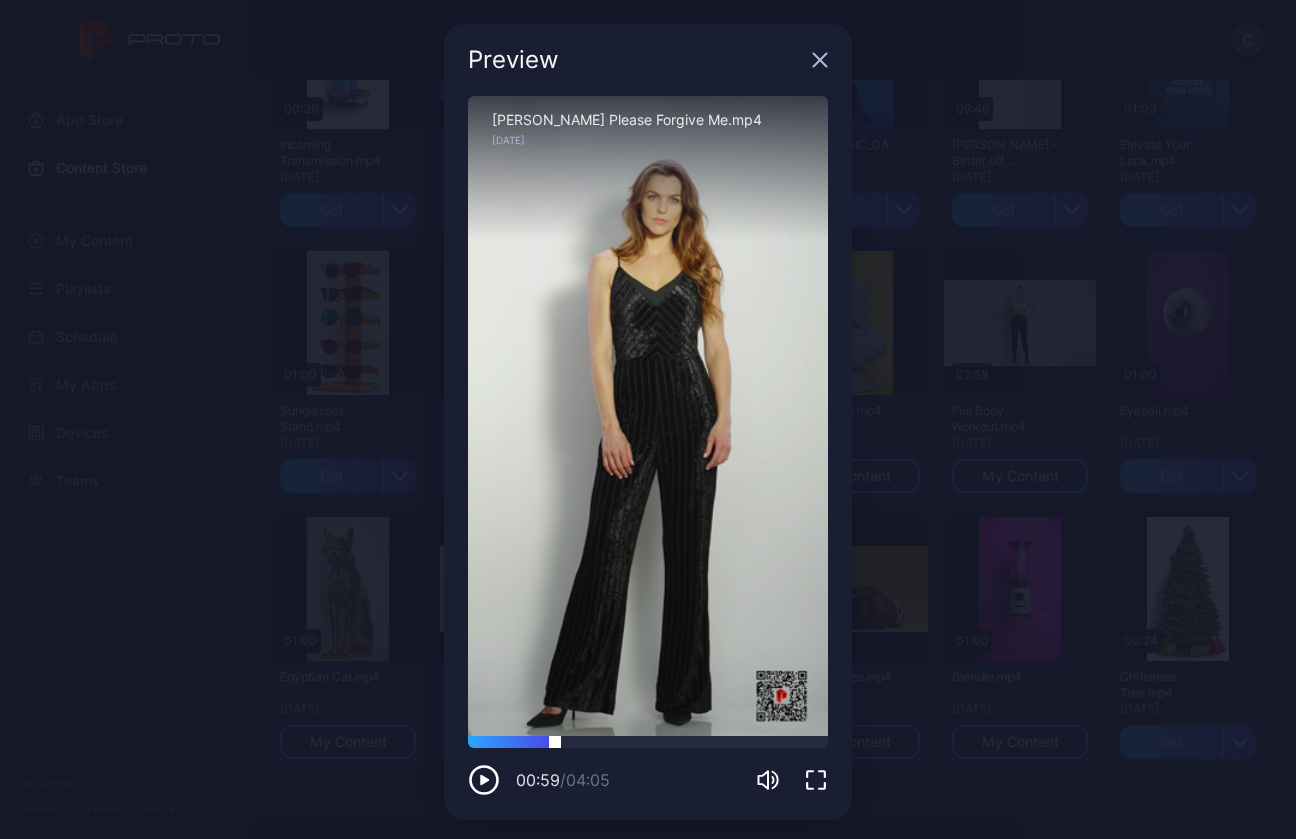click at bounding box center (648, 742) 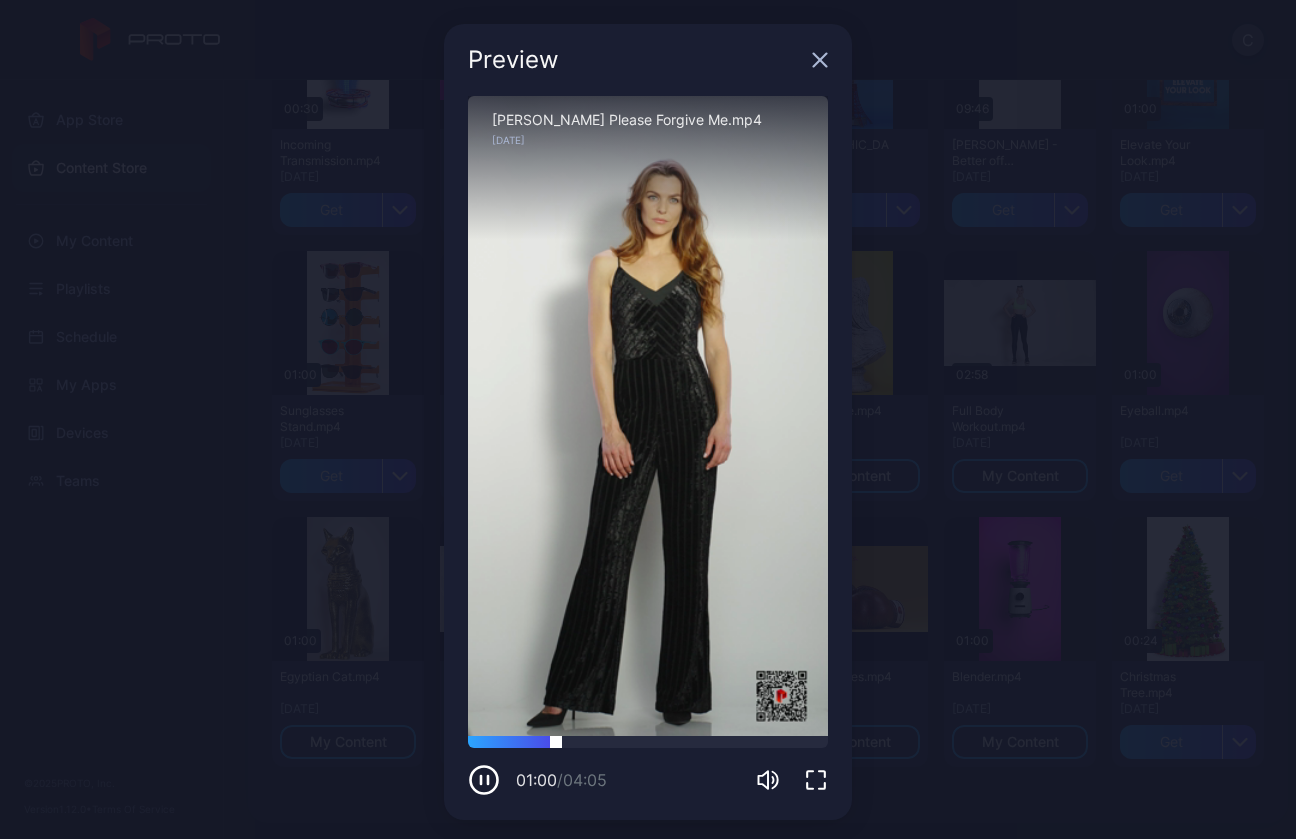 click at bounding box center [648, 742] 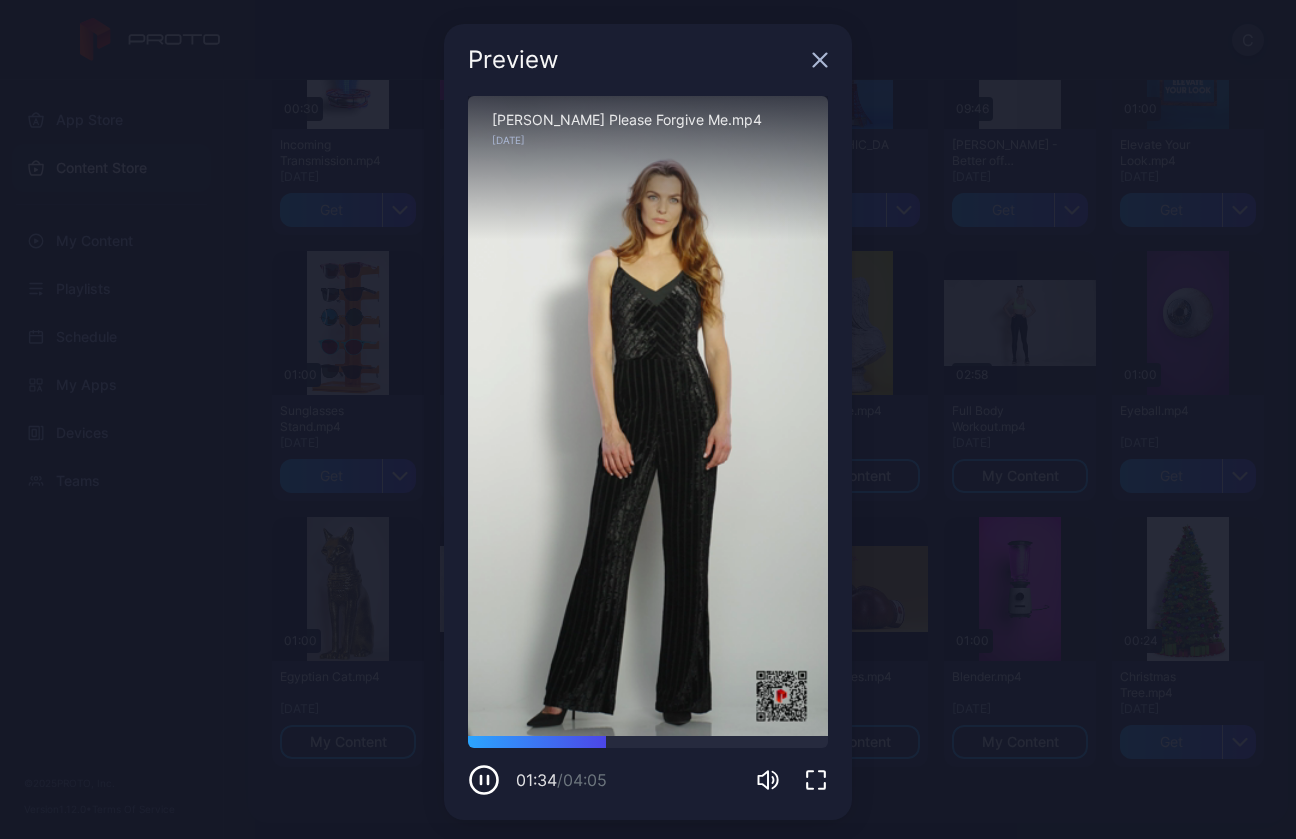 click 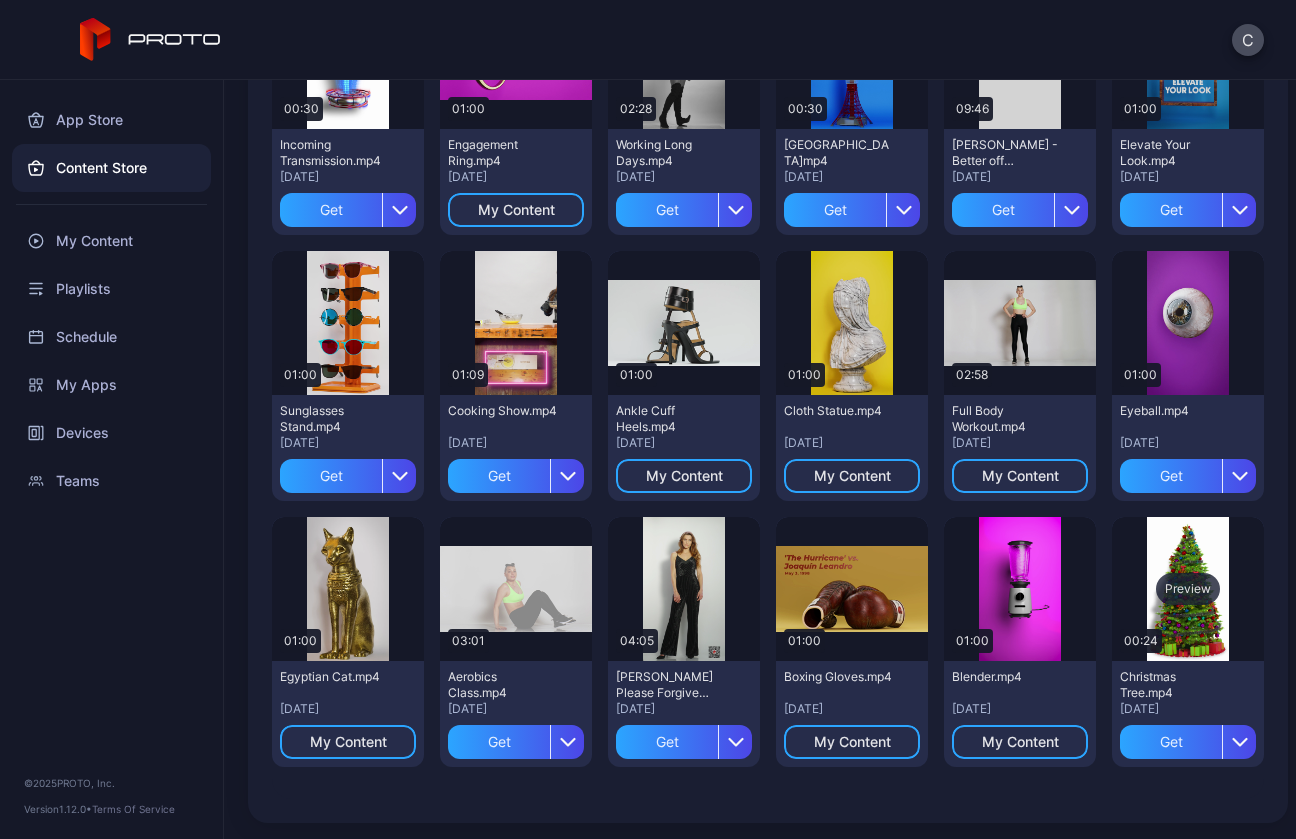 click on "Preview" at bounding box center [1188, 589] 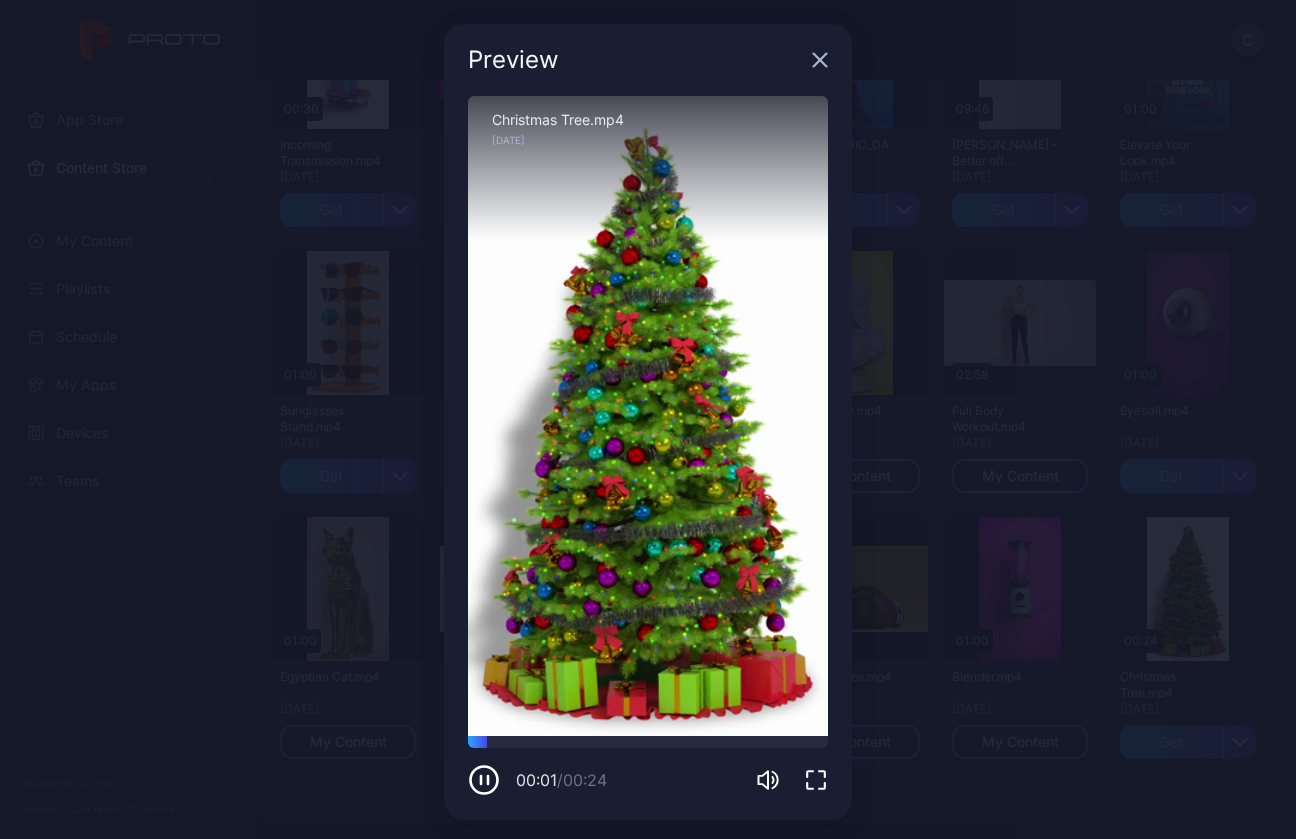 click 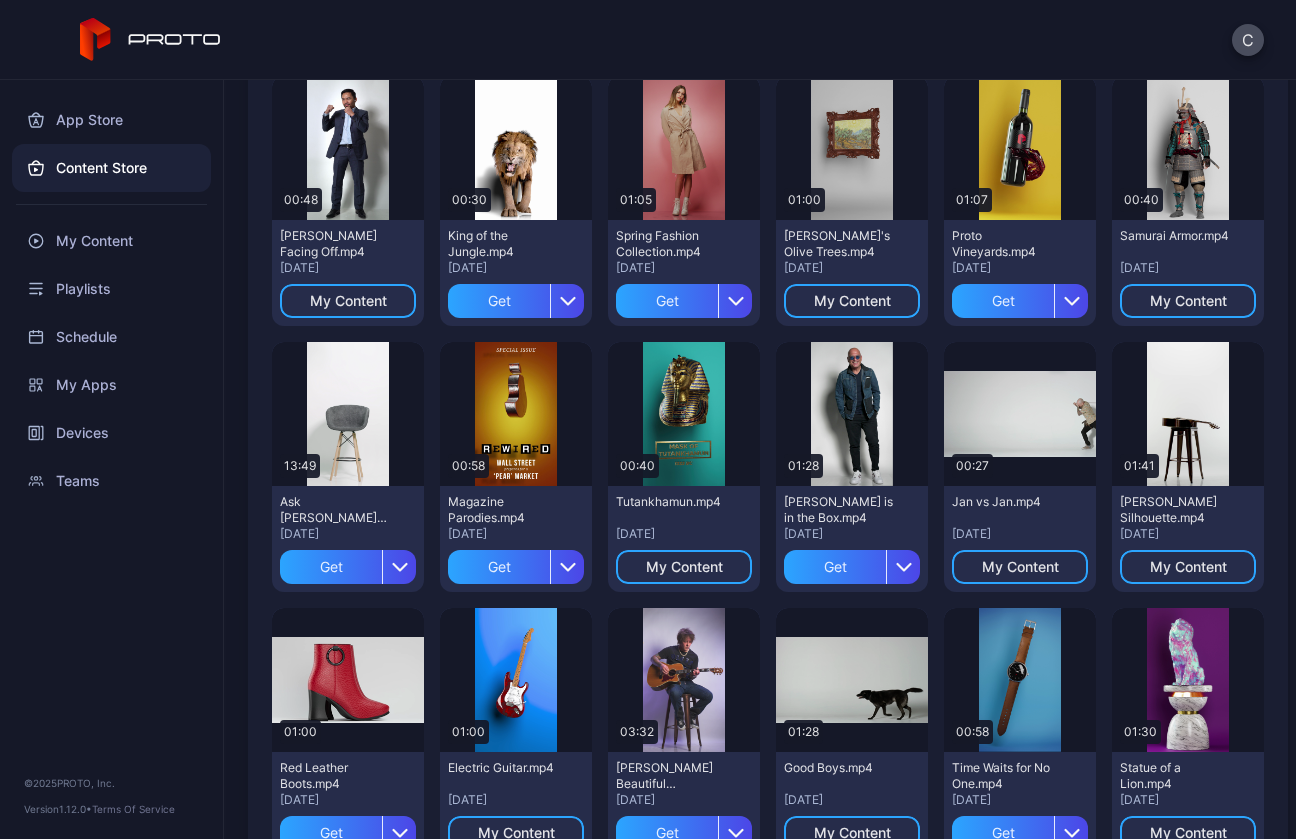 scroll, scrollTop: 1130, scrollLeft: 0, axis: vertical 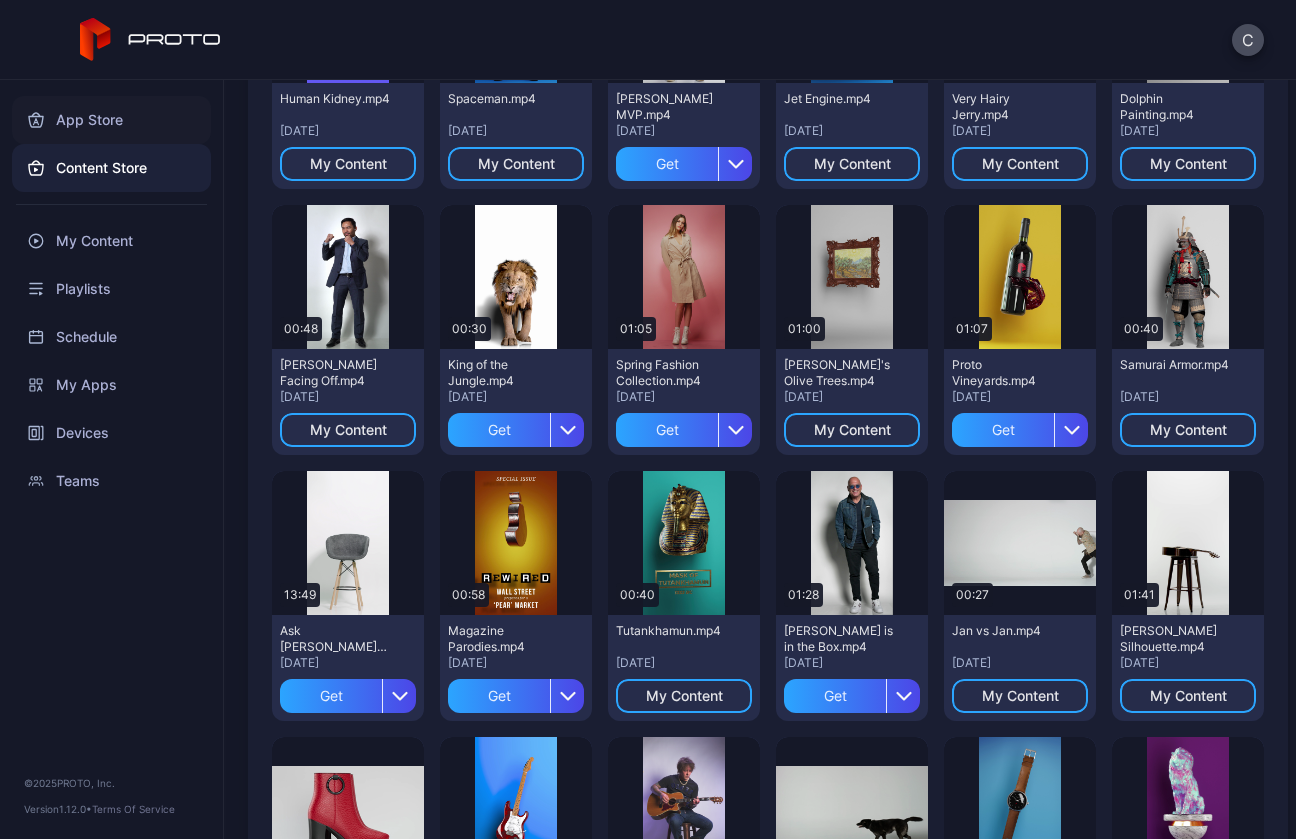 click on "App Store" at bounding box center [111, 120] 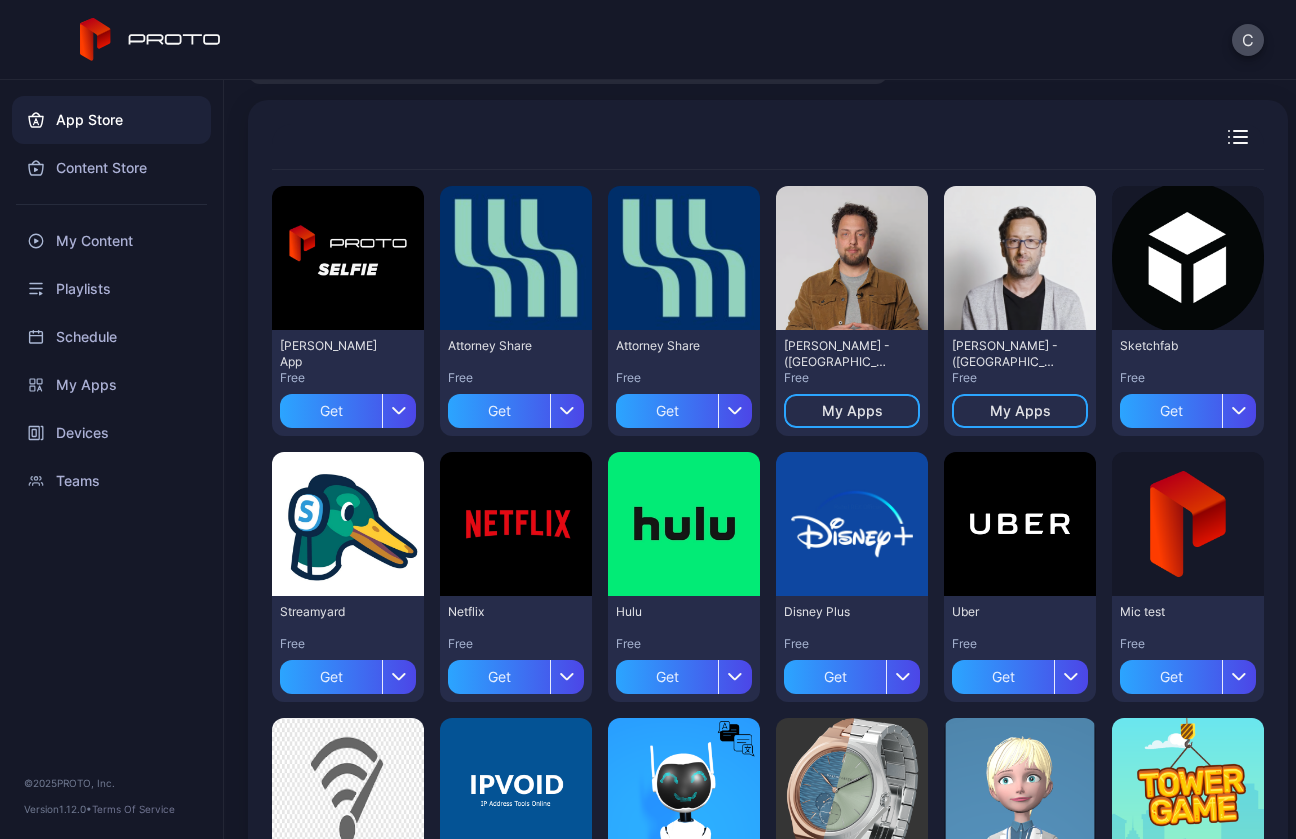 scroll, scrollTop: 117, scrollLeft: 0, axis: vertical 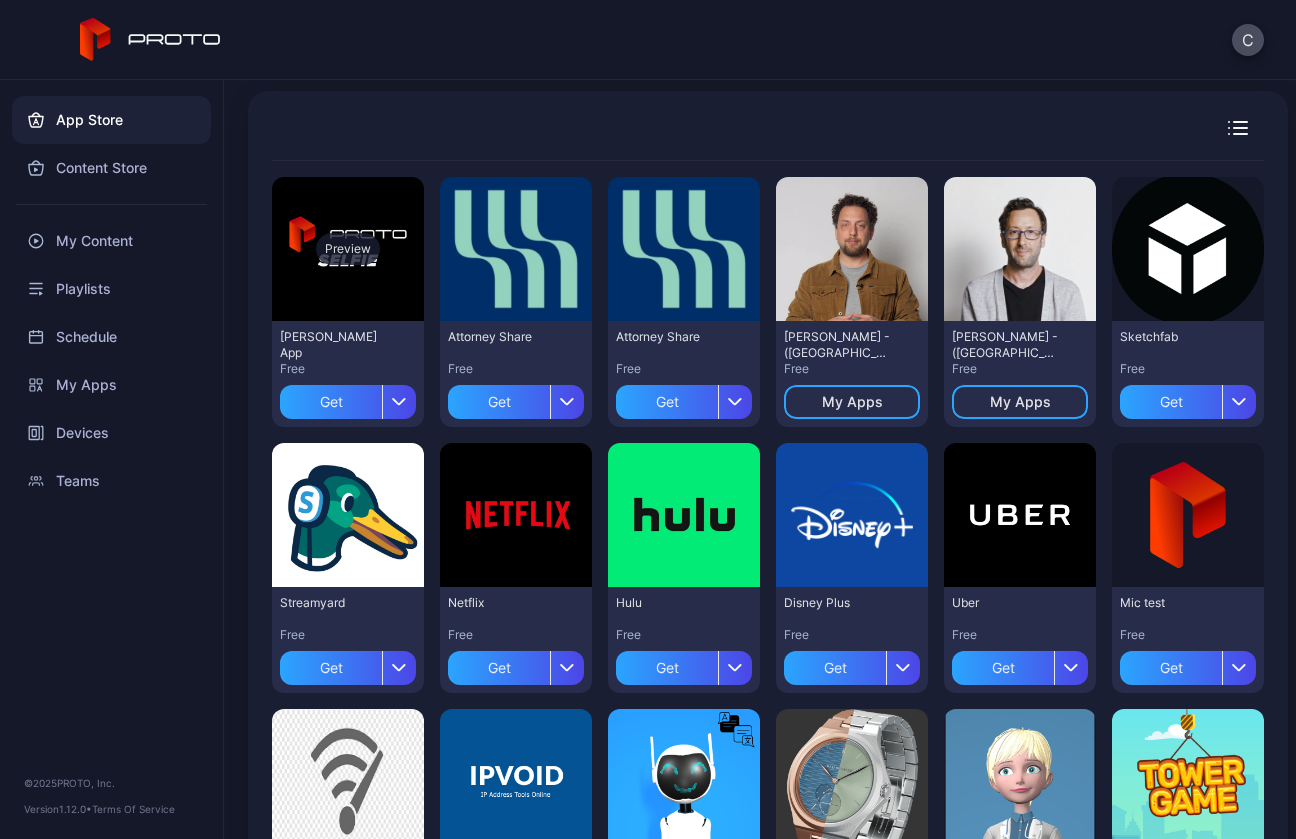 click on "Preview" at bounding box center [348, 249] 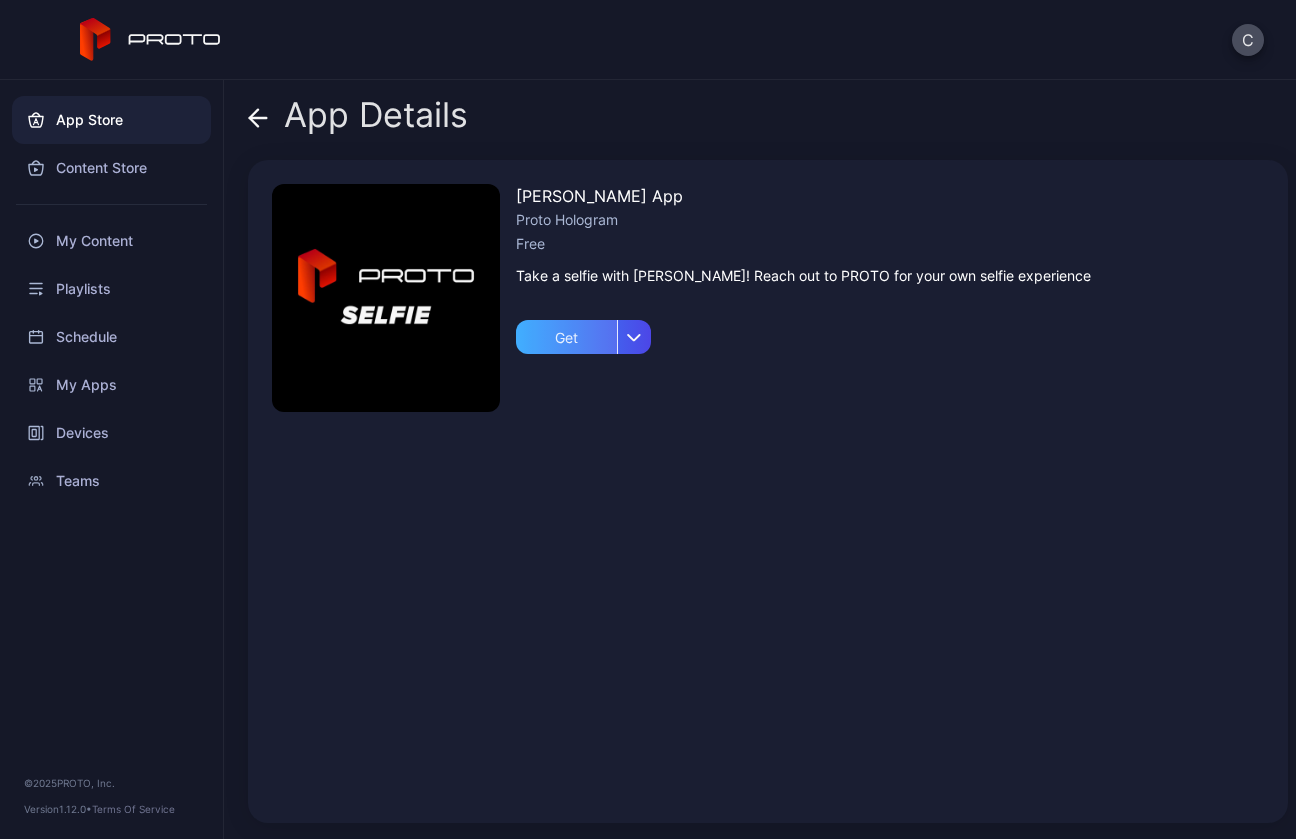 click on "Get" at bounding box center [566, 337] 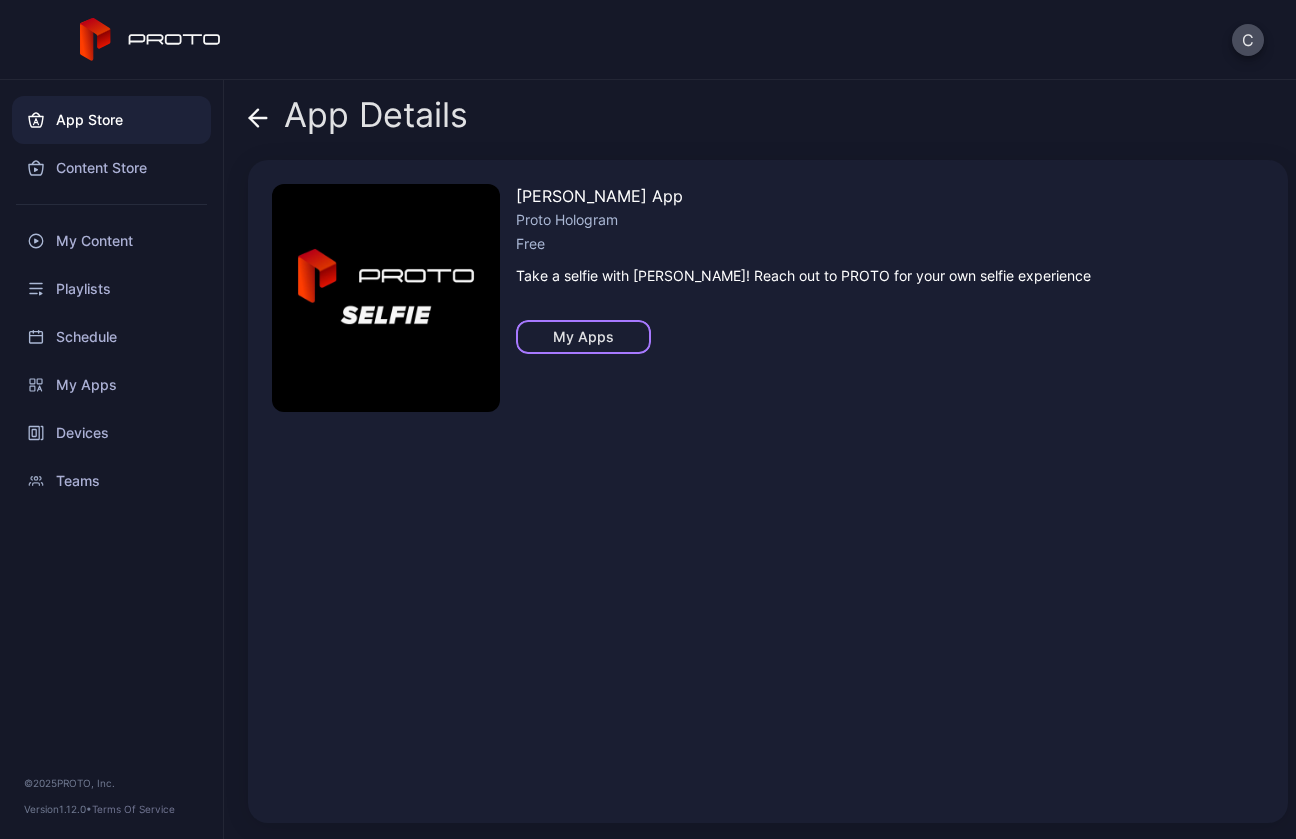 click on "My Apps" at bounding box center [583, 337] 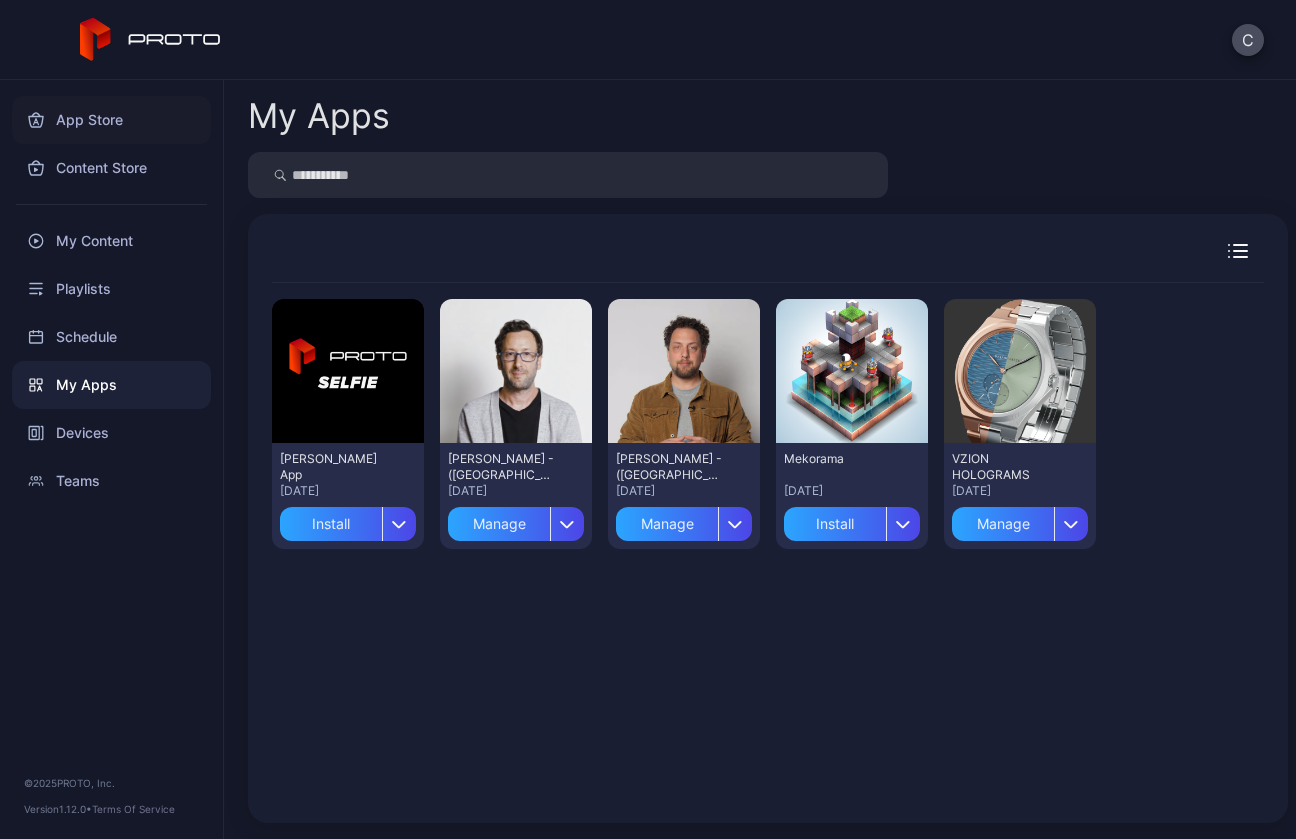 click on "App Store" at bounding box center (111, 120) 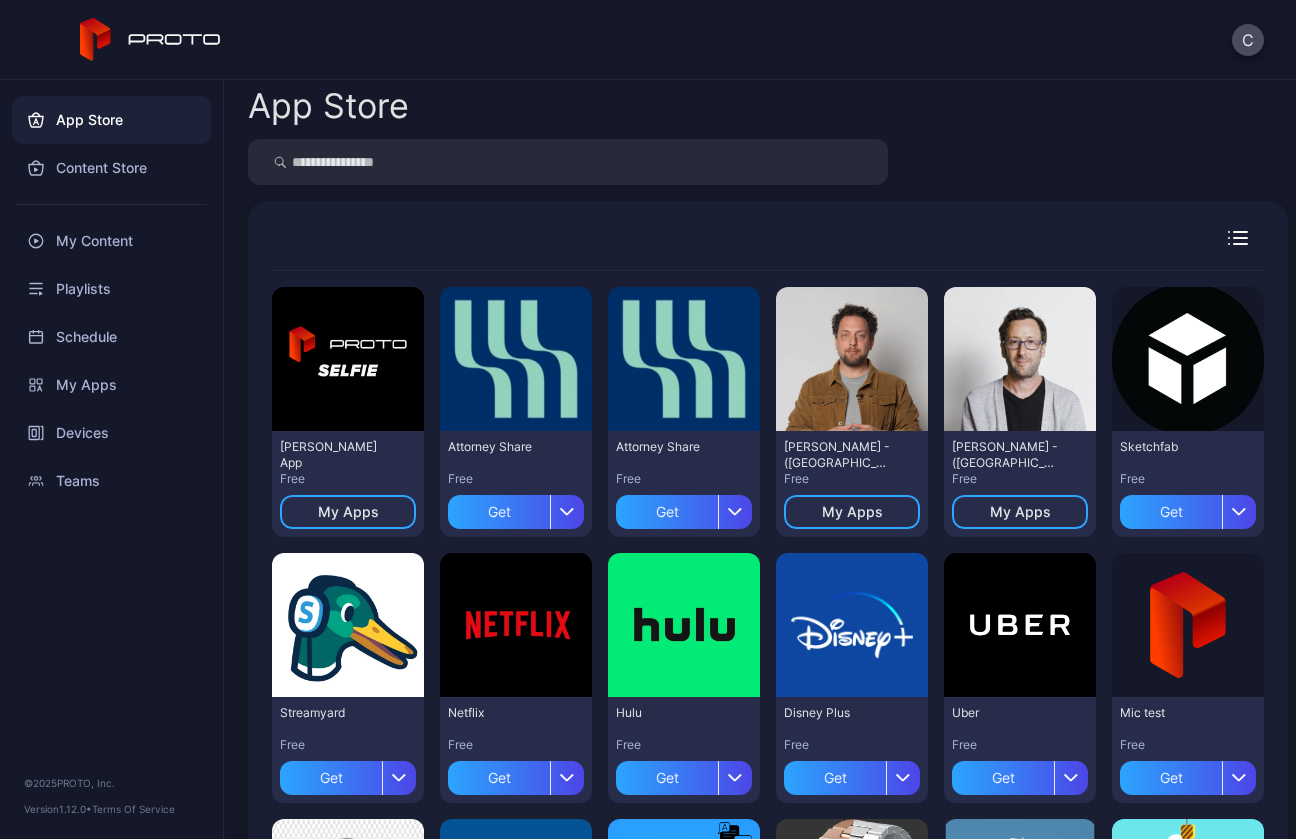 scroll, scrollTop: 0, scrollLeft: 0, axis: both 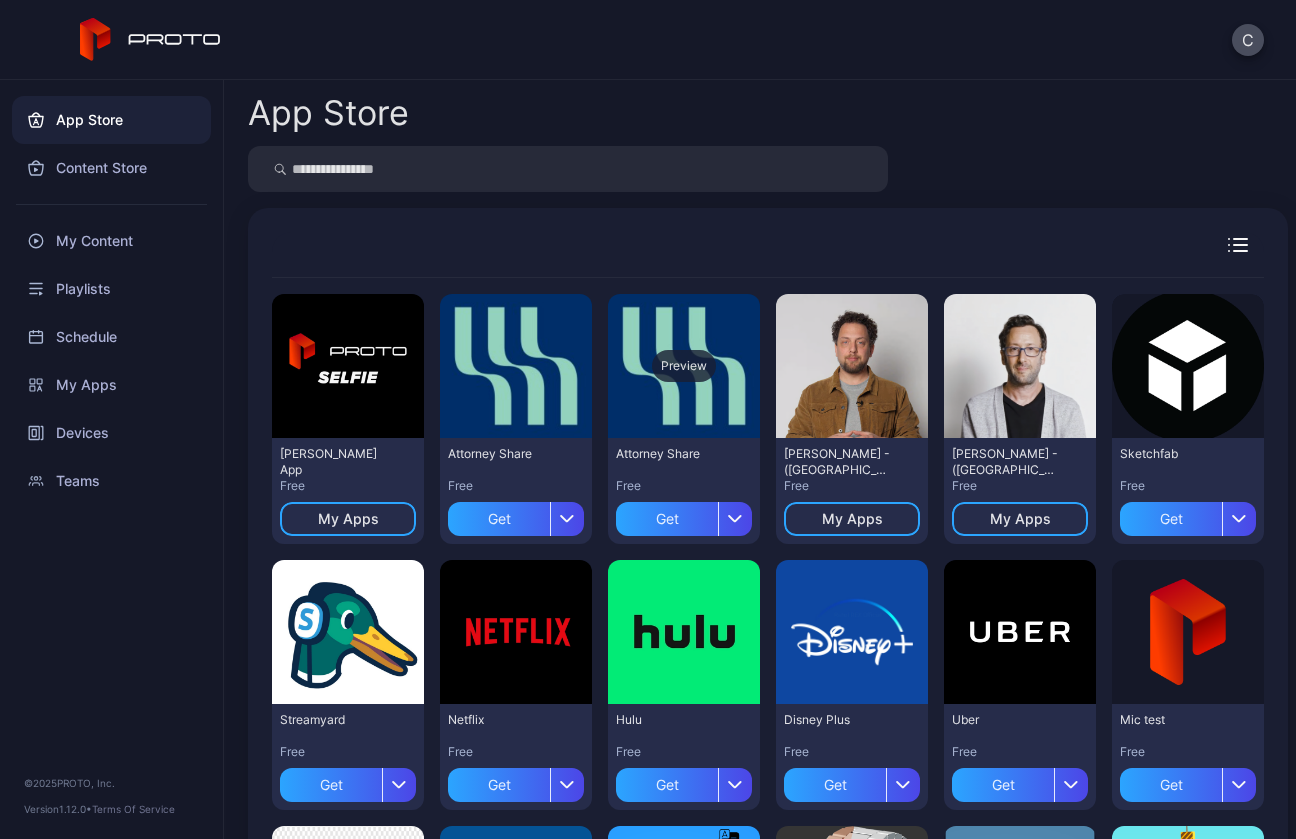click on "Preview" at bounding box center (684, 366) 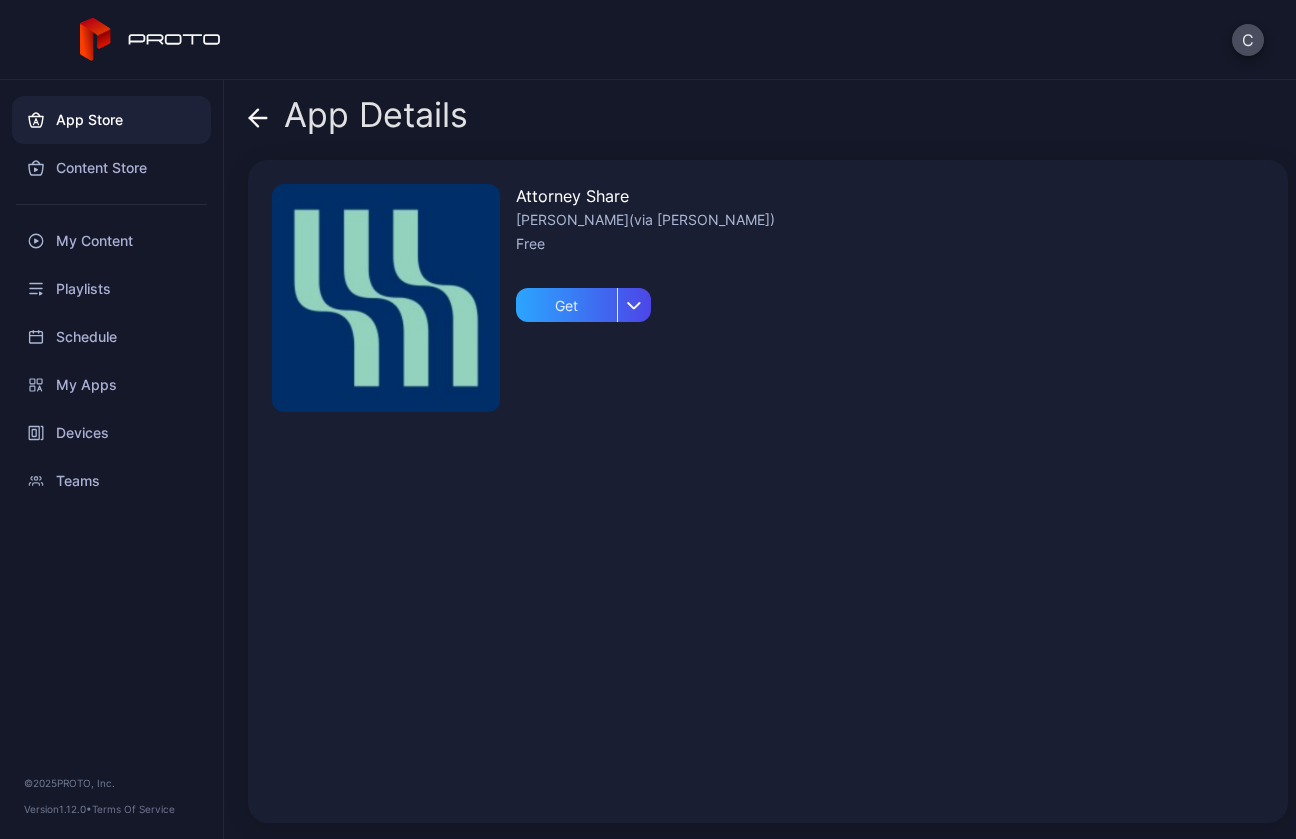 click 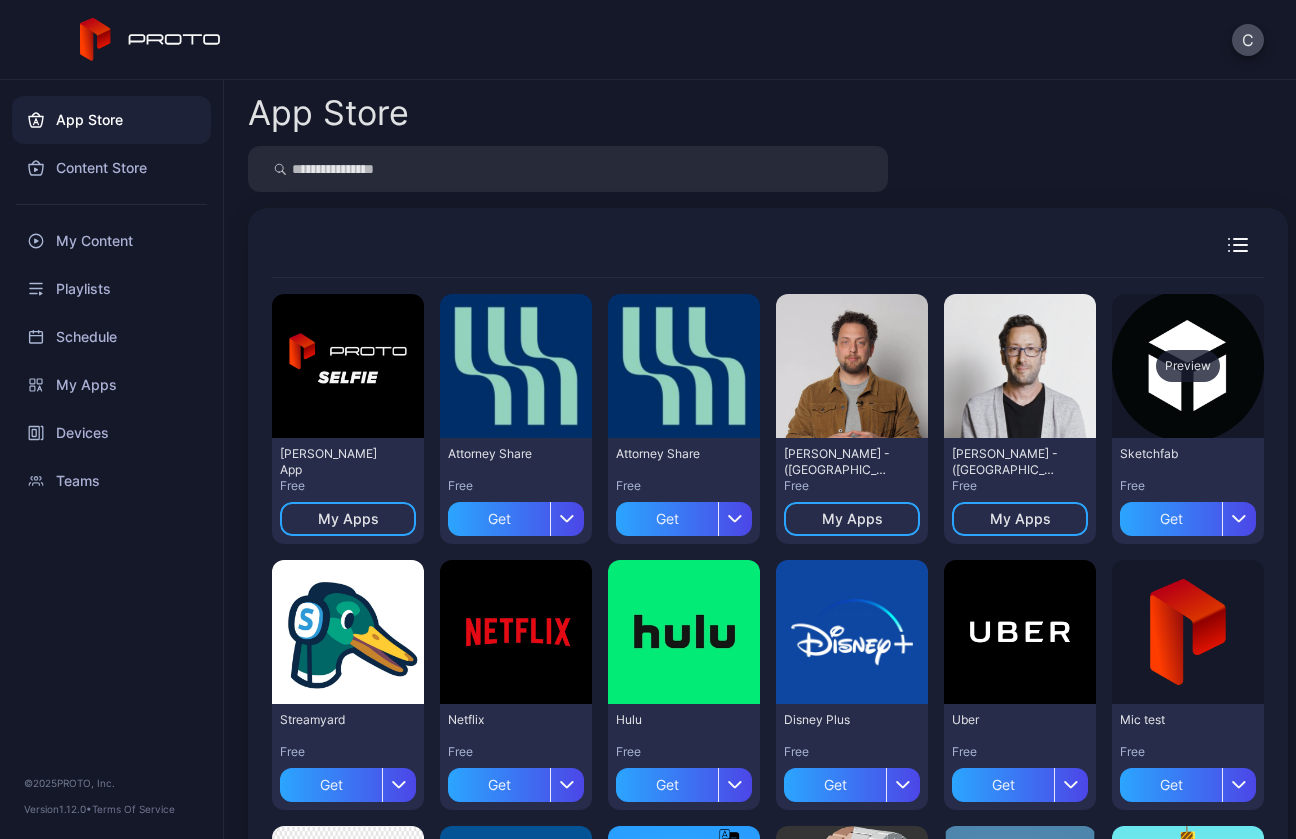 click on "Preview" at bounding box center [1188, 366] 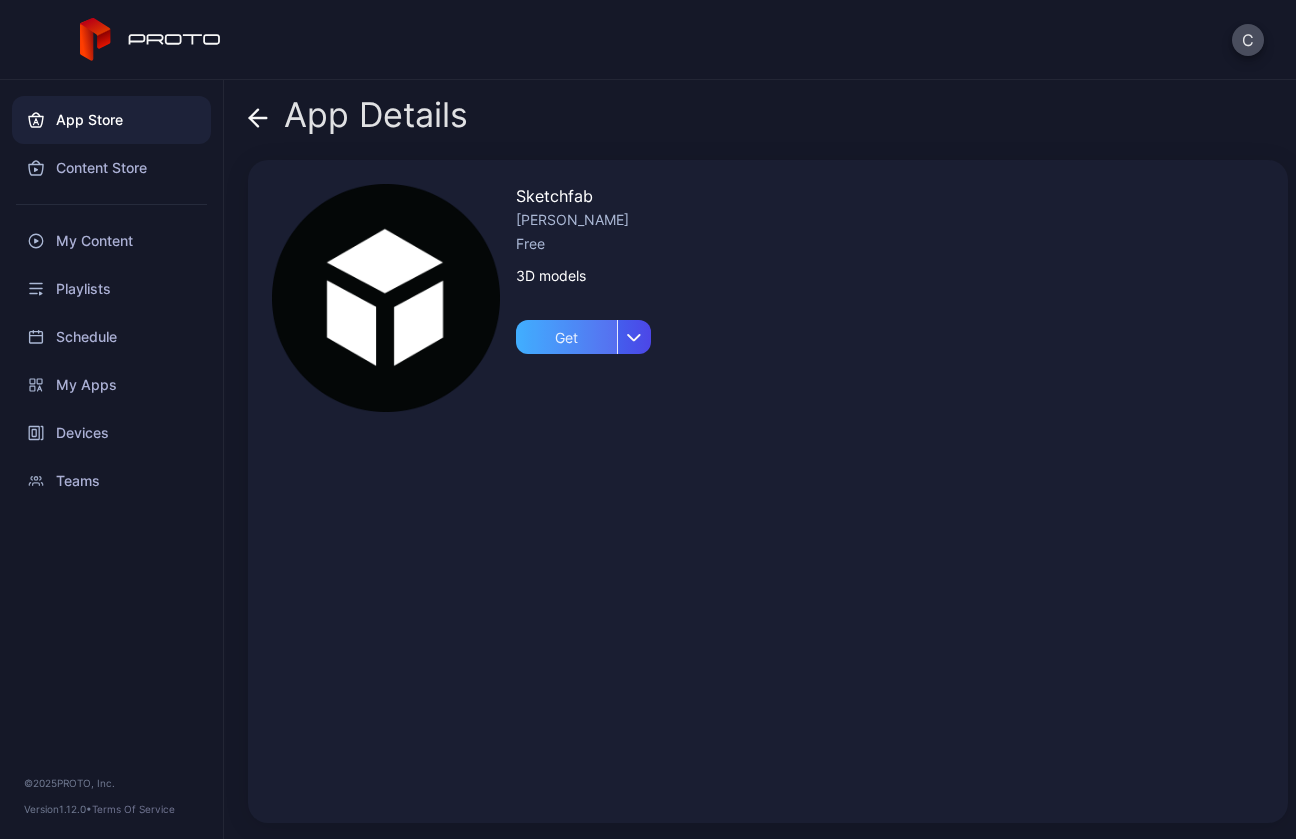 click on "Get" at bounding box center (566, 337) 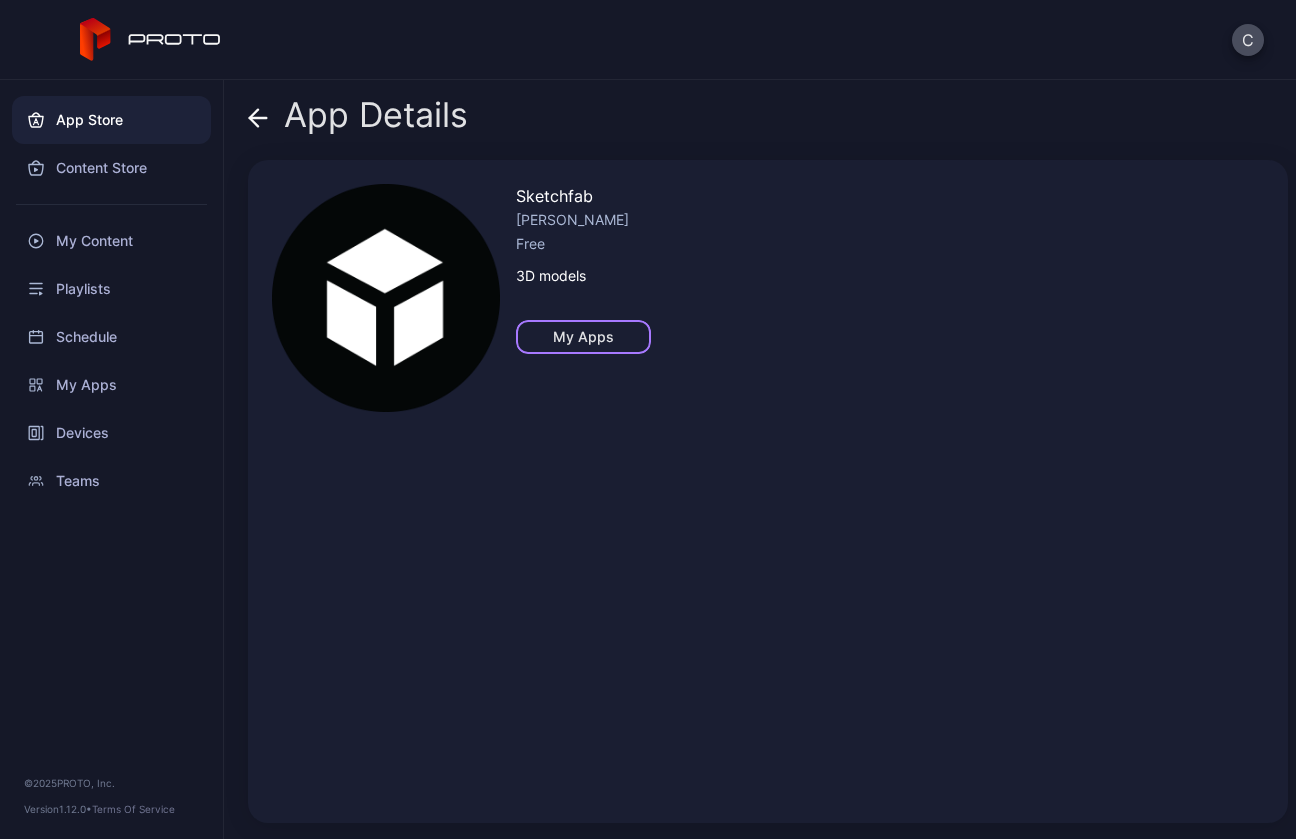 click on "My Apps" at bounding box center (583, 337) 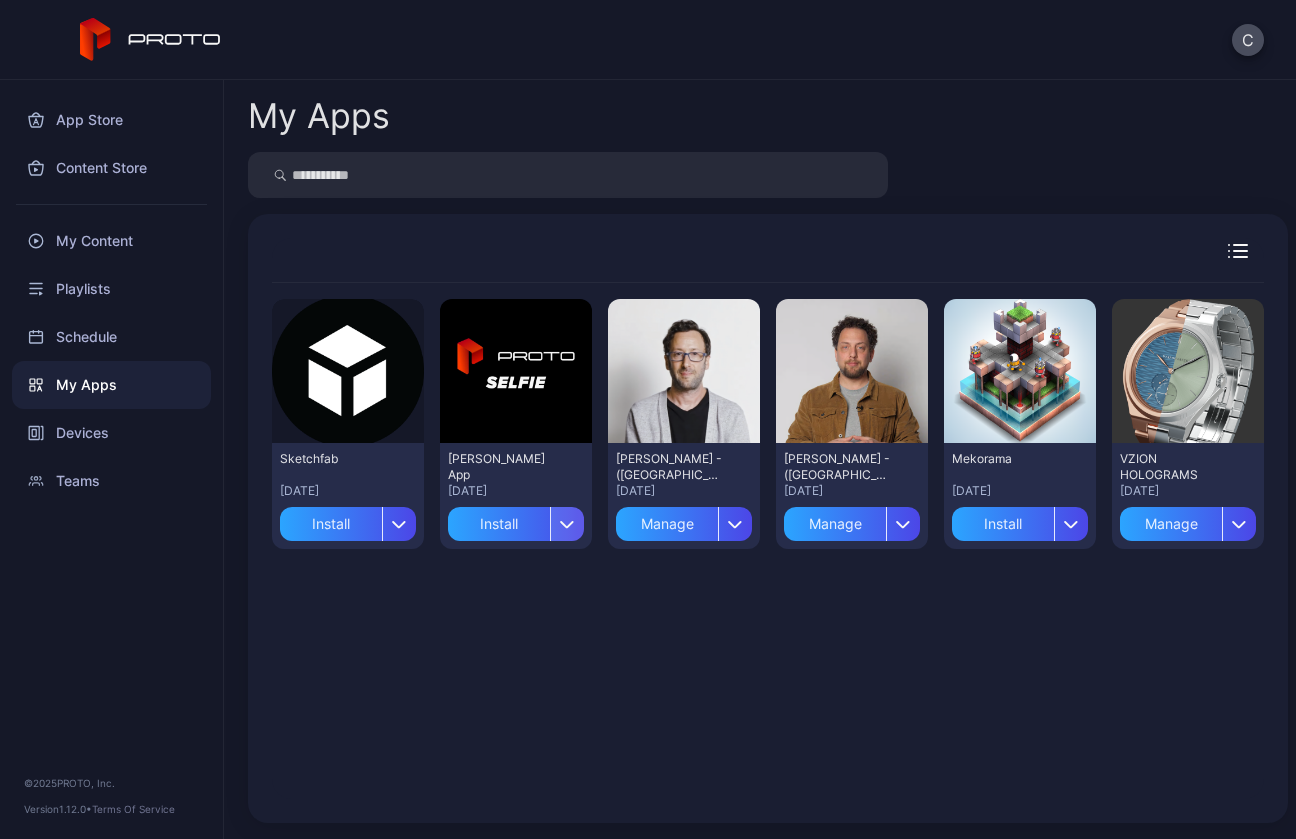 click 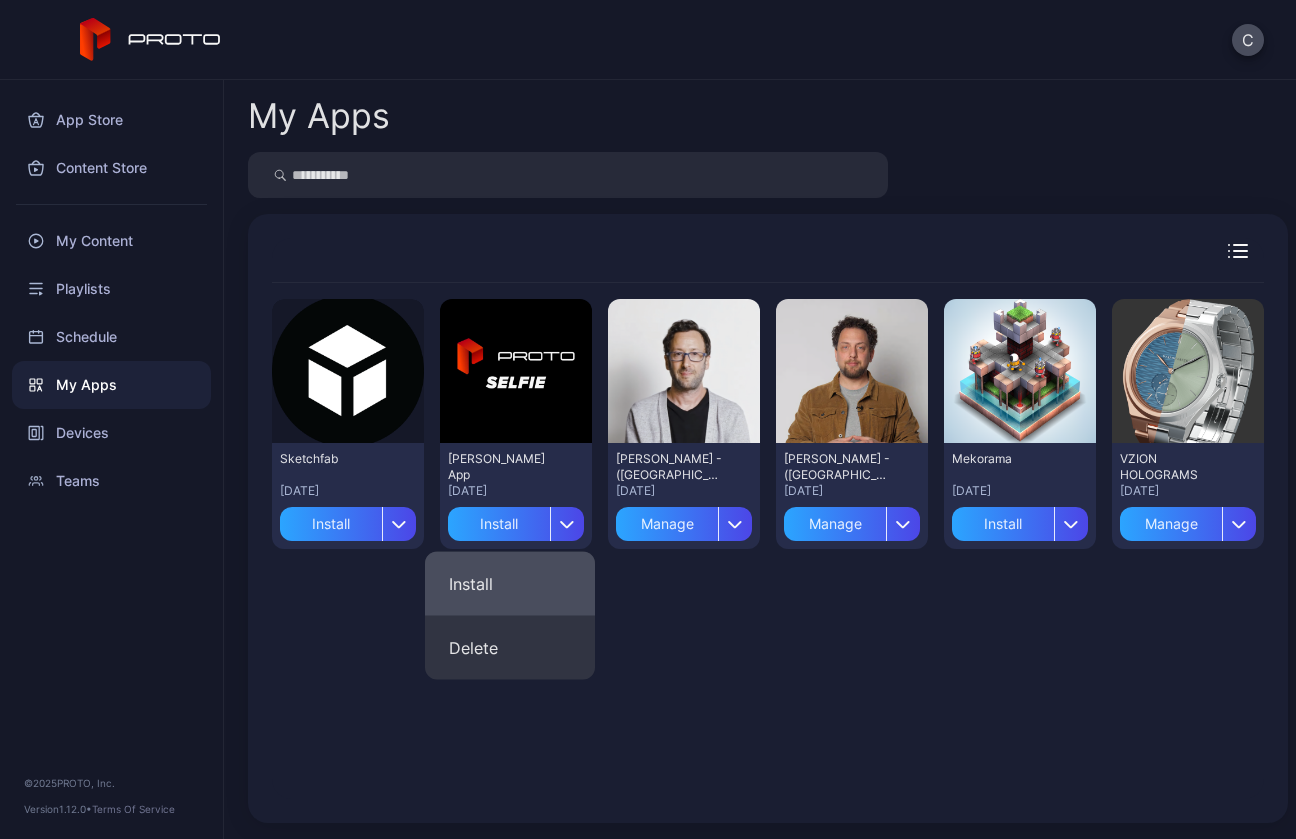 click on "Install" at bounding box center [510, 584] 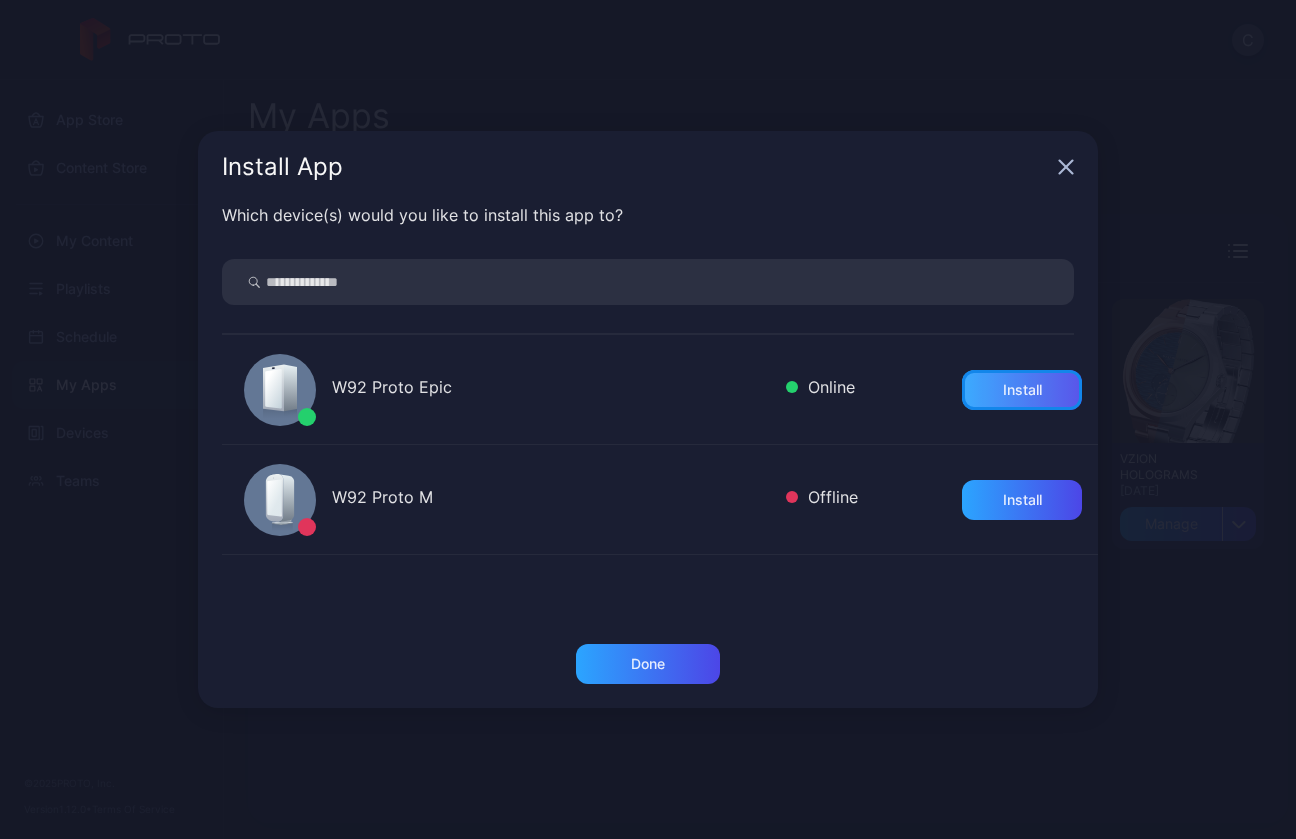 click on "Install" at bounding box center (1022, 390) 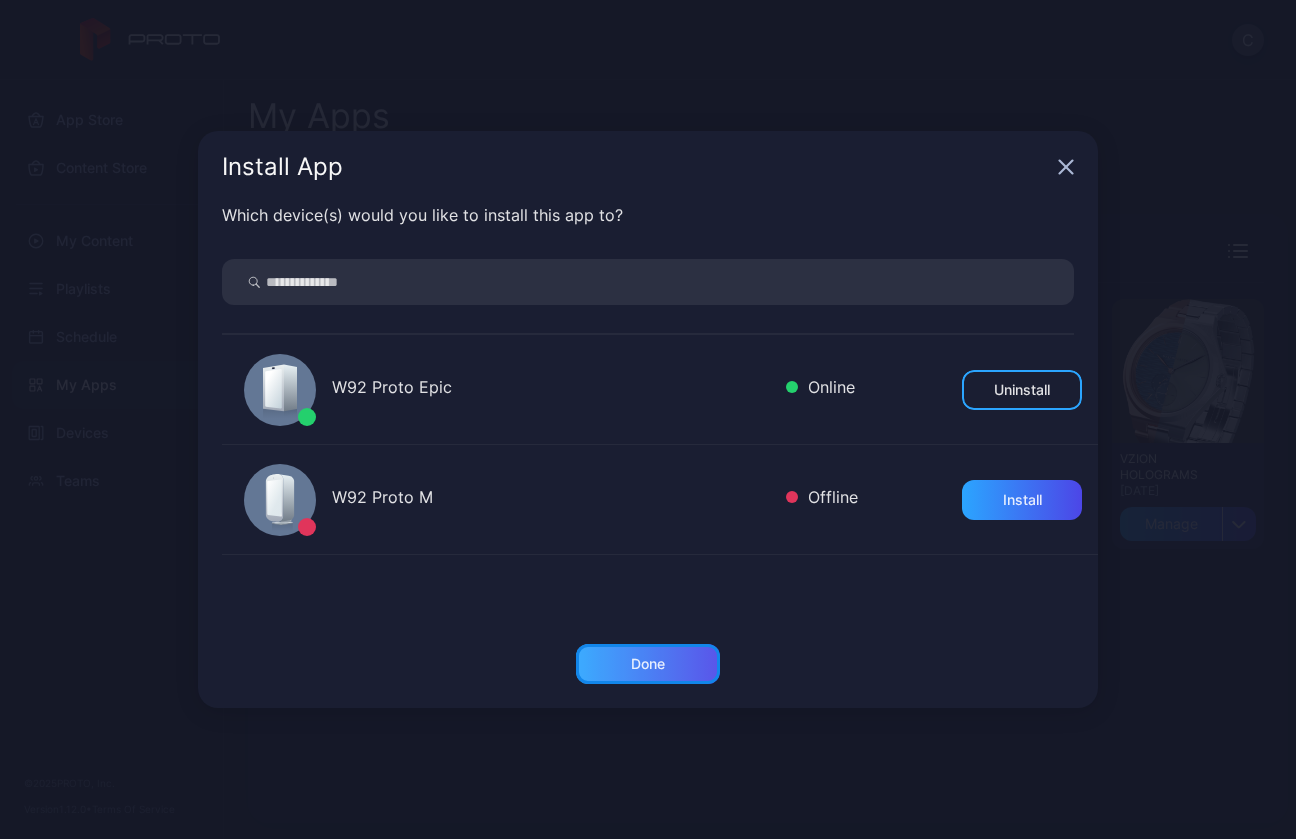 click on "Done" at bounding box center [648, 664] 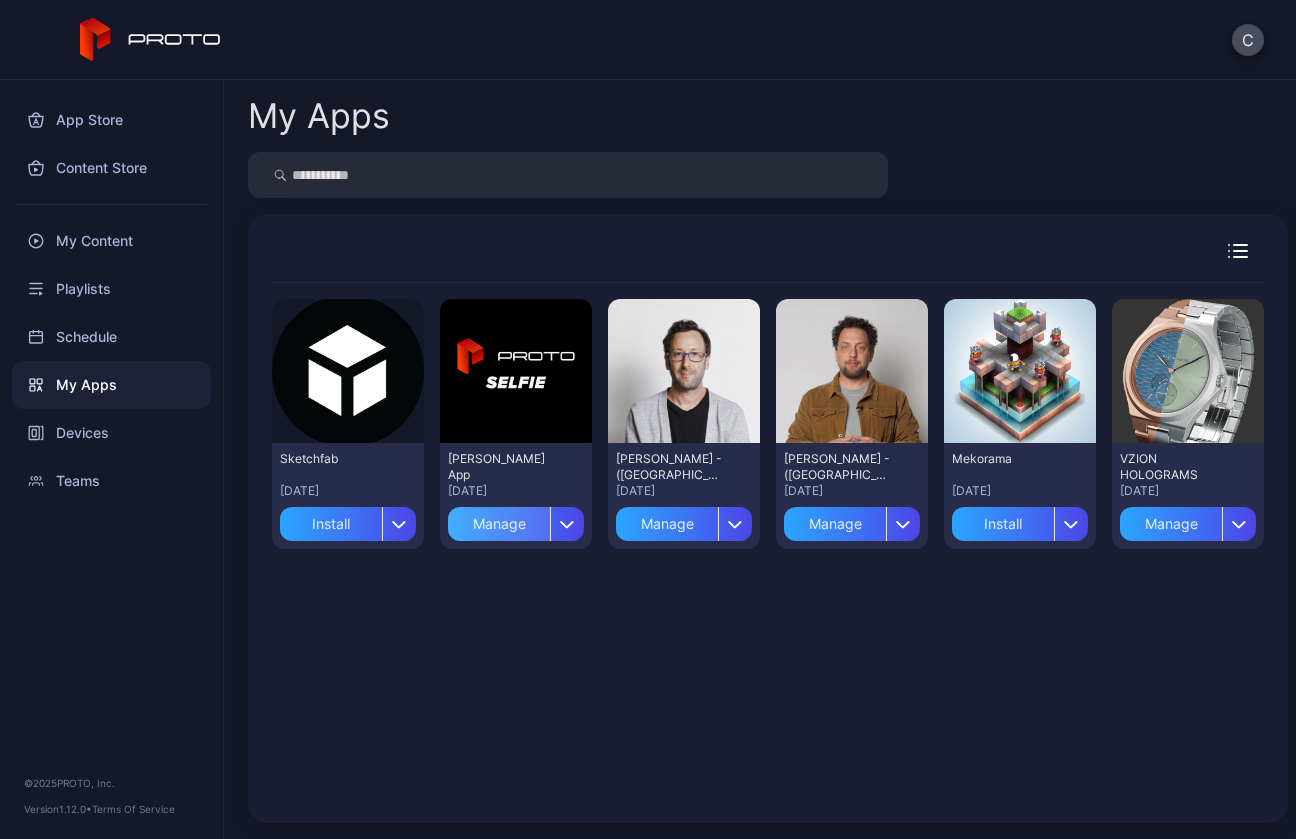 click on "Manage" at bounding box center [499, 524] 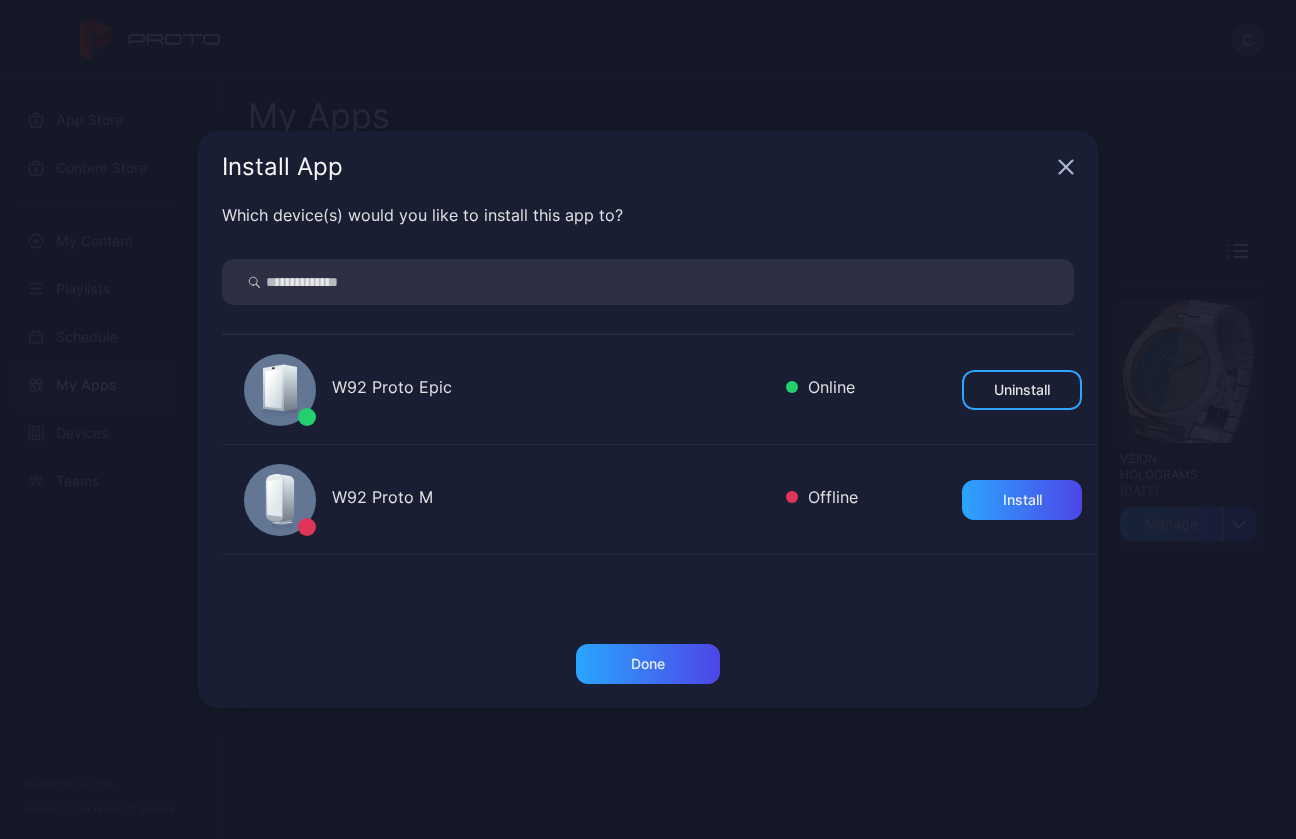 click 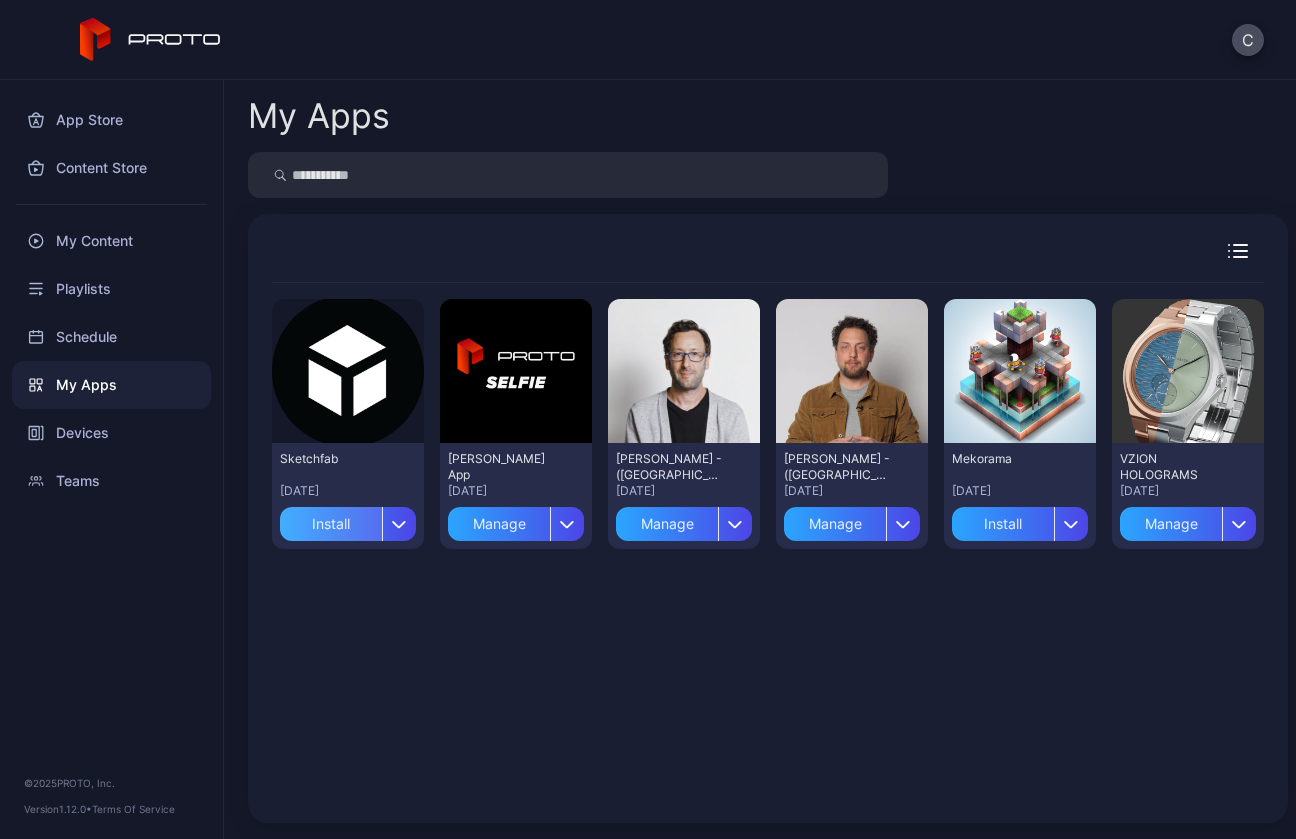 click on "Install" at bounding box center [331, 524] 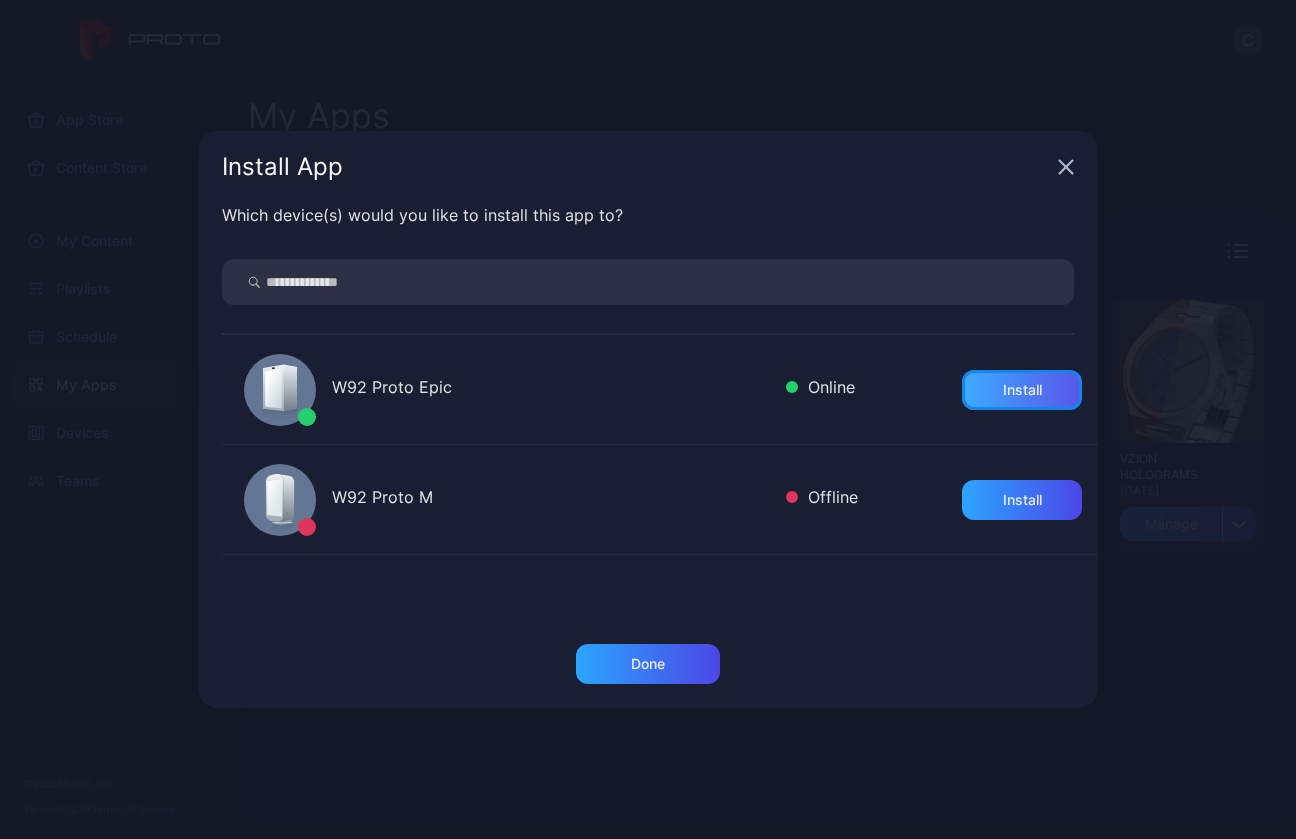 click on "Install" at bounding box center [1022, 390] 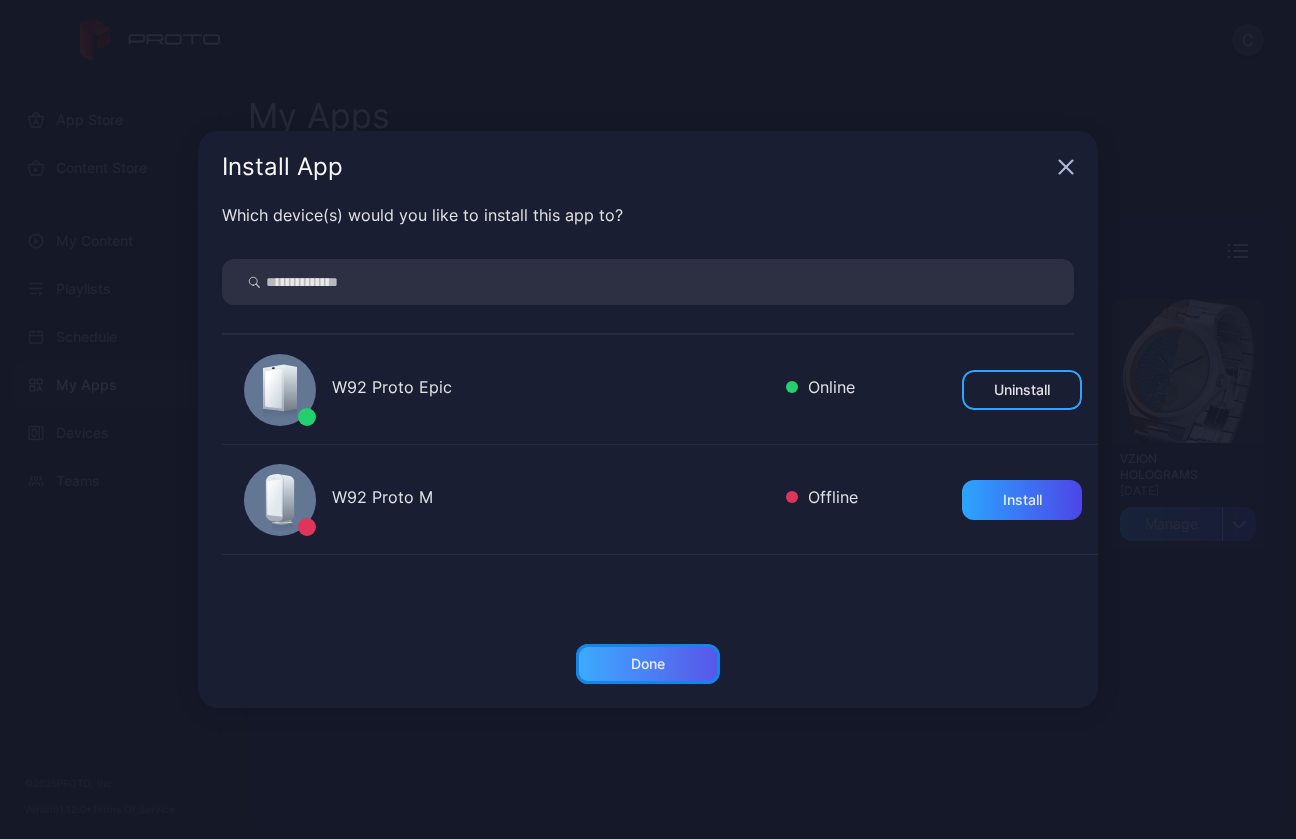 click on "Done" at bounding box center [648, 664] 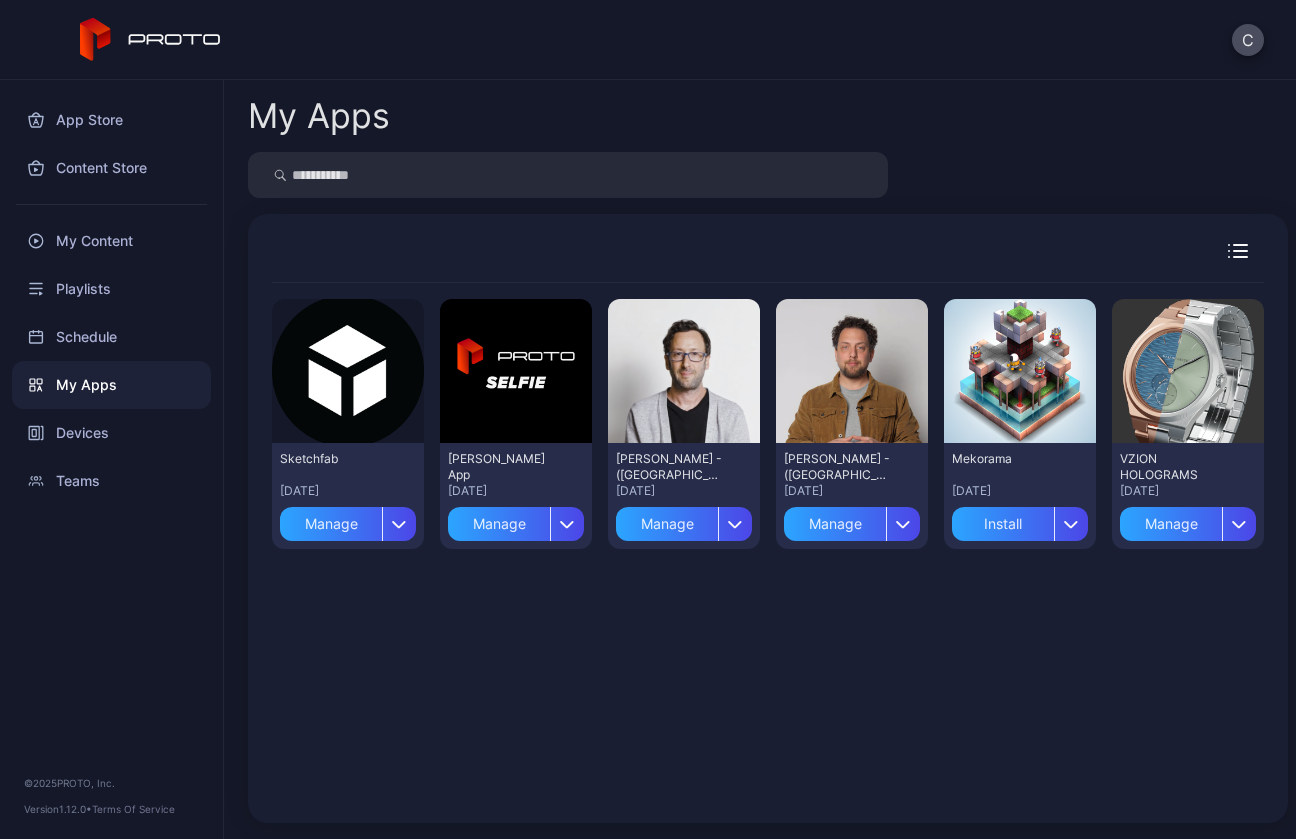 click on "Preview Sketchfab Jul 22, 2025 Manage Preview David Selfie App Jul 22, 2025 Manage Preview David Nussbaum - (MIT) Nov 25, 2024 Manage Preview Raffi K - (MIT) Nov 25, 2024 Manage Preview Mekorama Jan 19, 2024 Install Preview VZION HOLOGRAMS Jan 19, 2024 Manage" at bounding box center (768, 541) 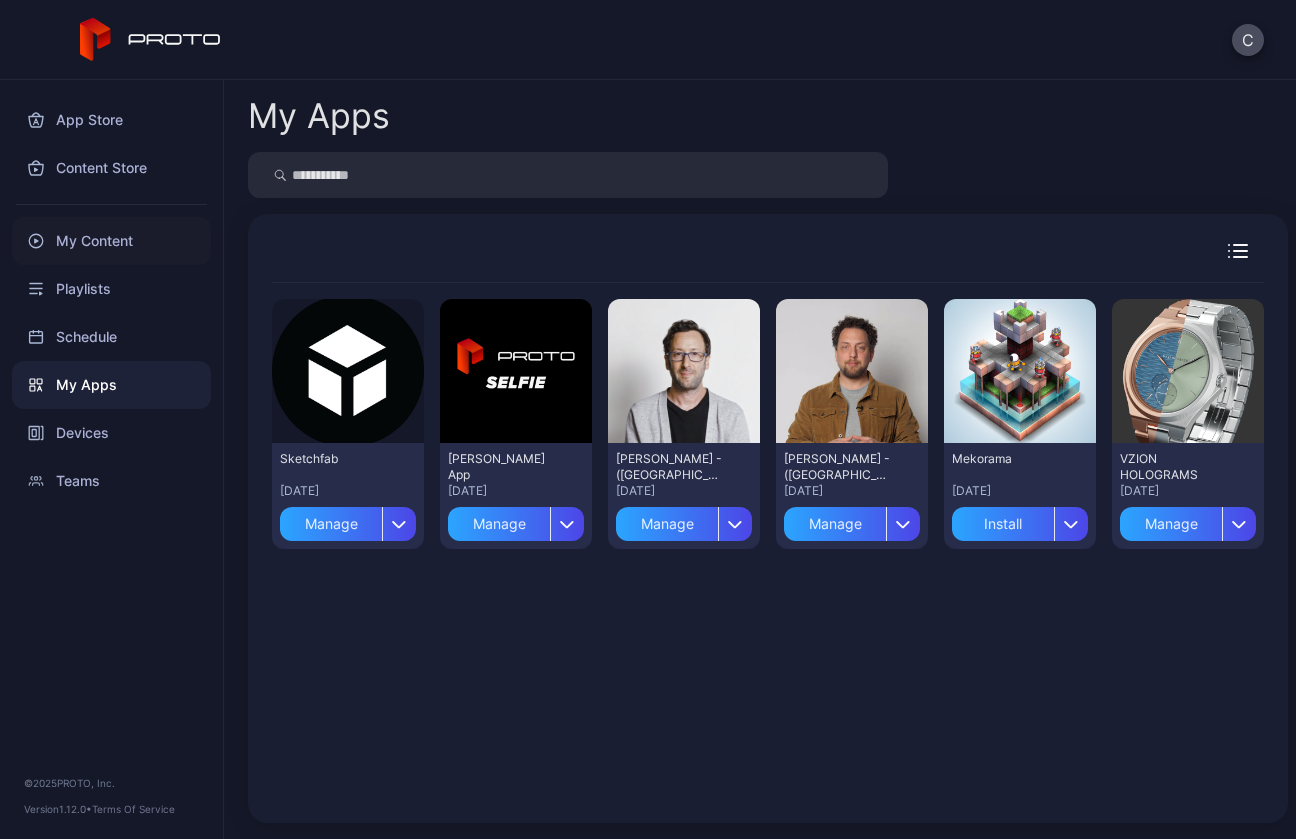 click on "My Content" at bounding box center (111, 241) 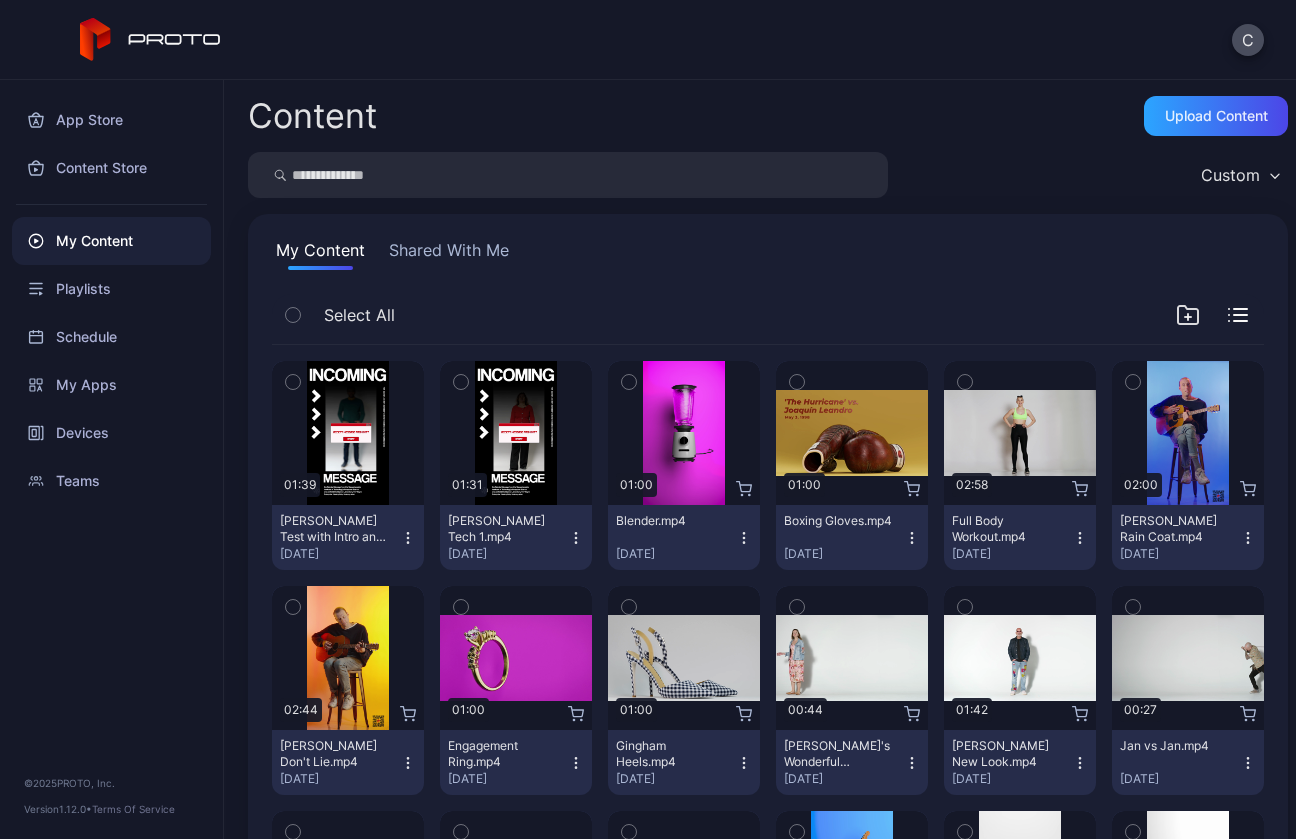 click 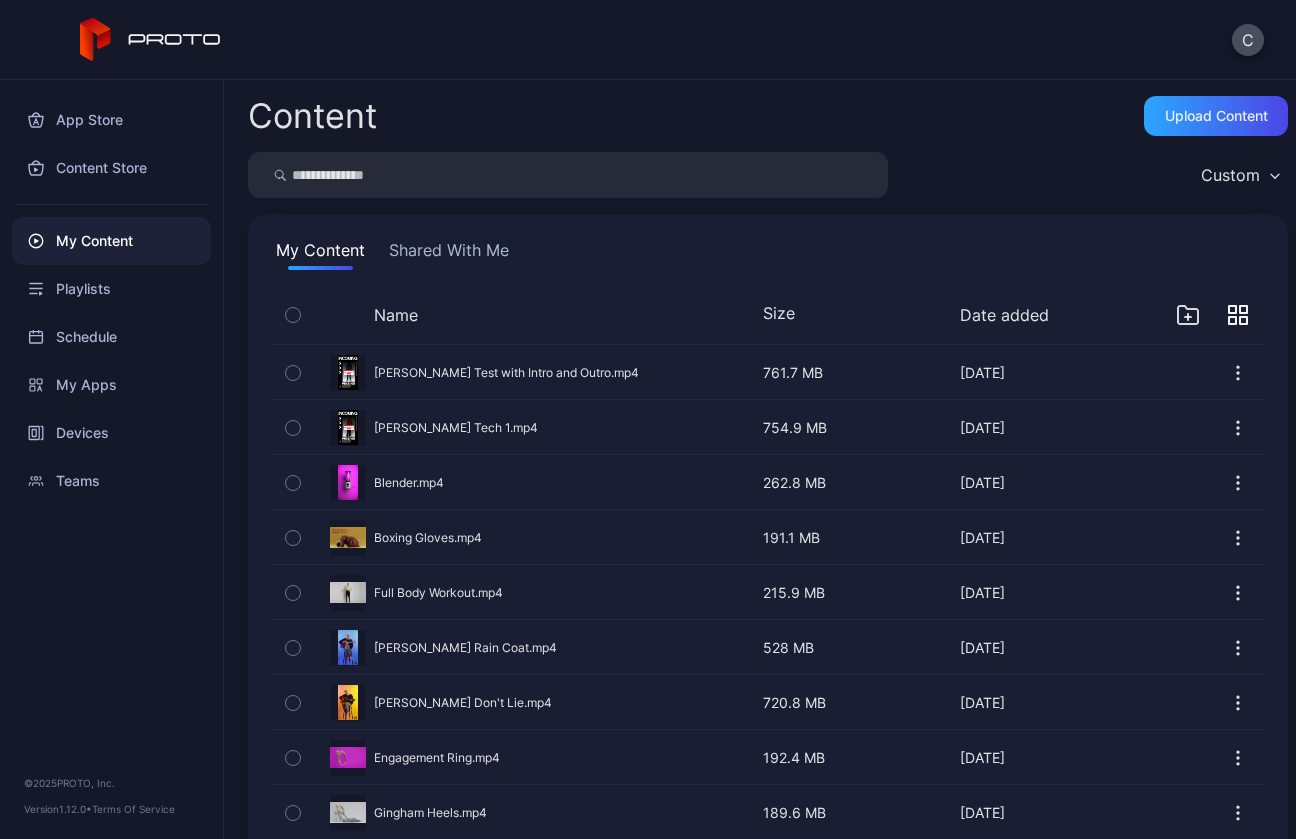 click 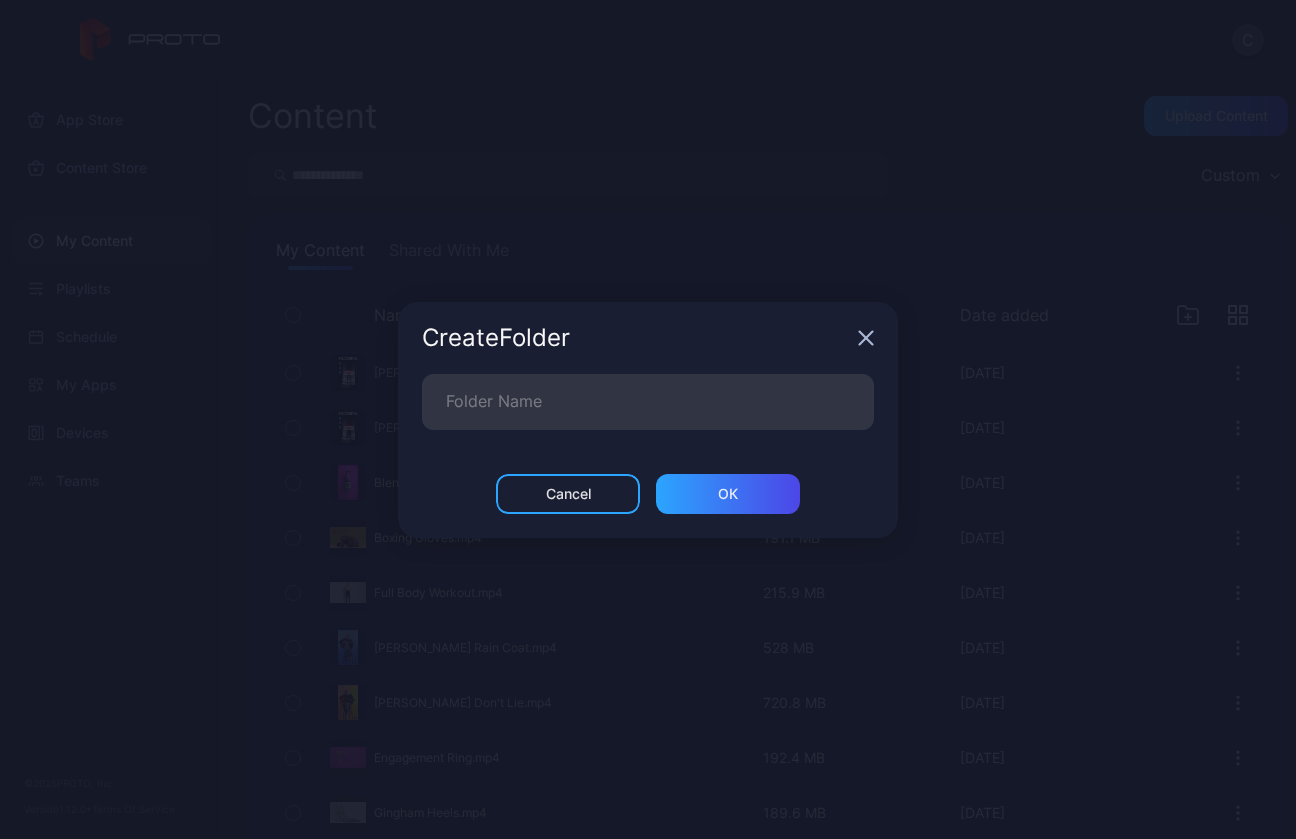 click 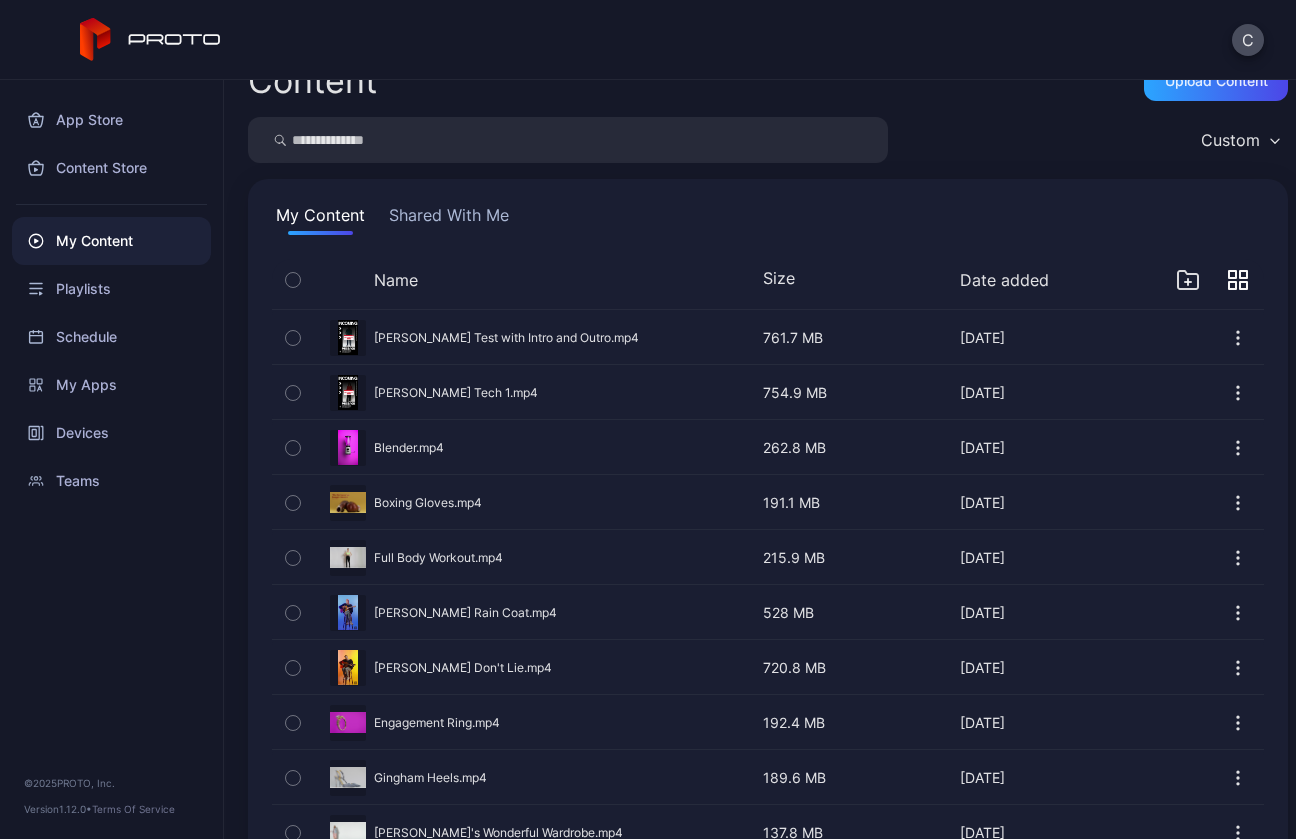 scroll, scrollTop: 0, scrollLeft: 0, axis: both 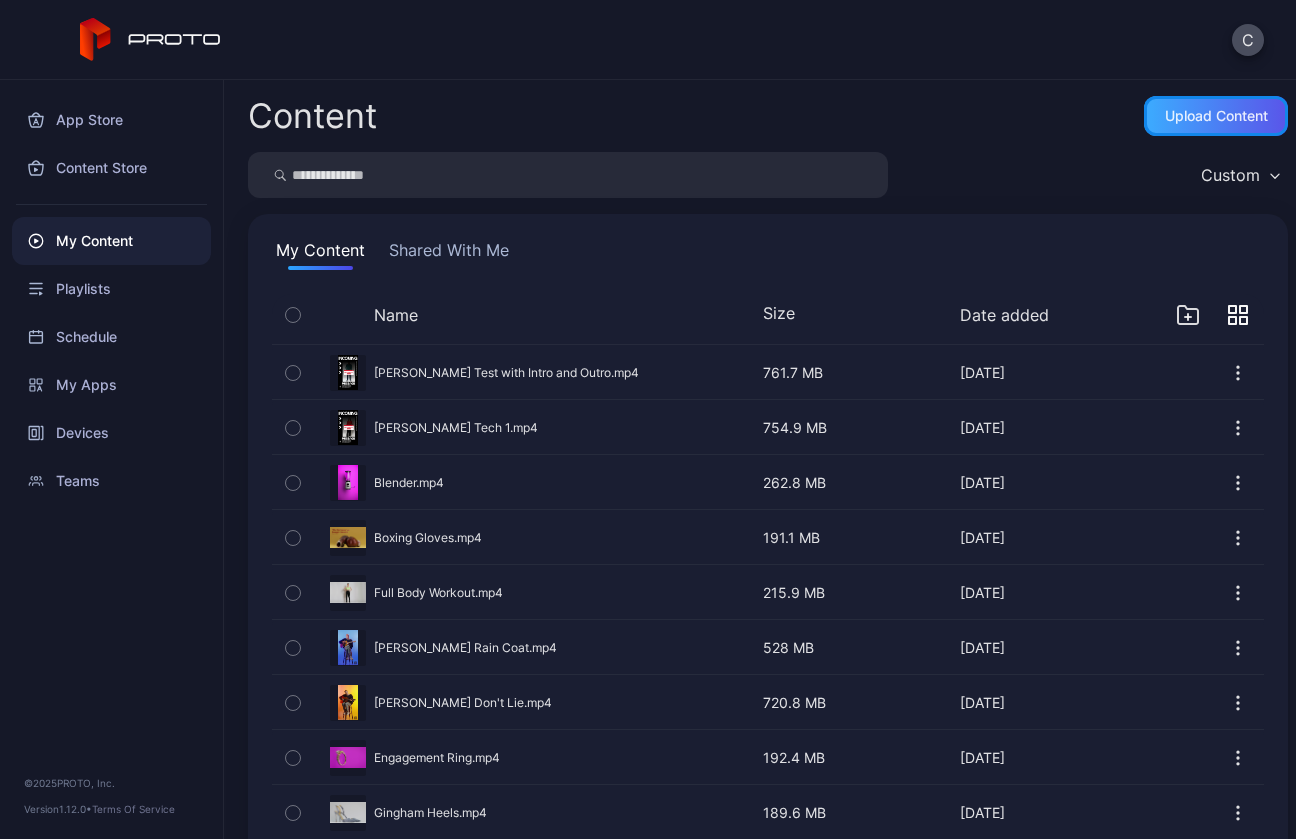 click on "Upload Content" at bounding box center [1216, 116] 